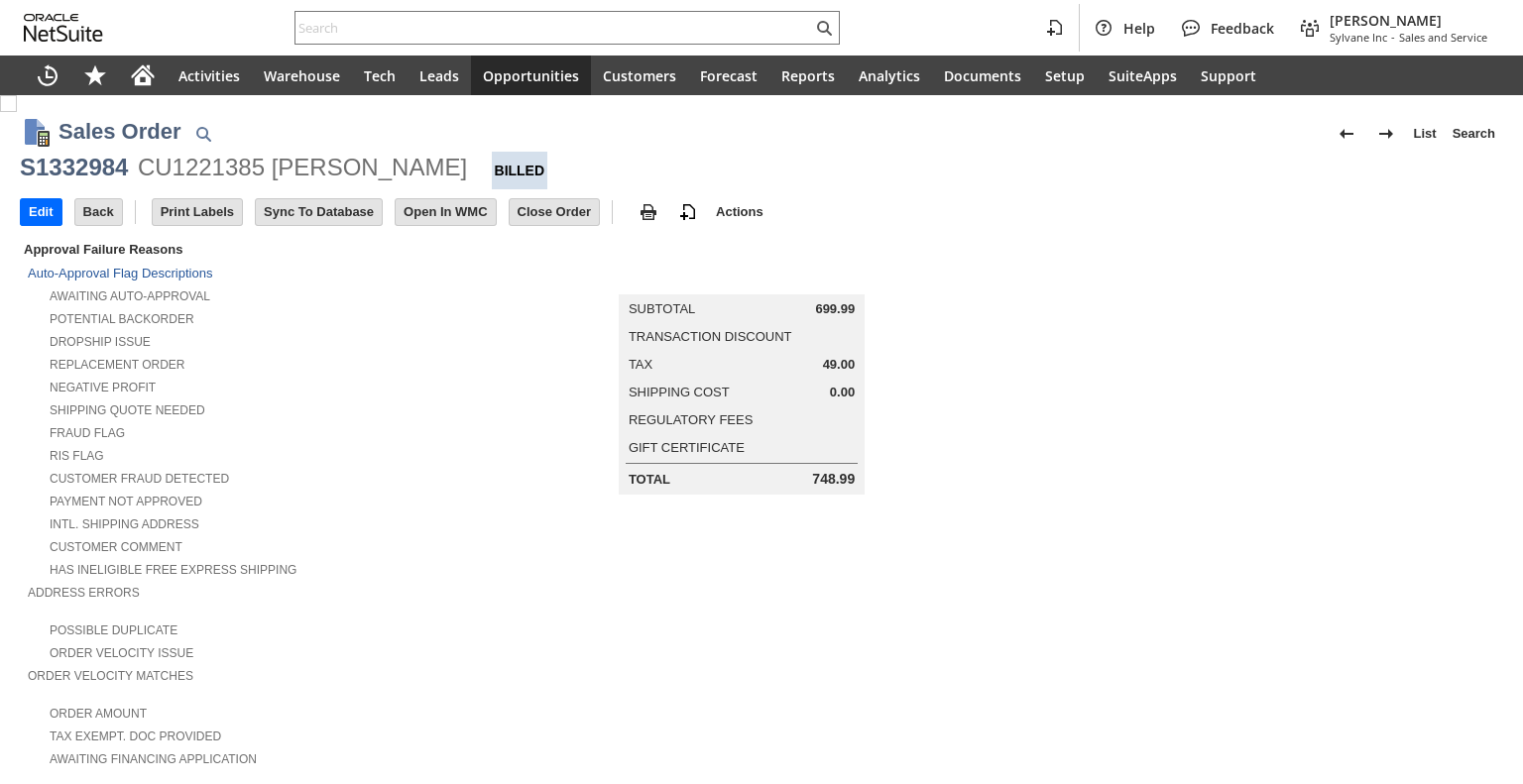 scroll, scrollTop: 0, scrollLeft: 0, axis: both 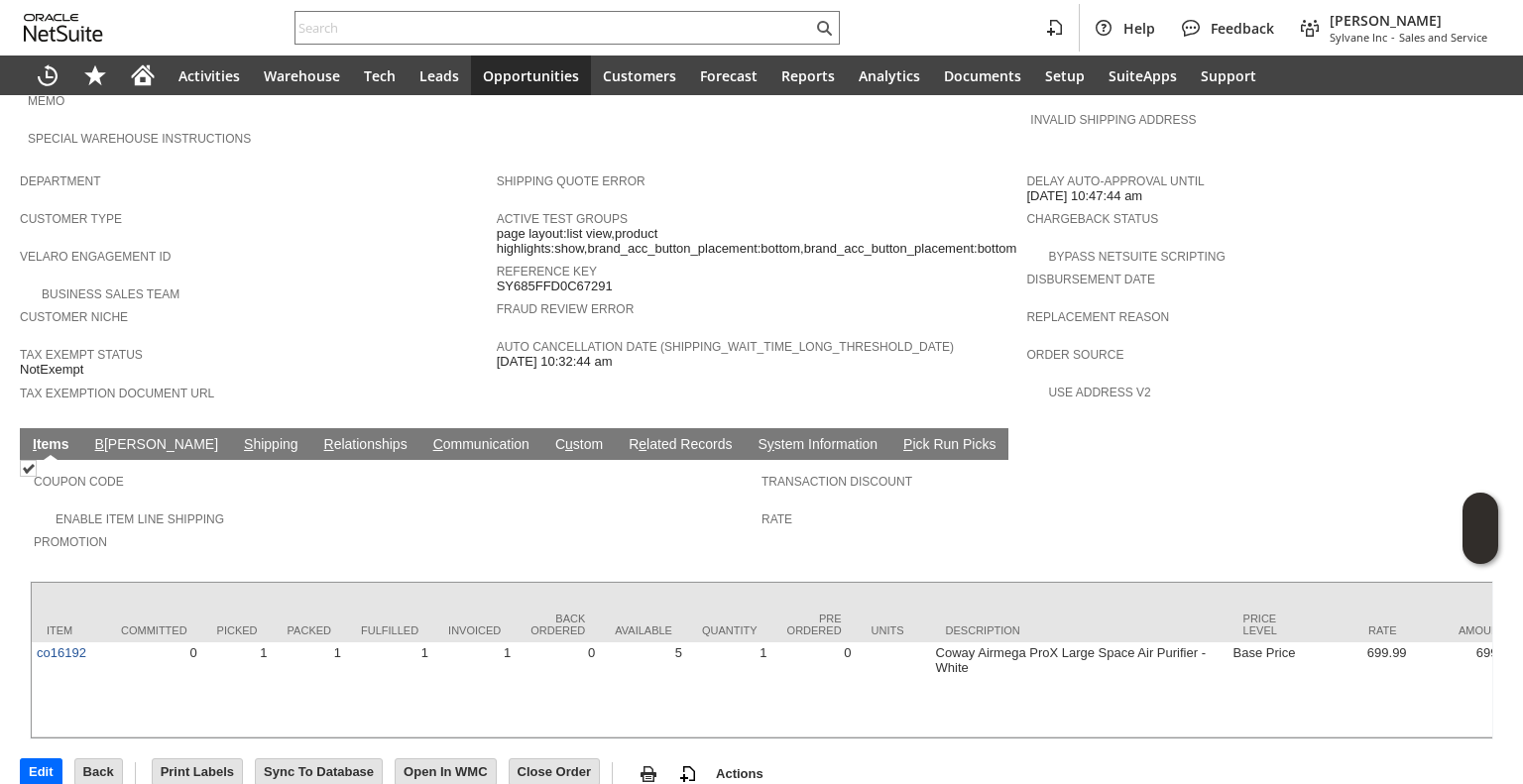 click on "S hipping" at bounding box center [271, 445] 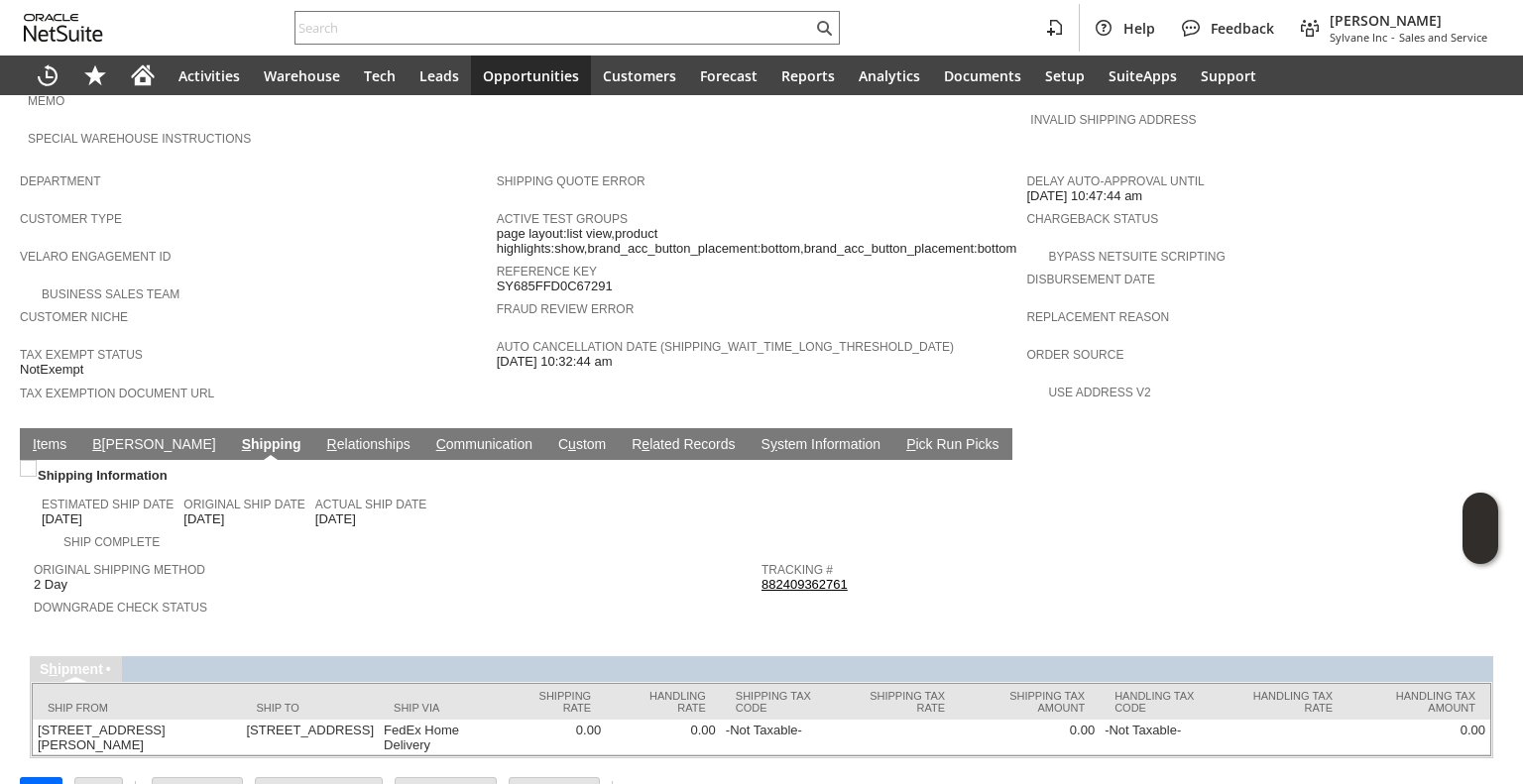 click on "882409362761" at bounding box center (804, 584) 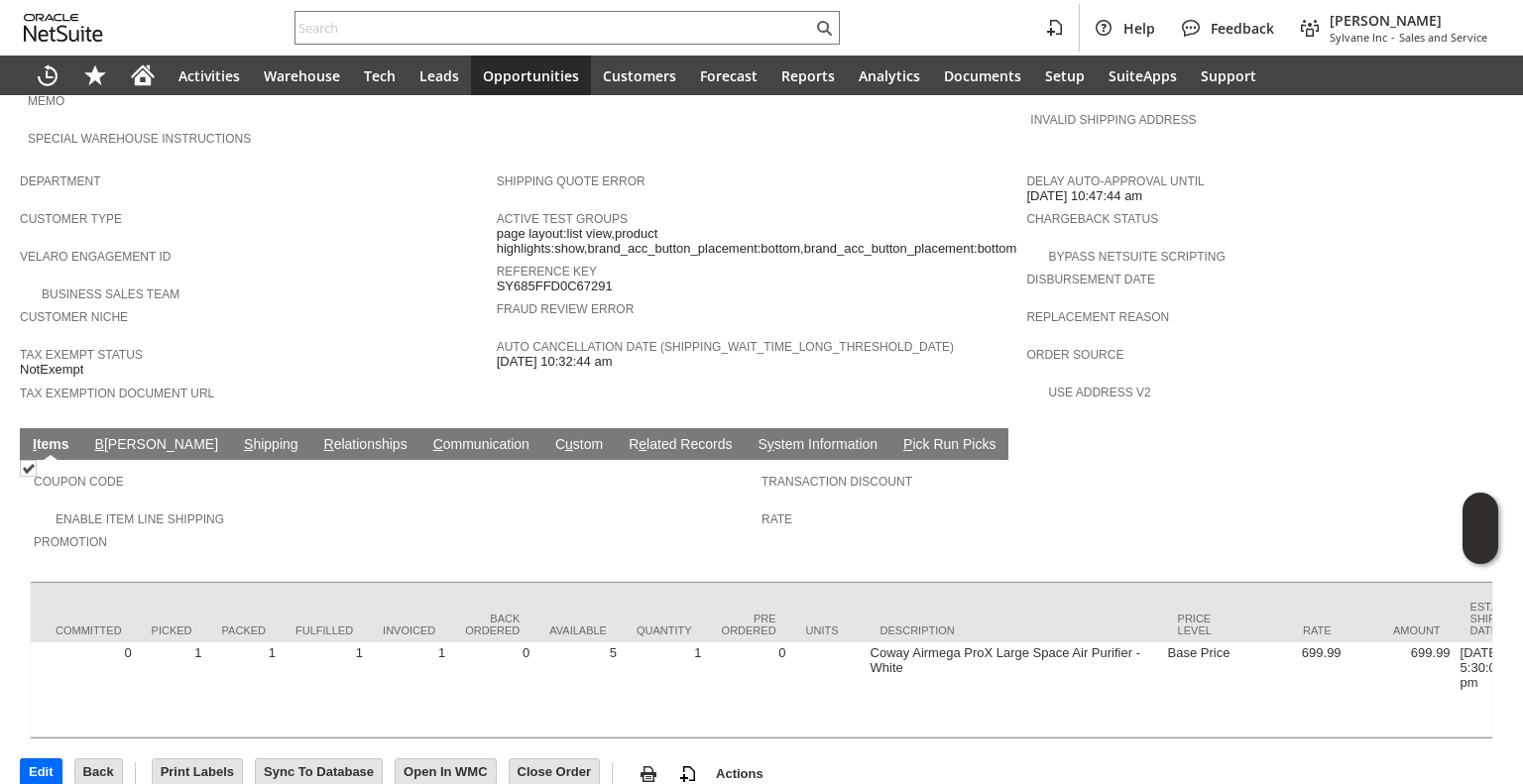 scroll, scrollTop: 0, scrollLeft: 0, axis: both 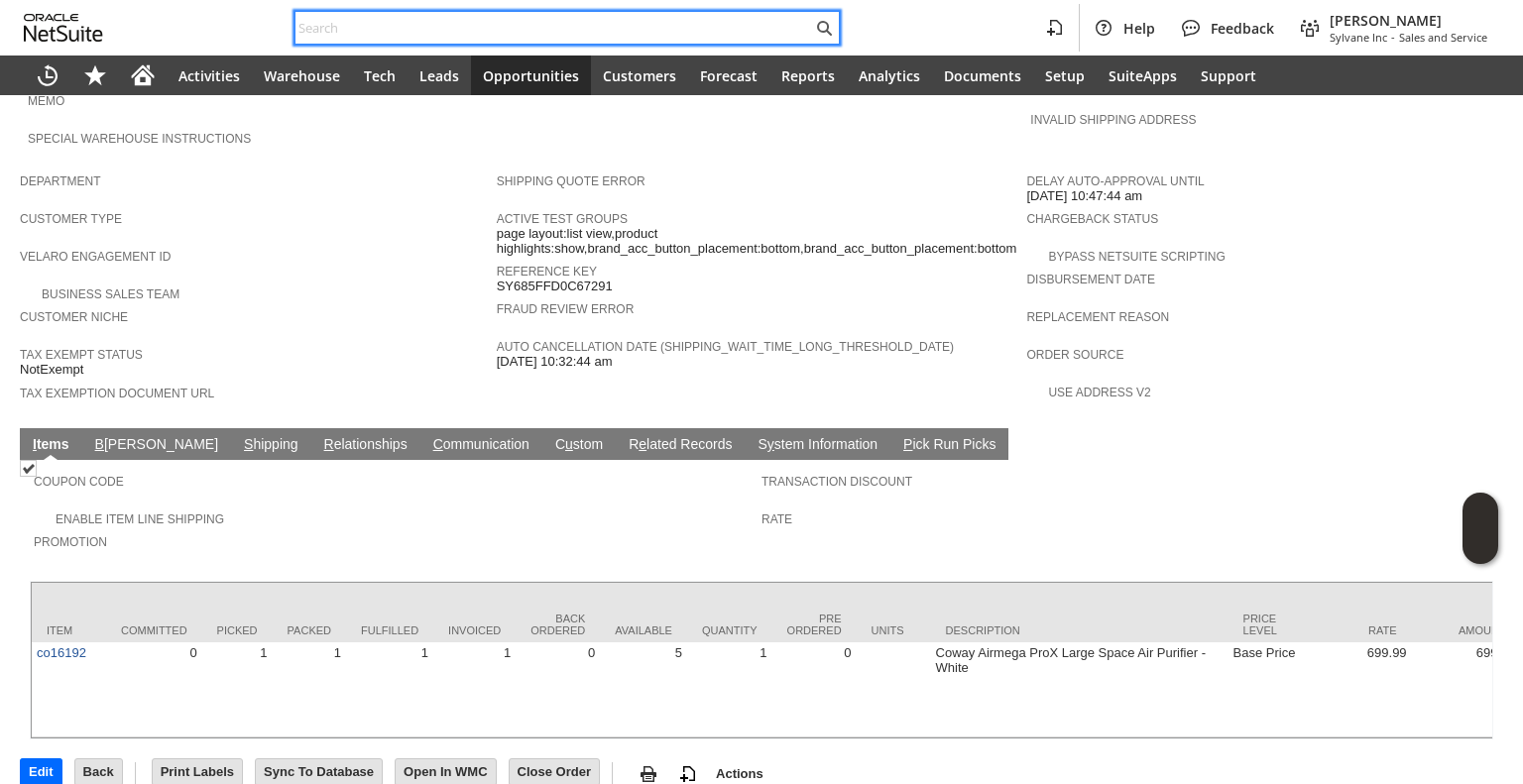 click at bounding box center (553, 28) 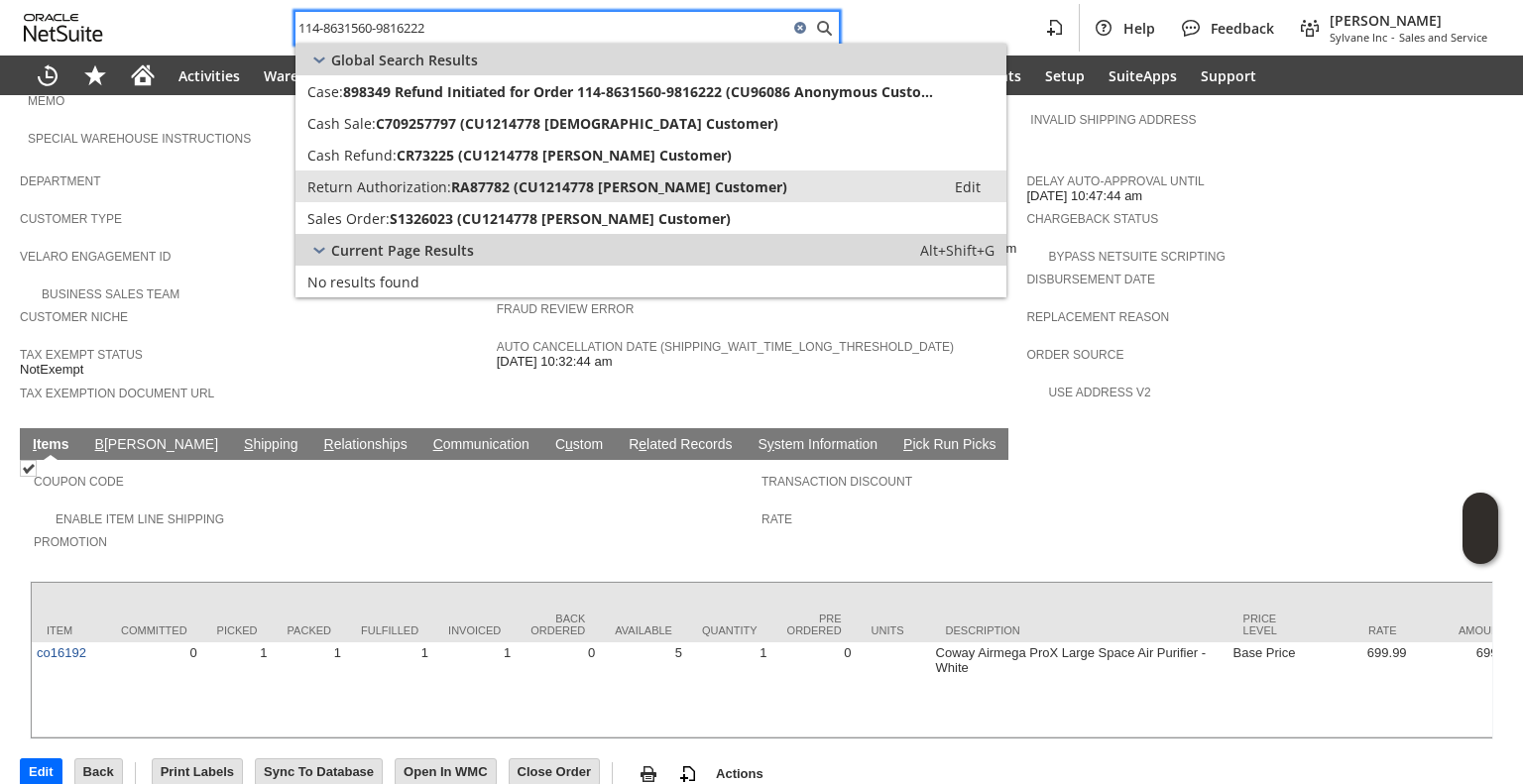 type on "114-8631560-9816222" 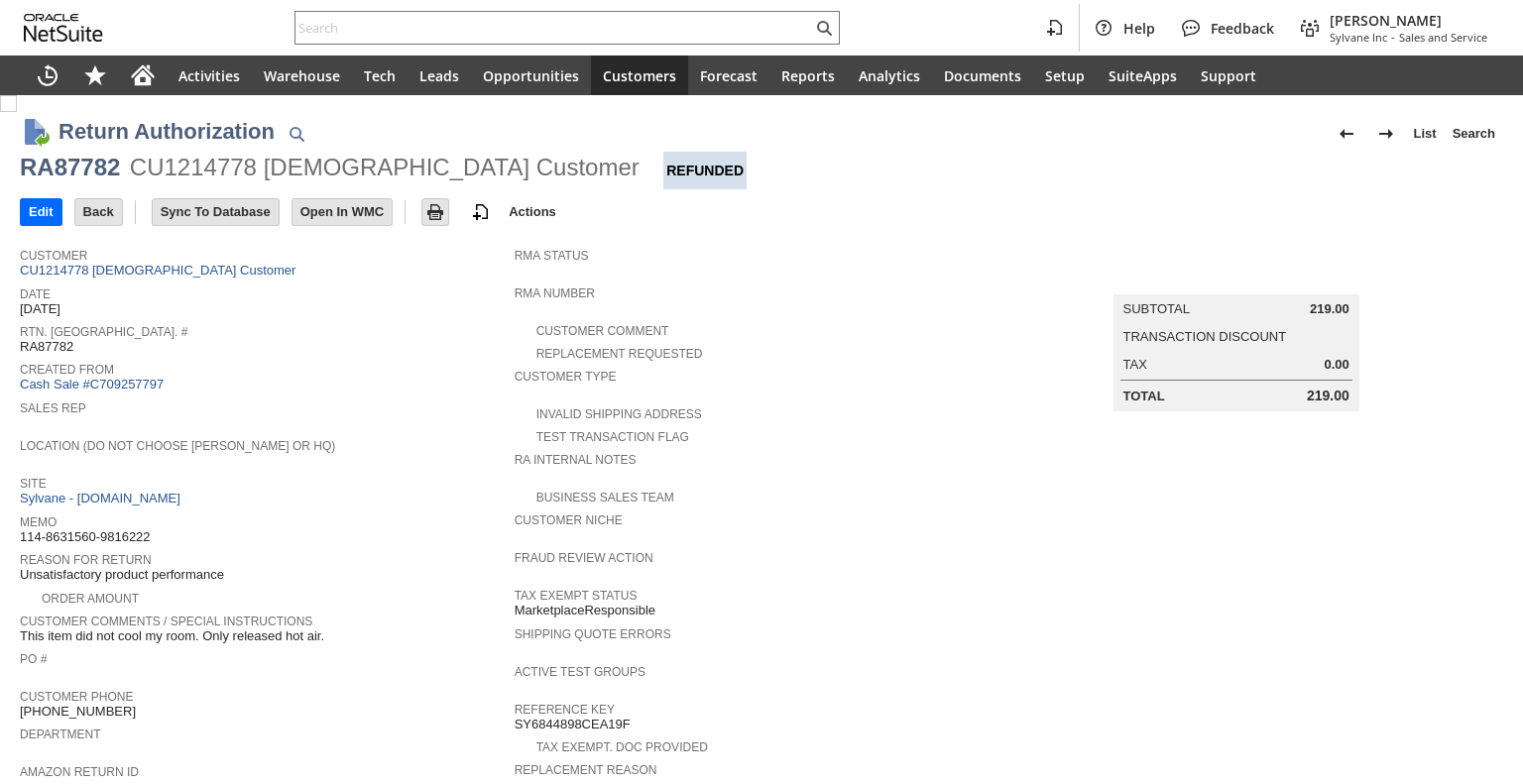 scroll, scrollTop: 0, scrollLeft: 0, axis: both 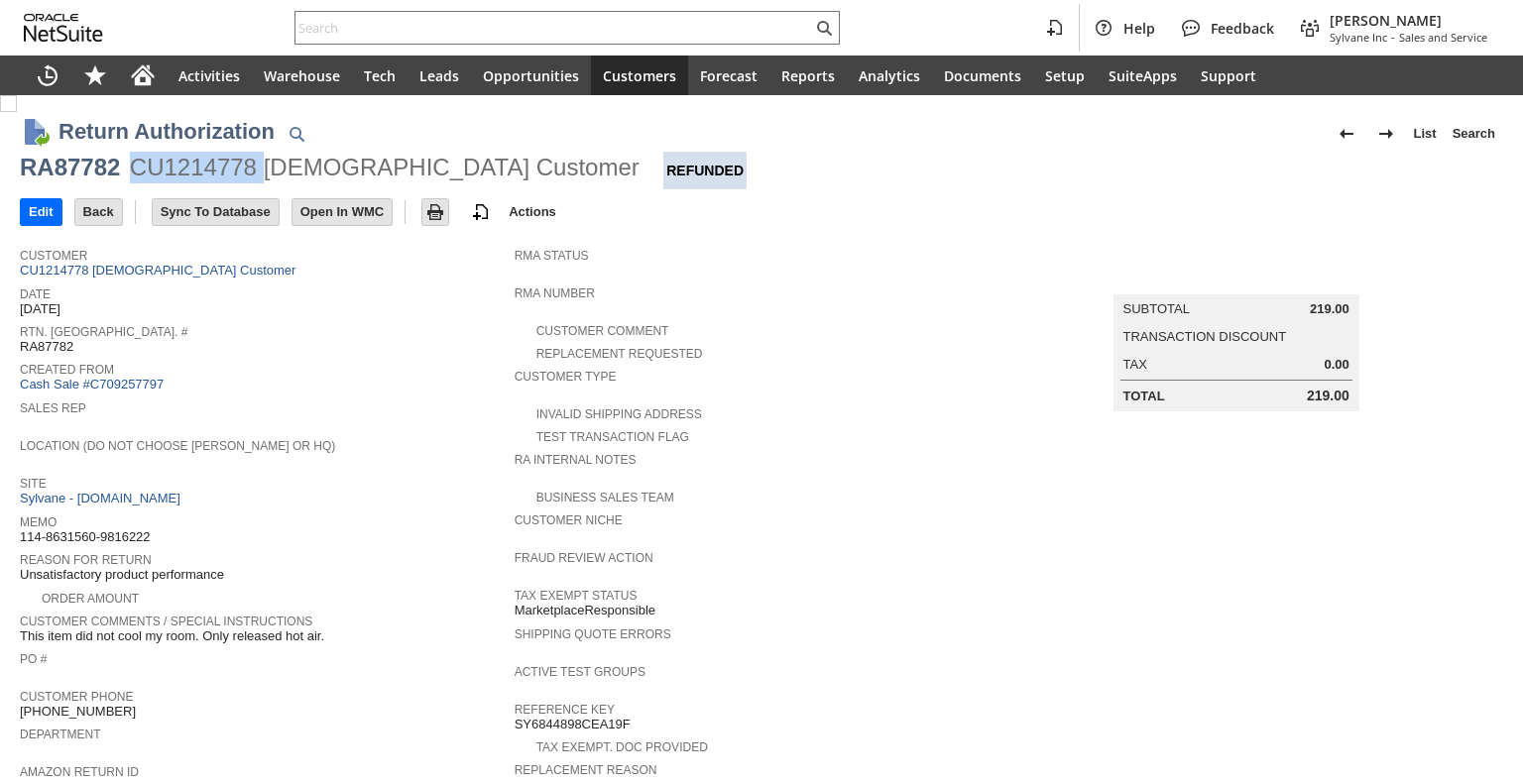 click on "CU1214778 Jesus Customer" at bounding box center (385, 168) 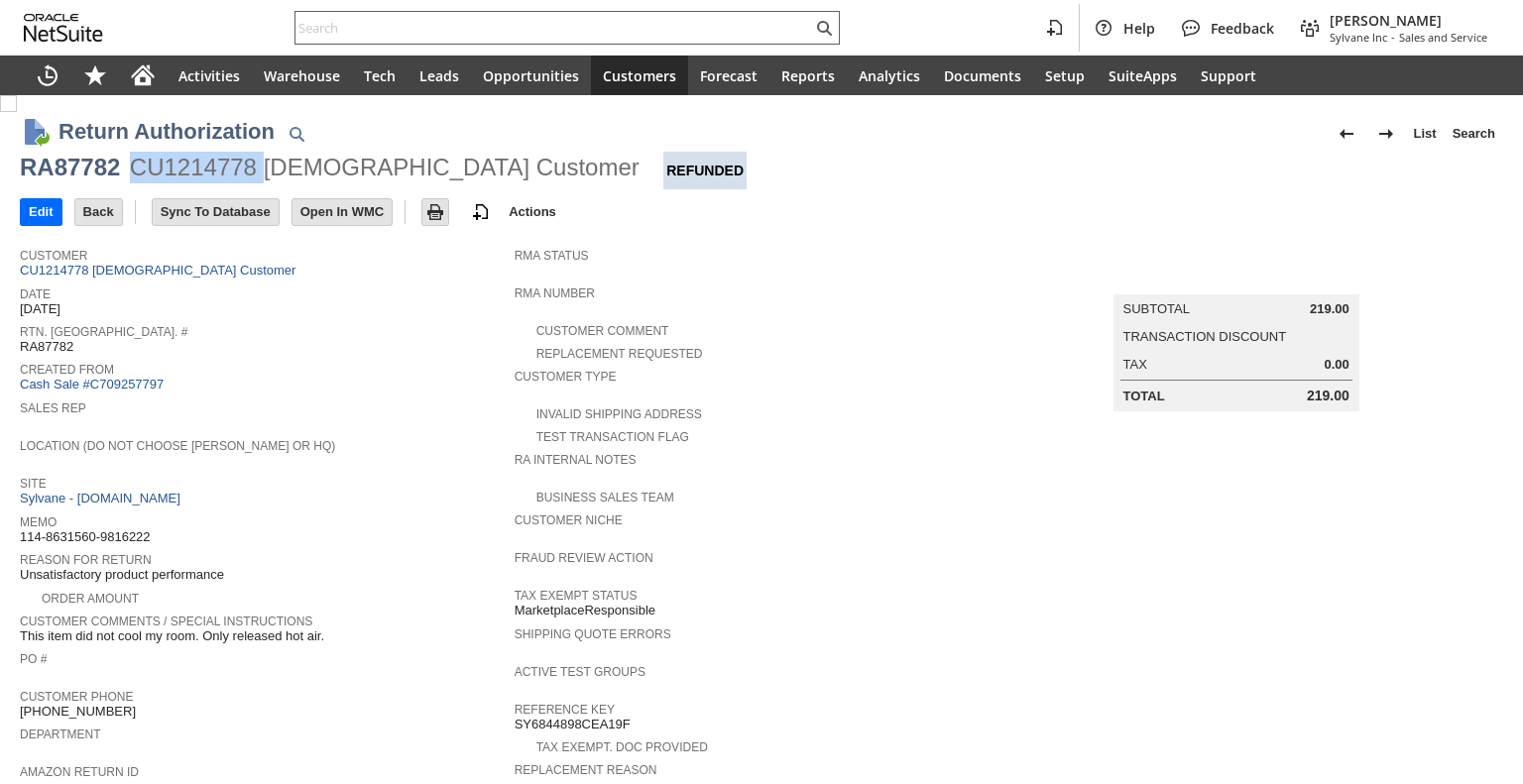 copy on "CU1214778" 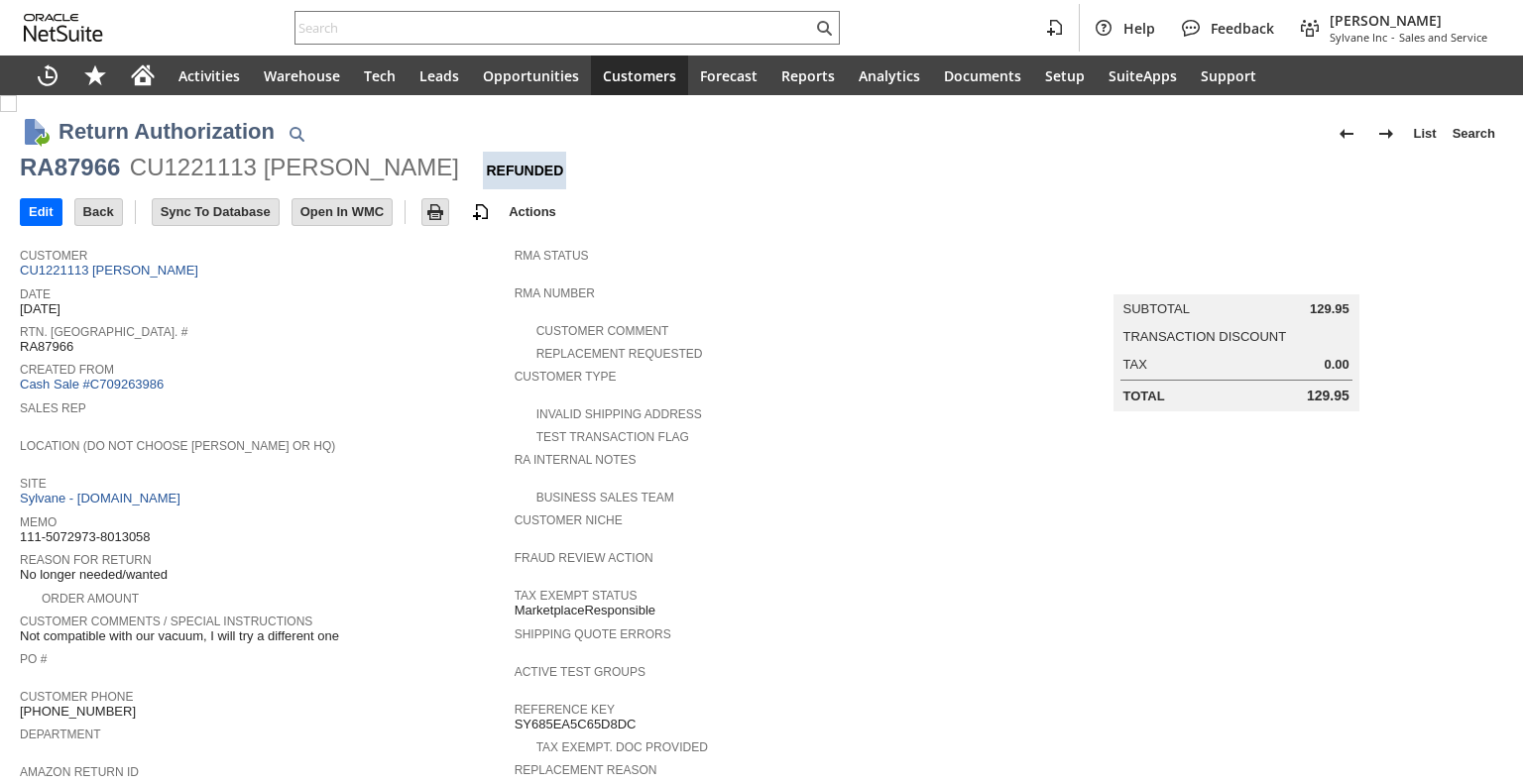 scroll, scrollTop: 0, scrollLeft: 0, axis: both 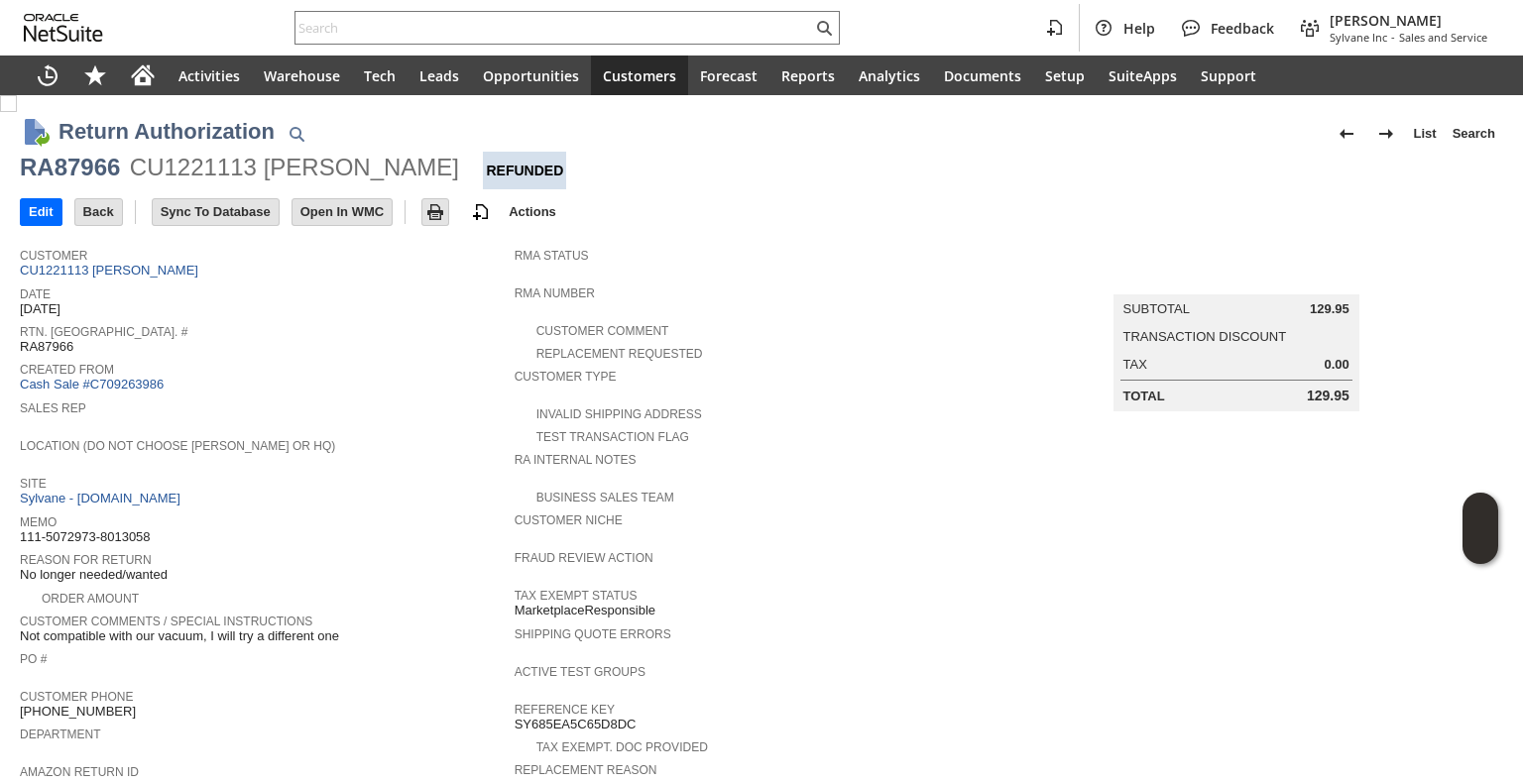 click on "CU1221113 Paul Kuczek" at bounding box center [294, 168] 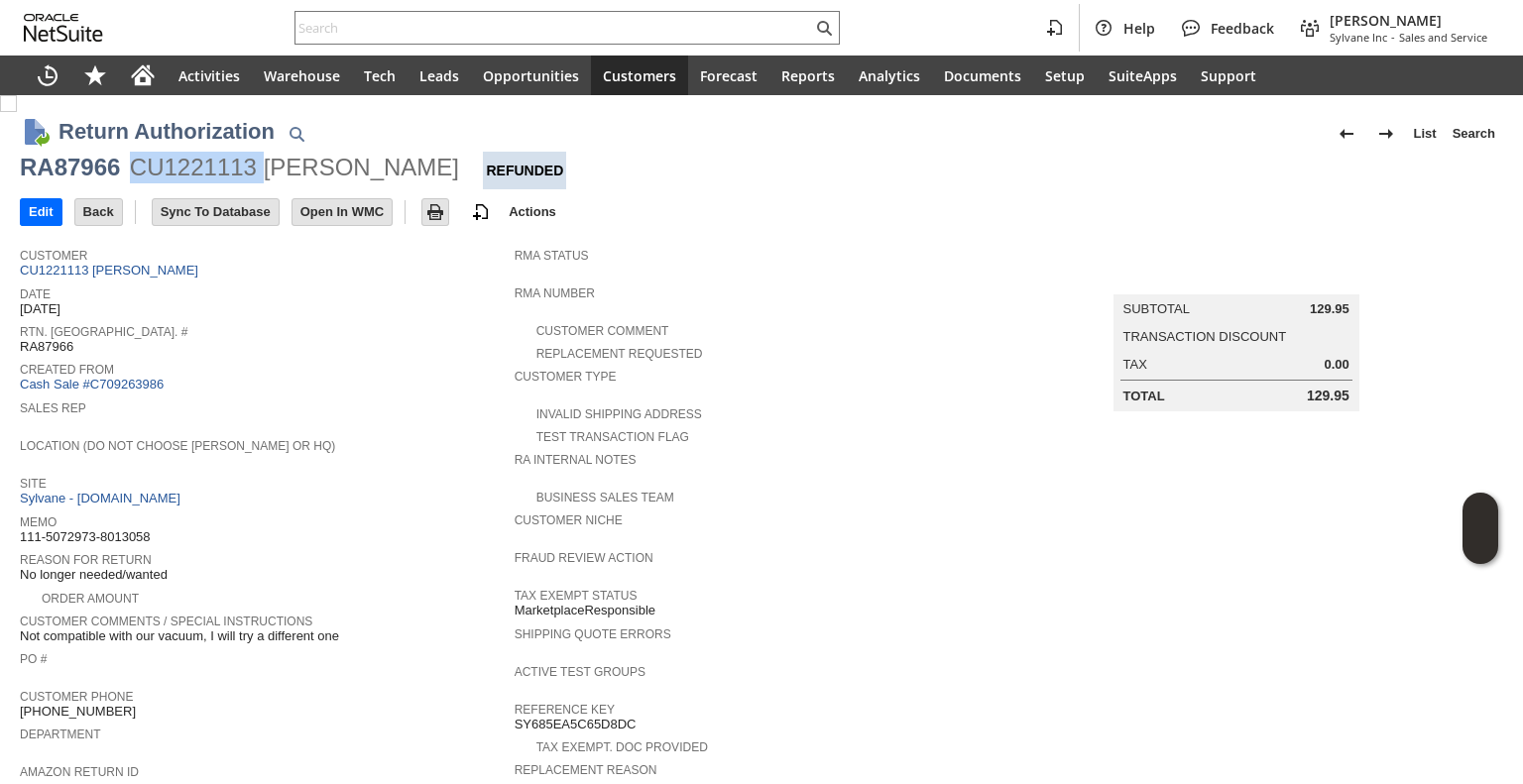 copy on "CU1221113" 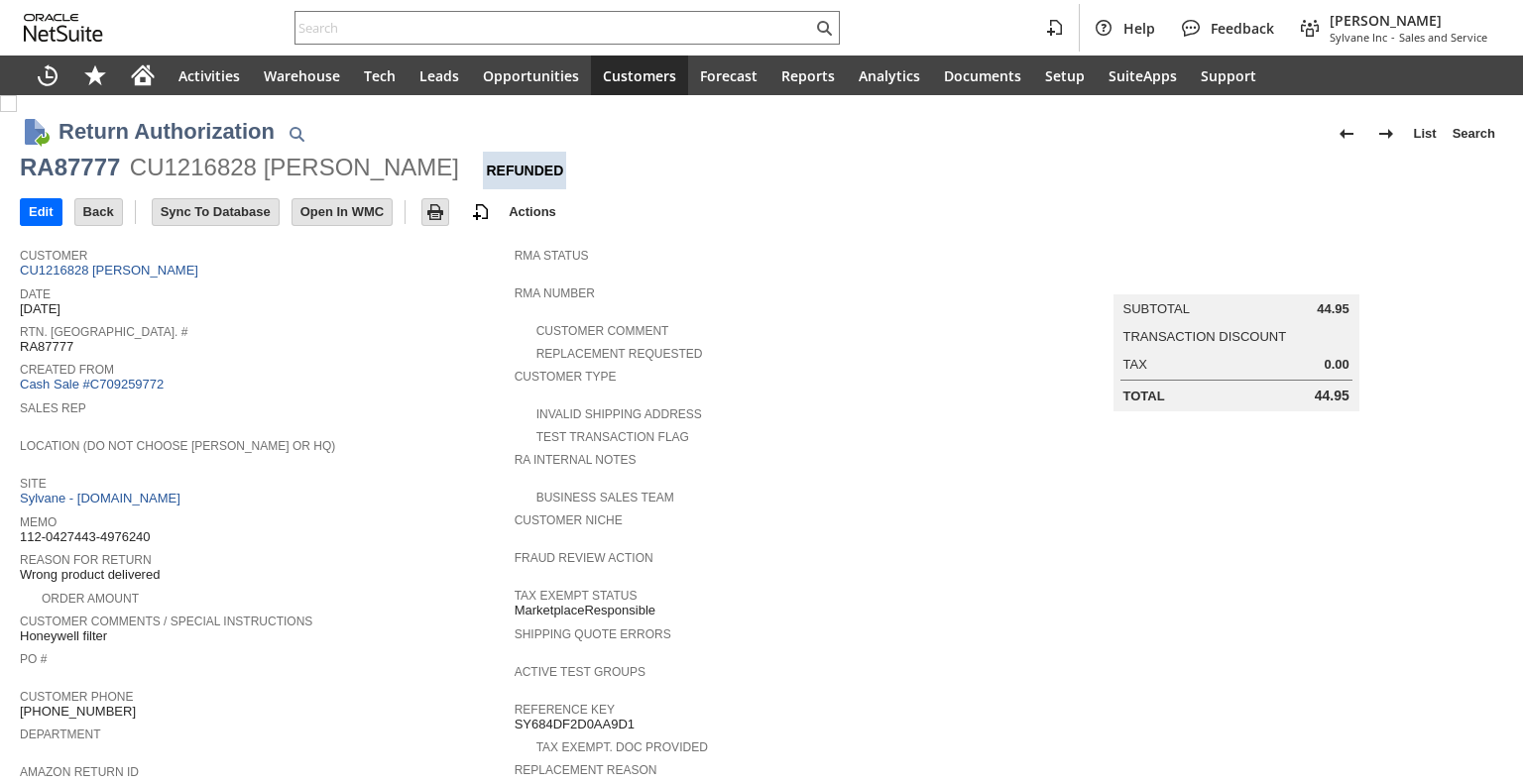 scroll, scrollTop: 0, scrollLeft: 0, axis: both 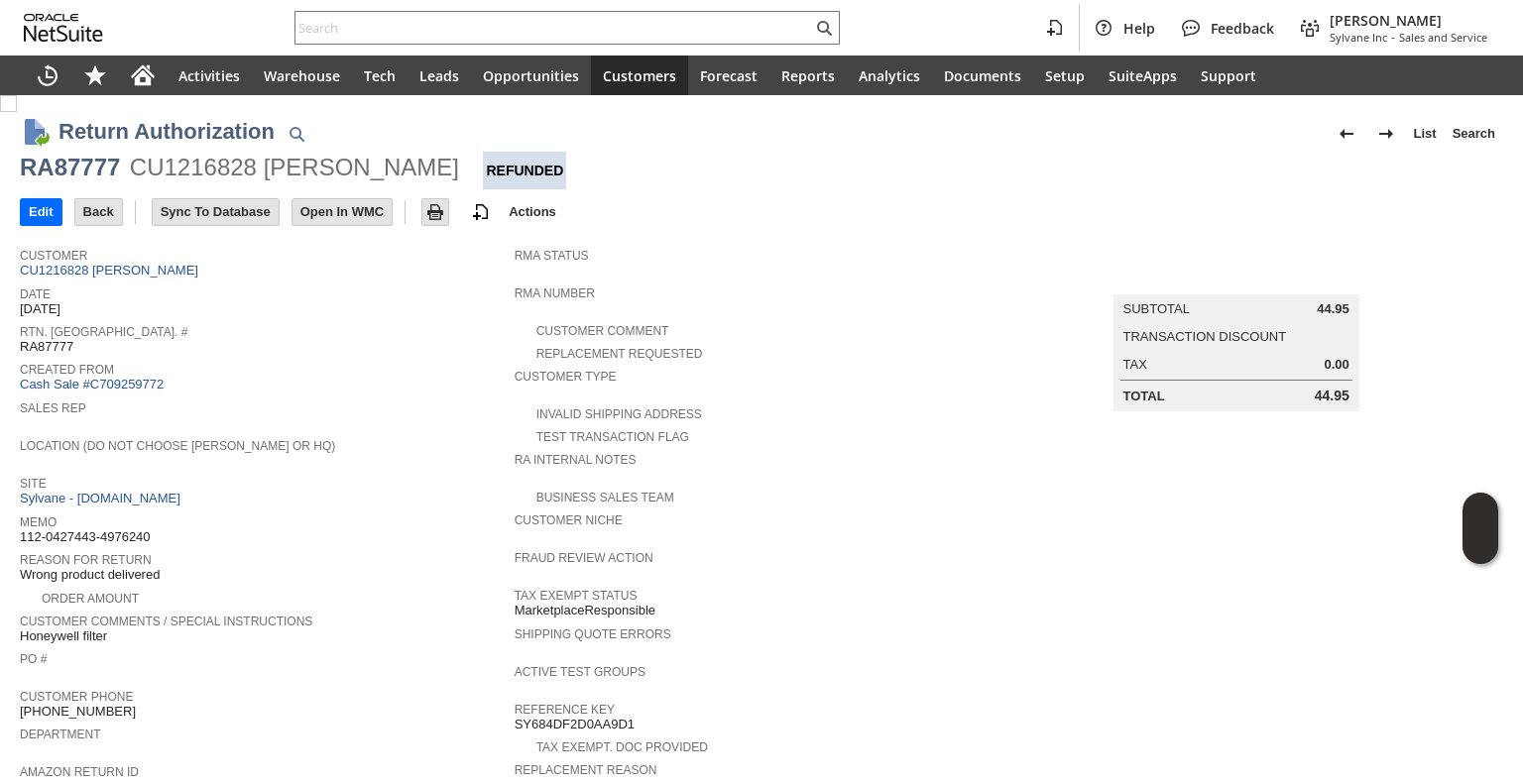 click on "CU1216828 Kate Burk" at bounding box center (294, 168) 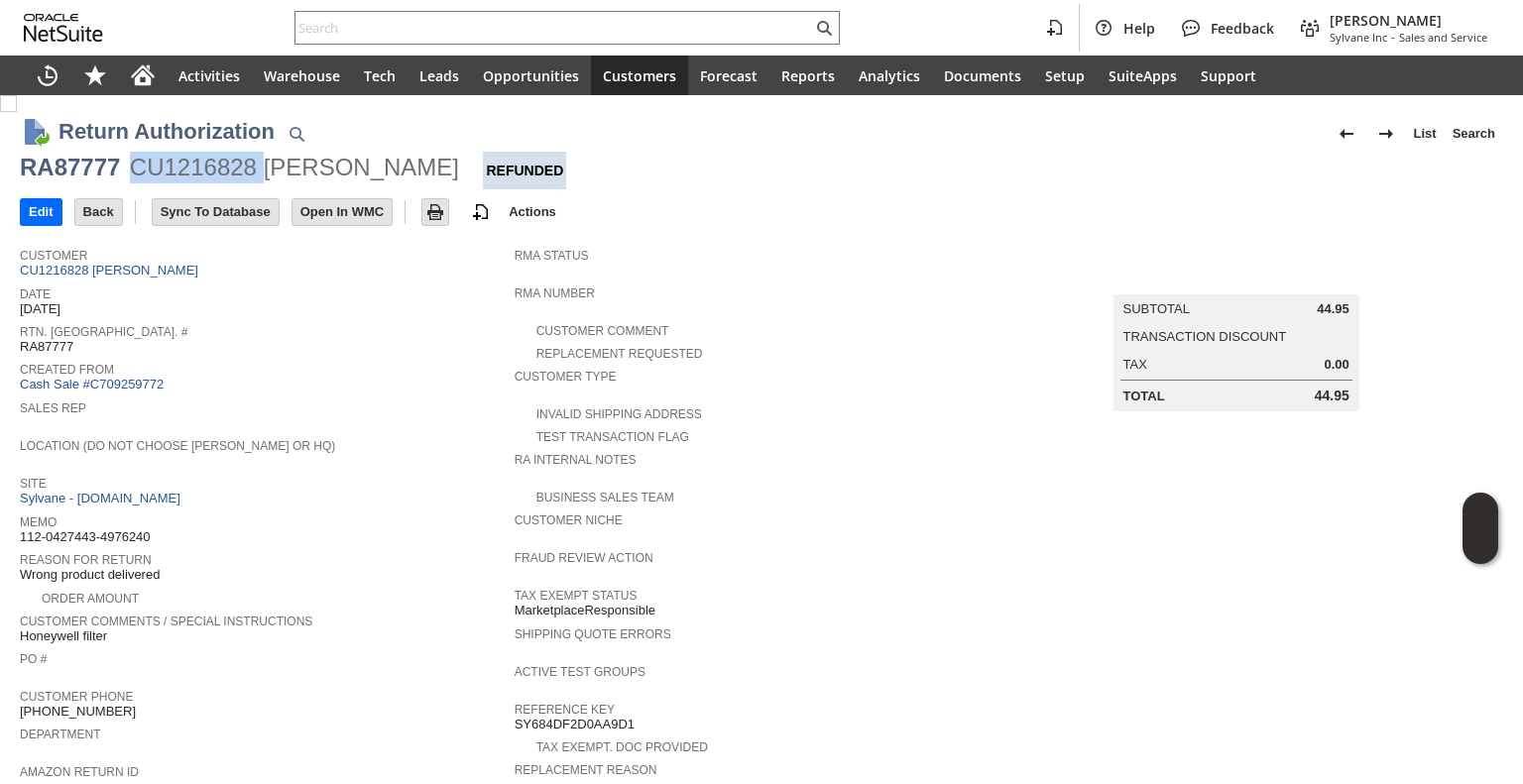 click on "CU1216828 Kate Burk" at bounding box center (294, 168) 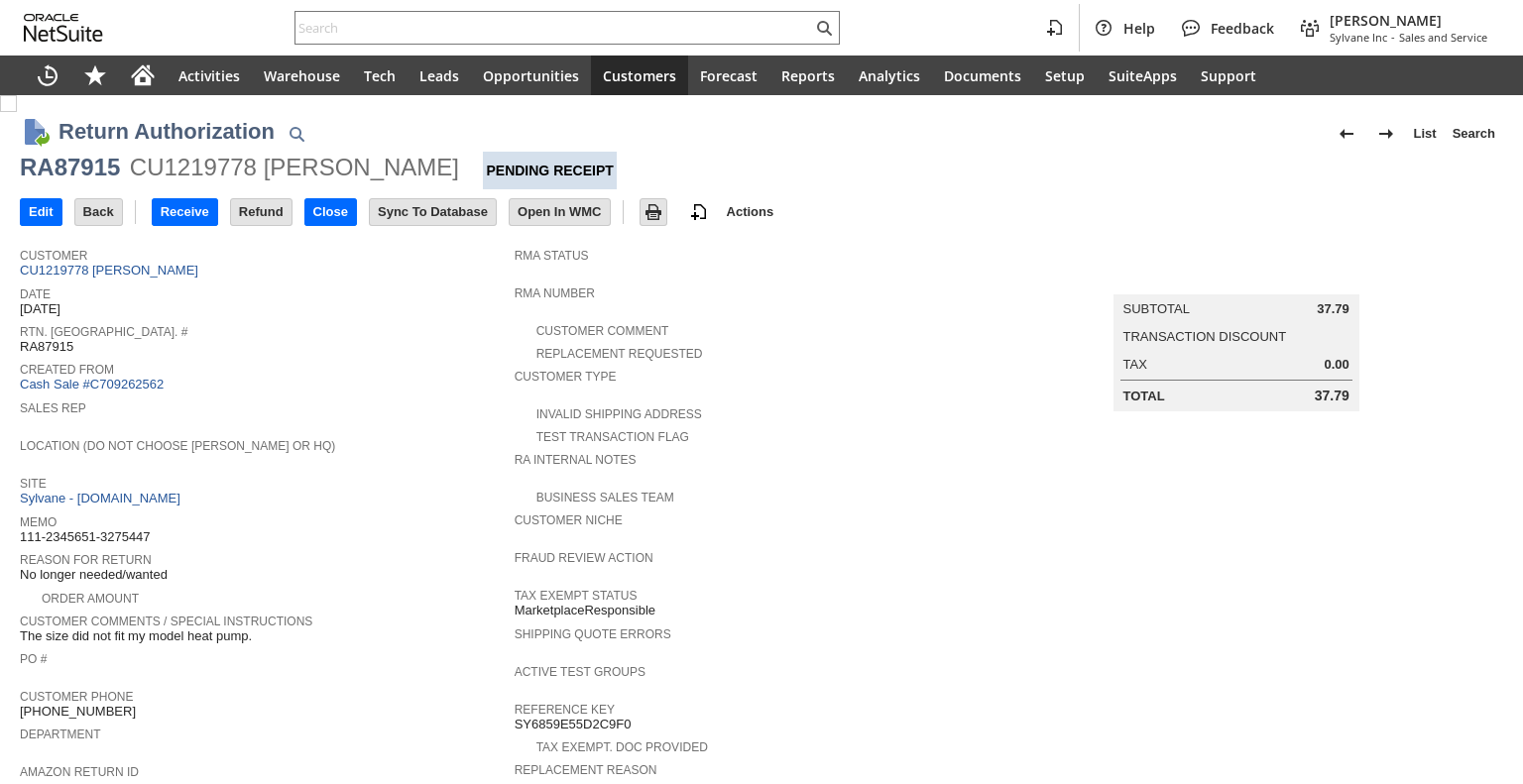 scroll, scrollTop: 0, scrollLeft: 0, axis: both 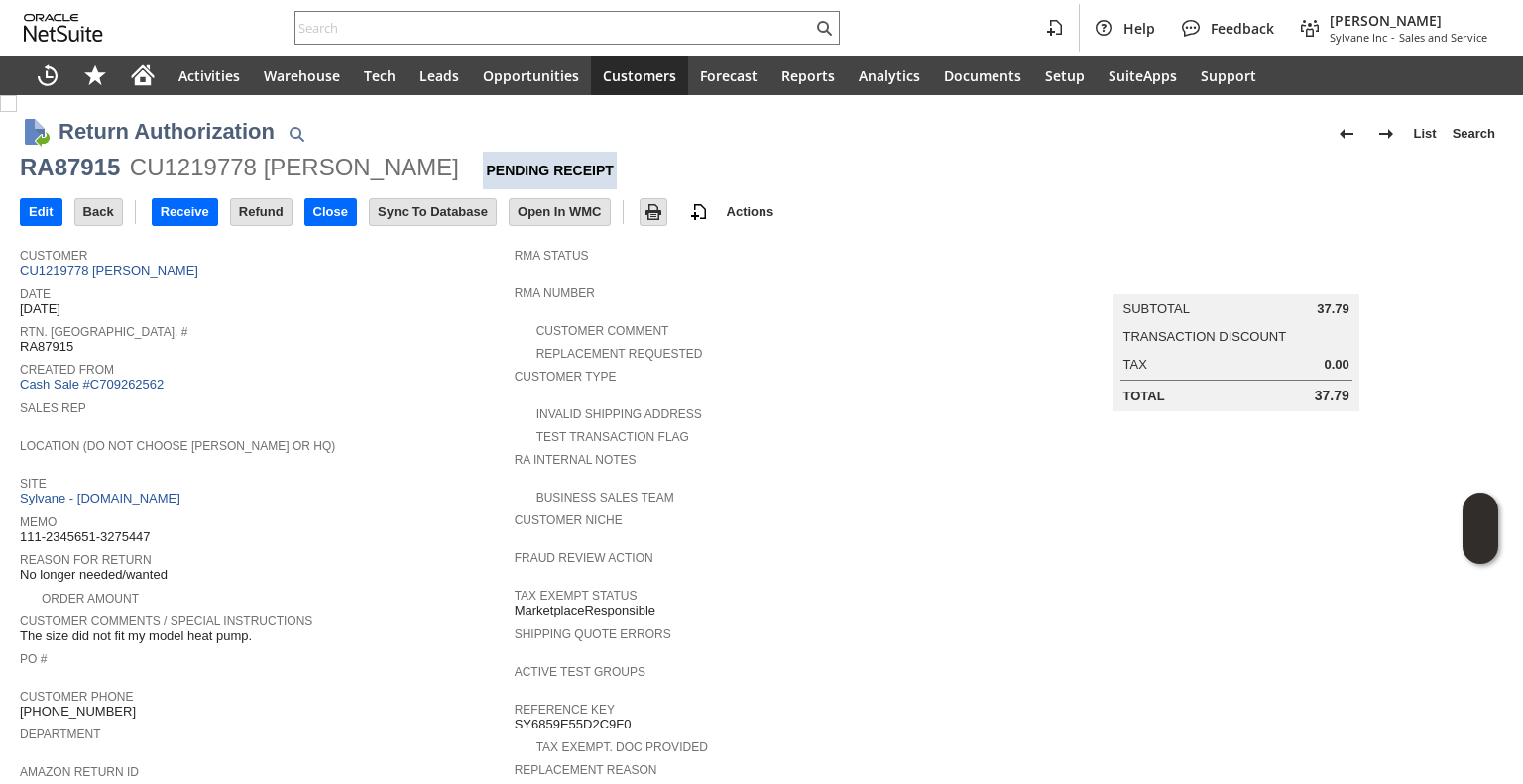 click on "CU1219778 Cassandra Whalen" at bounding box center (294, 168) 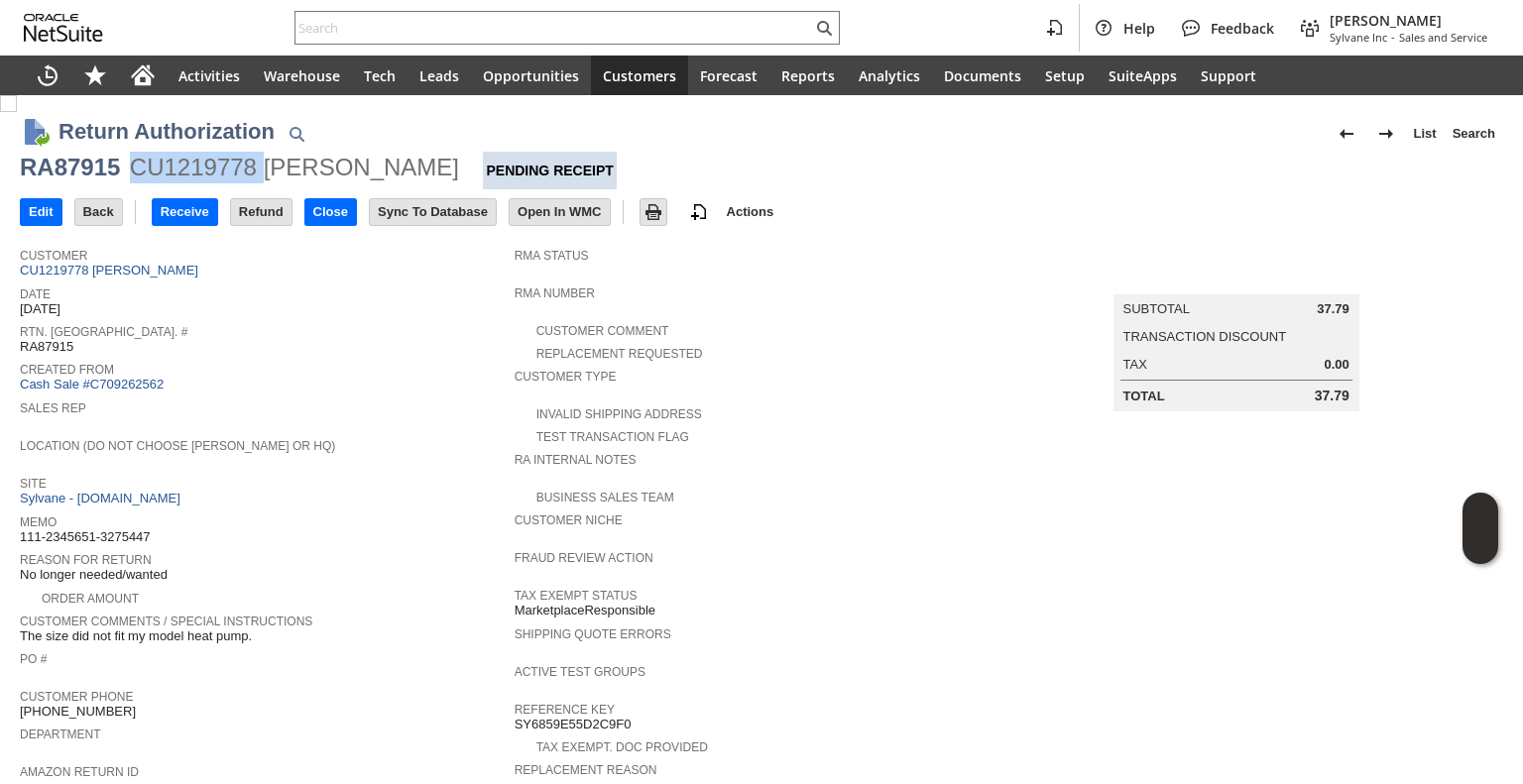 click on "CU1219778 Cassandra Whalen" at bounding box center [294, 168] 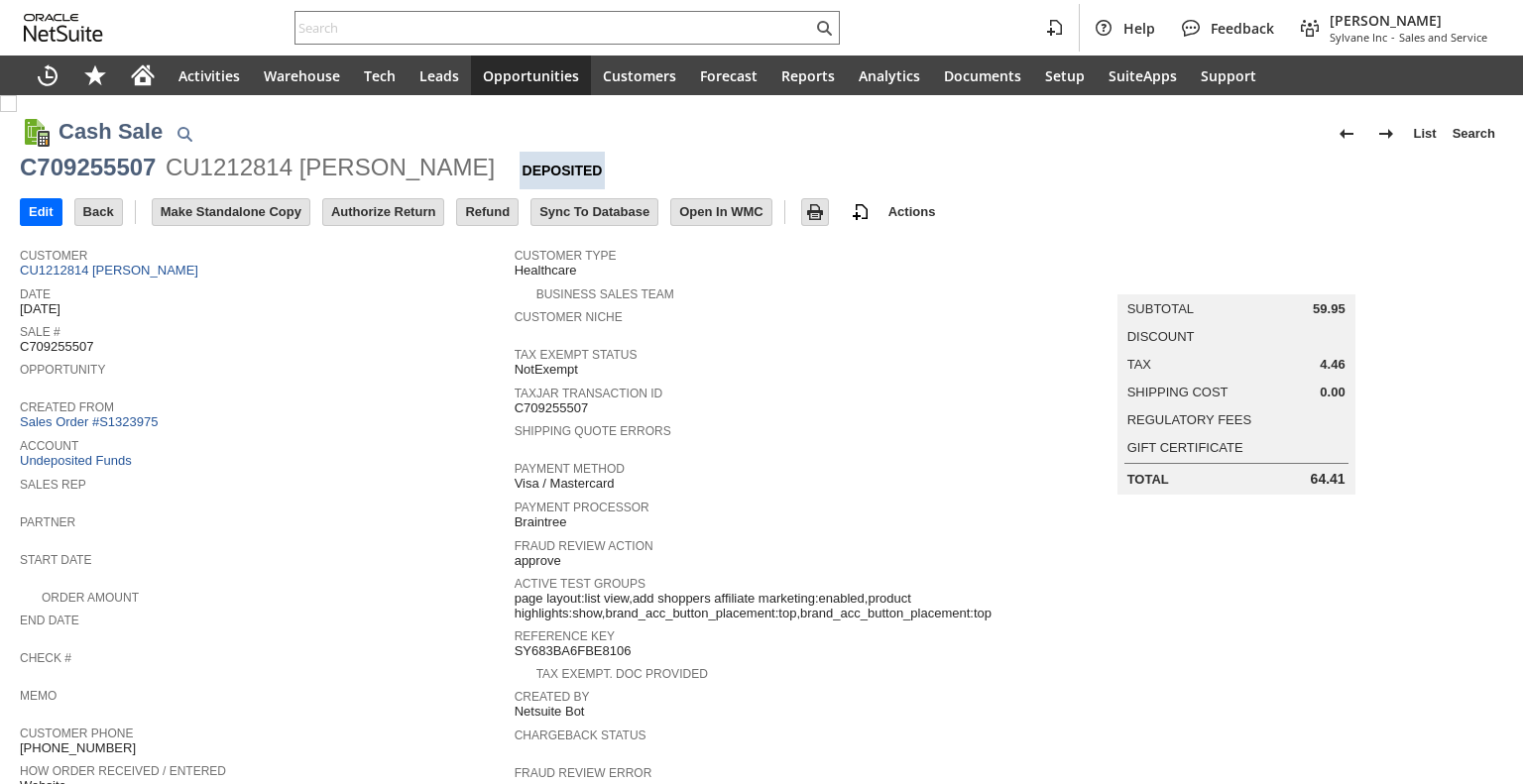 scroll, scrollTop: 0, scrollLeft: 0, axis: both 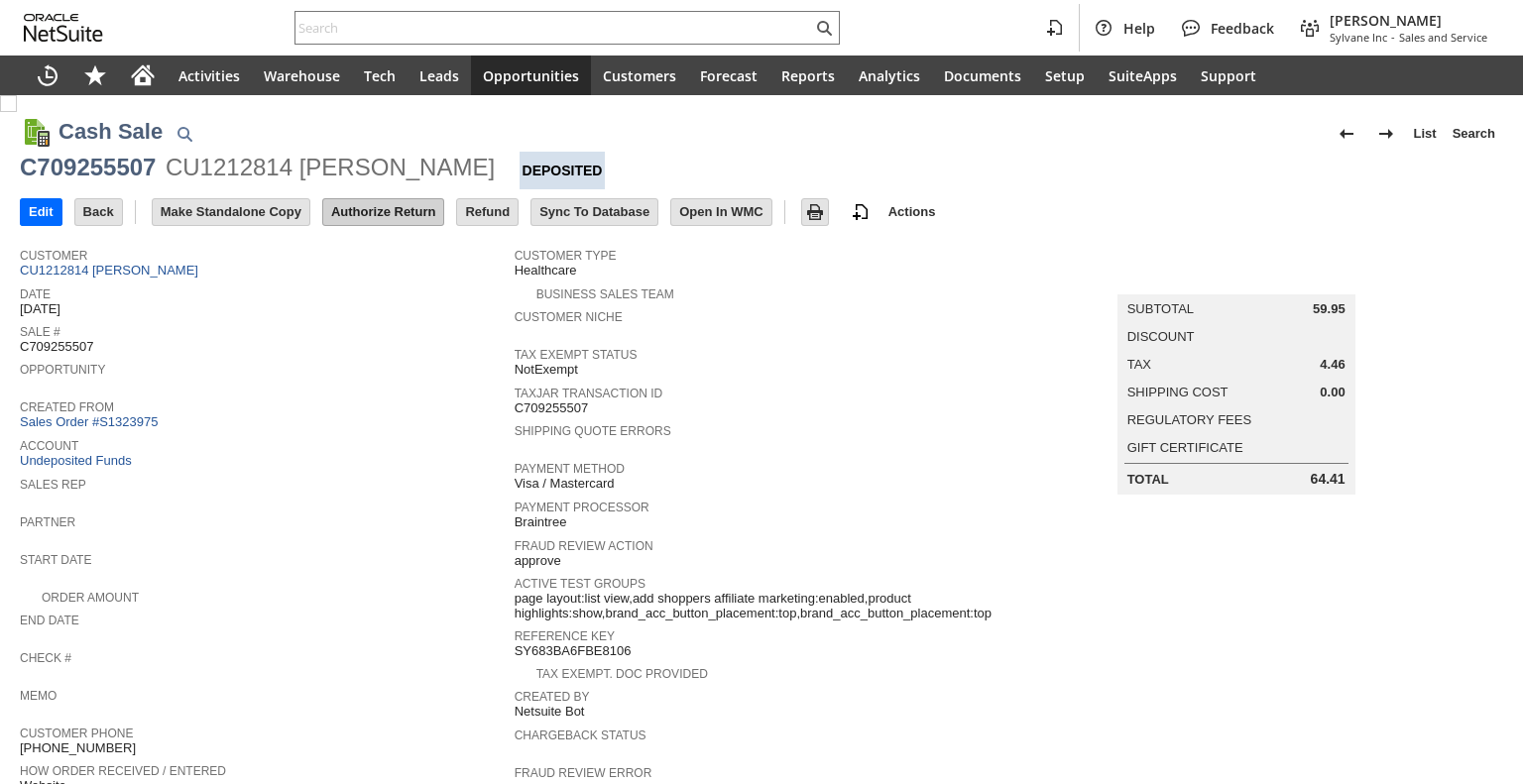 click on "Authorize Return" at bounding box center (383, 212) 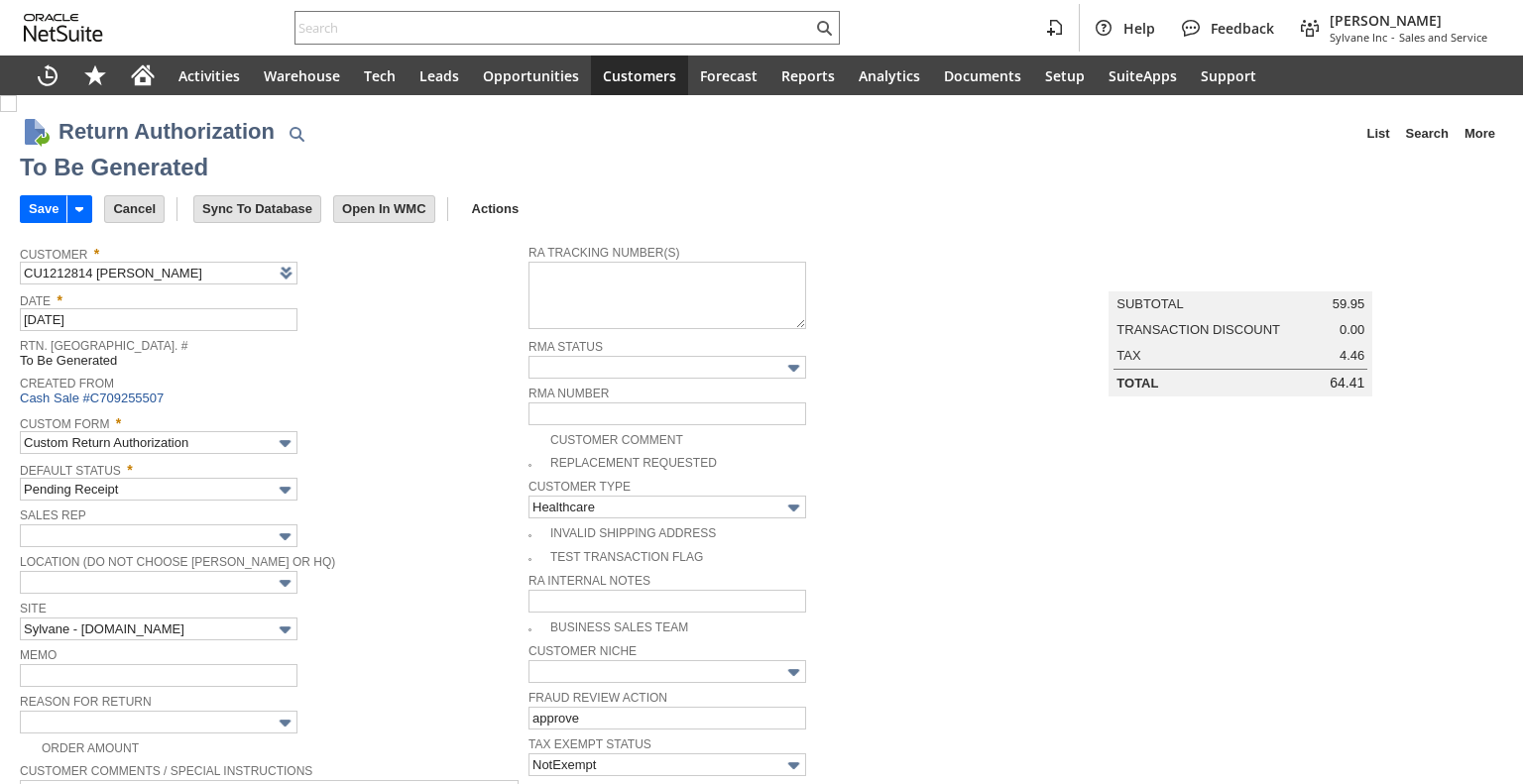 scroll, scrollTop: 0, scrollLeft: 0, axis: both 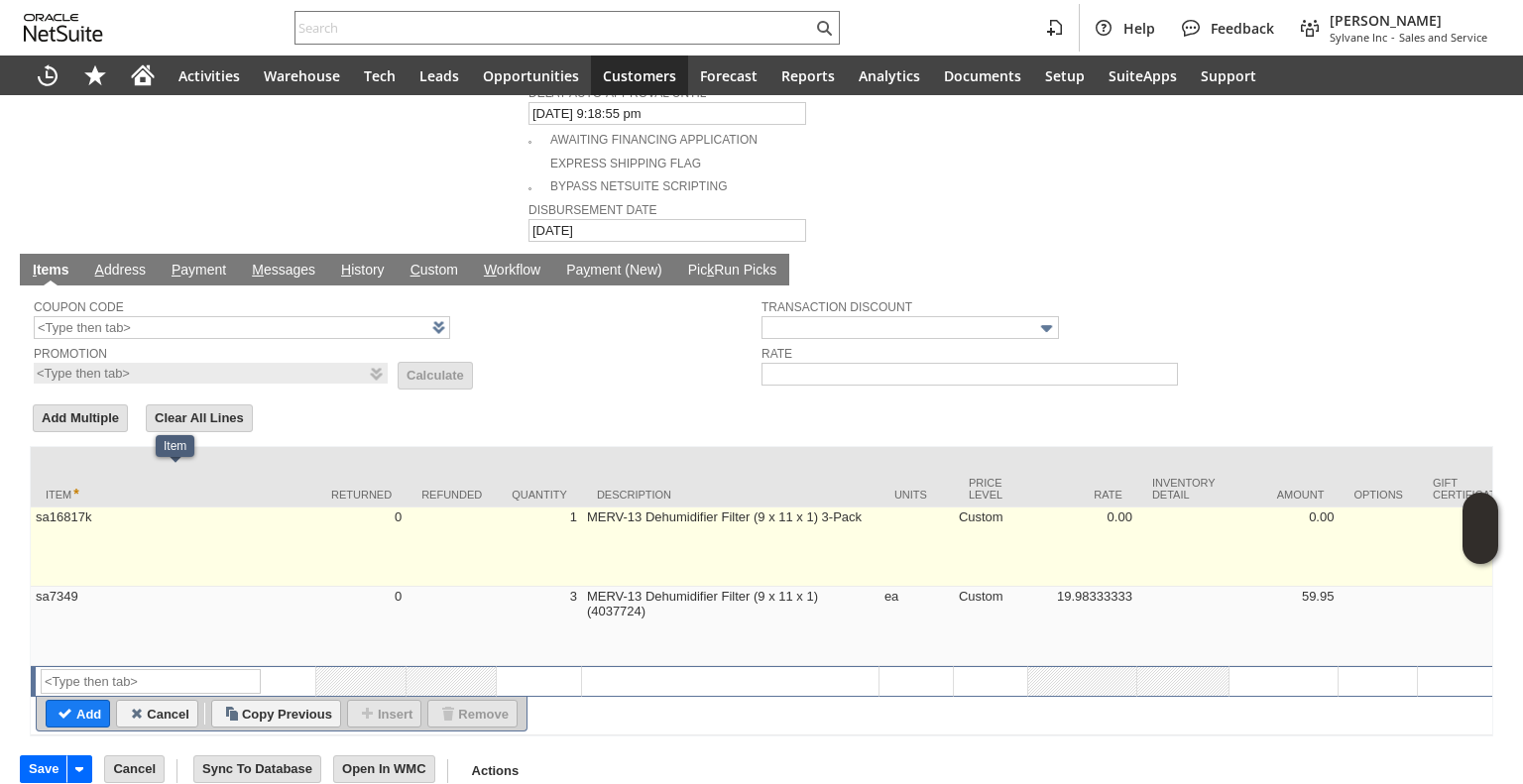 click on "sa16817k" at bounding box center (174, 547) 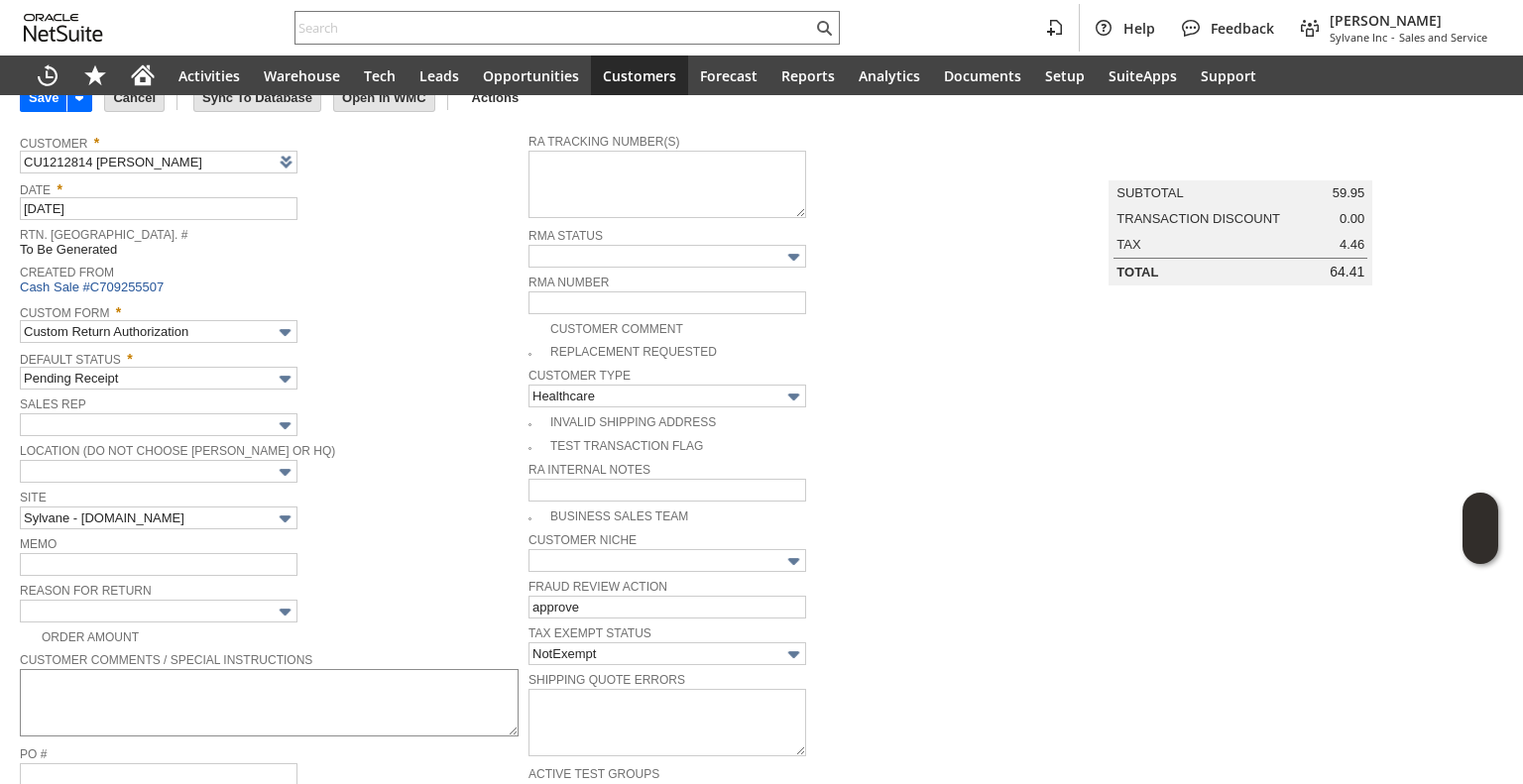 scroll, scrollTop: 297, scrollLeft: 0, axis: vertical 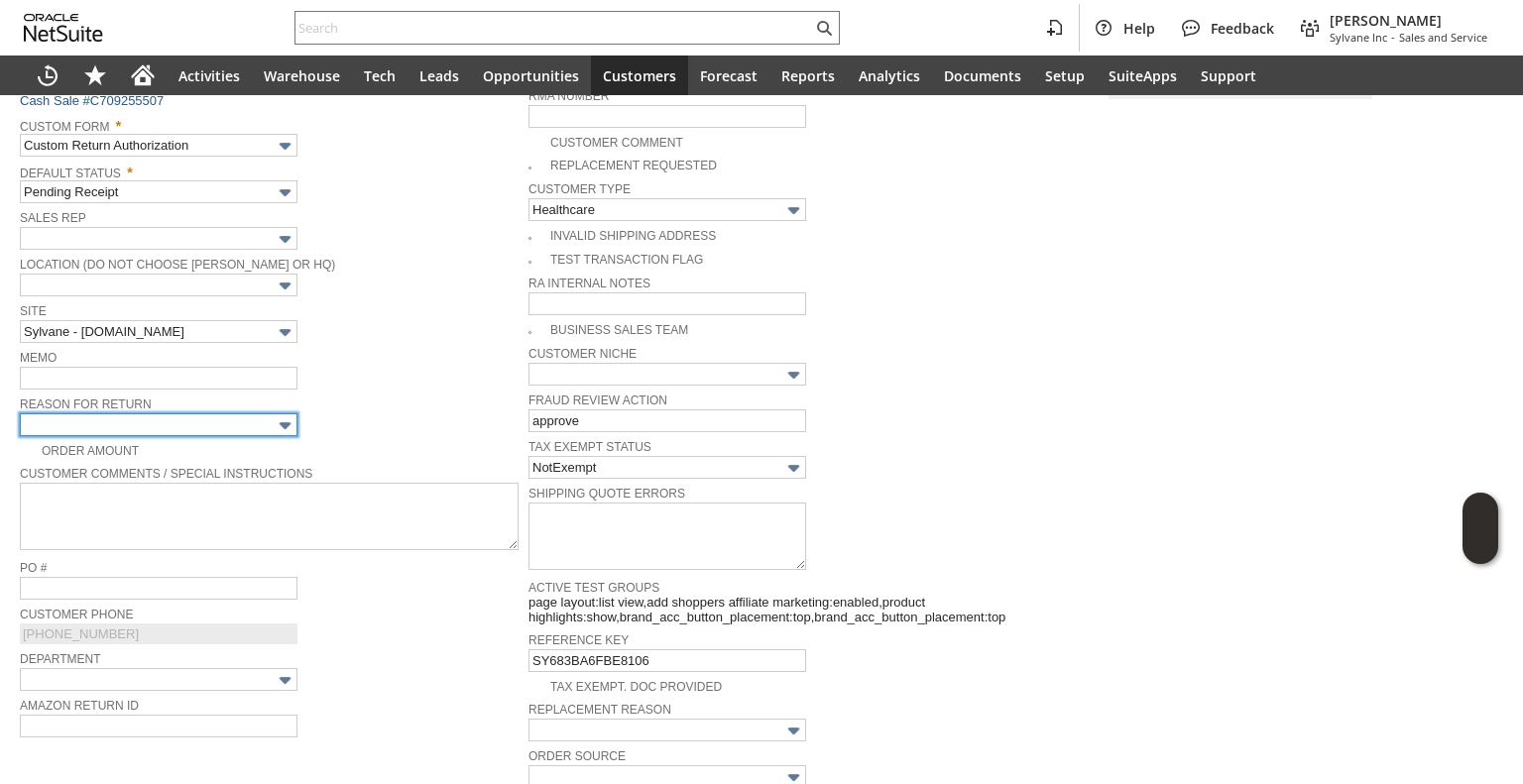 click at bounding box center (159, 424) 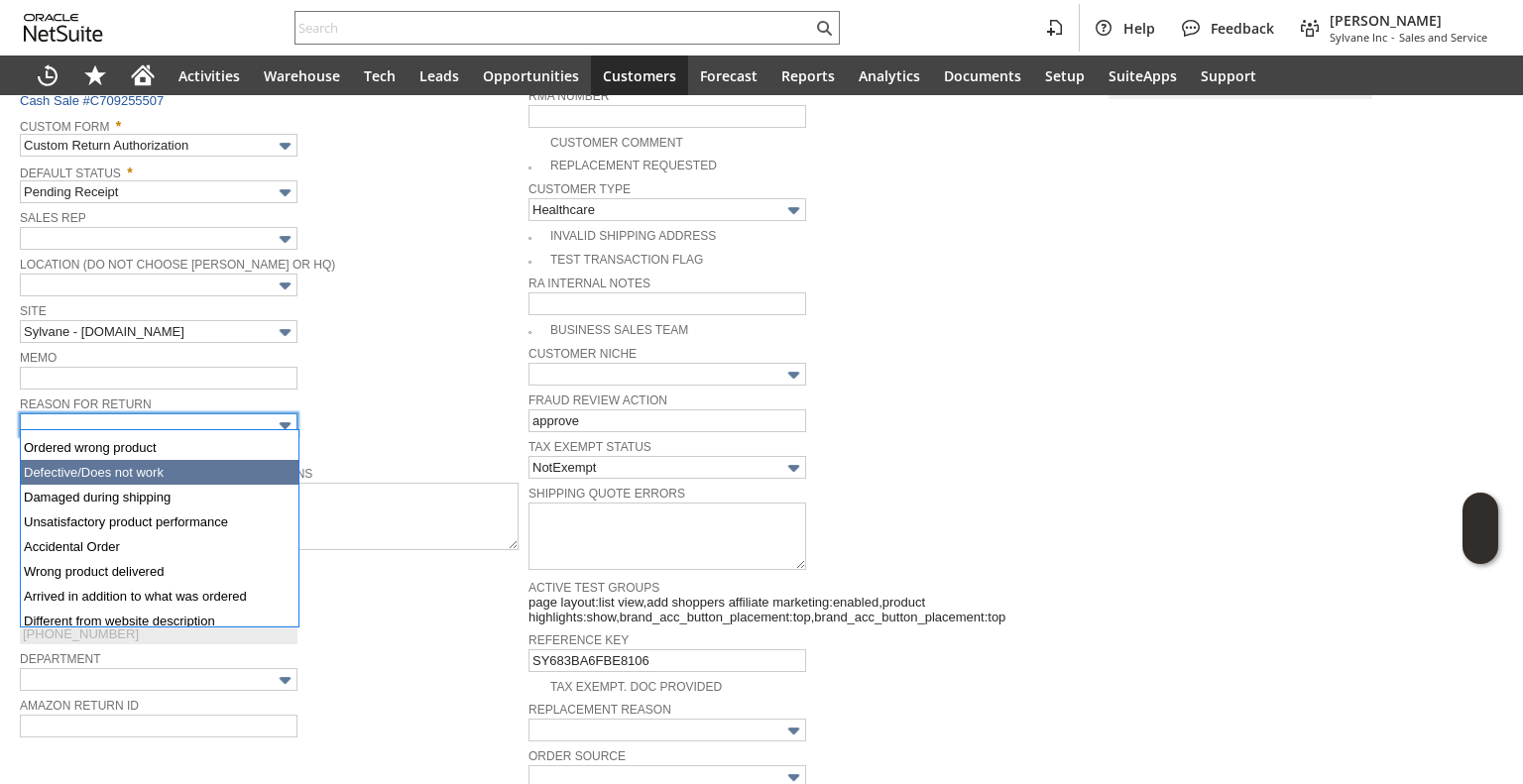scroll, scrollTop: 103, scrollLeft: 0, axis: vertical 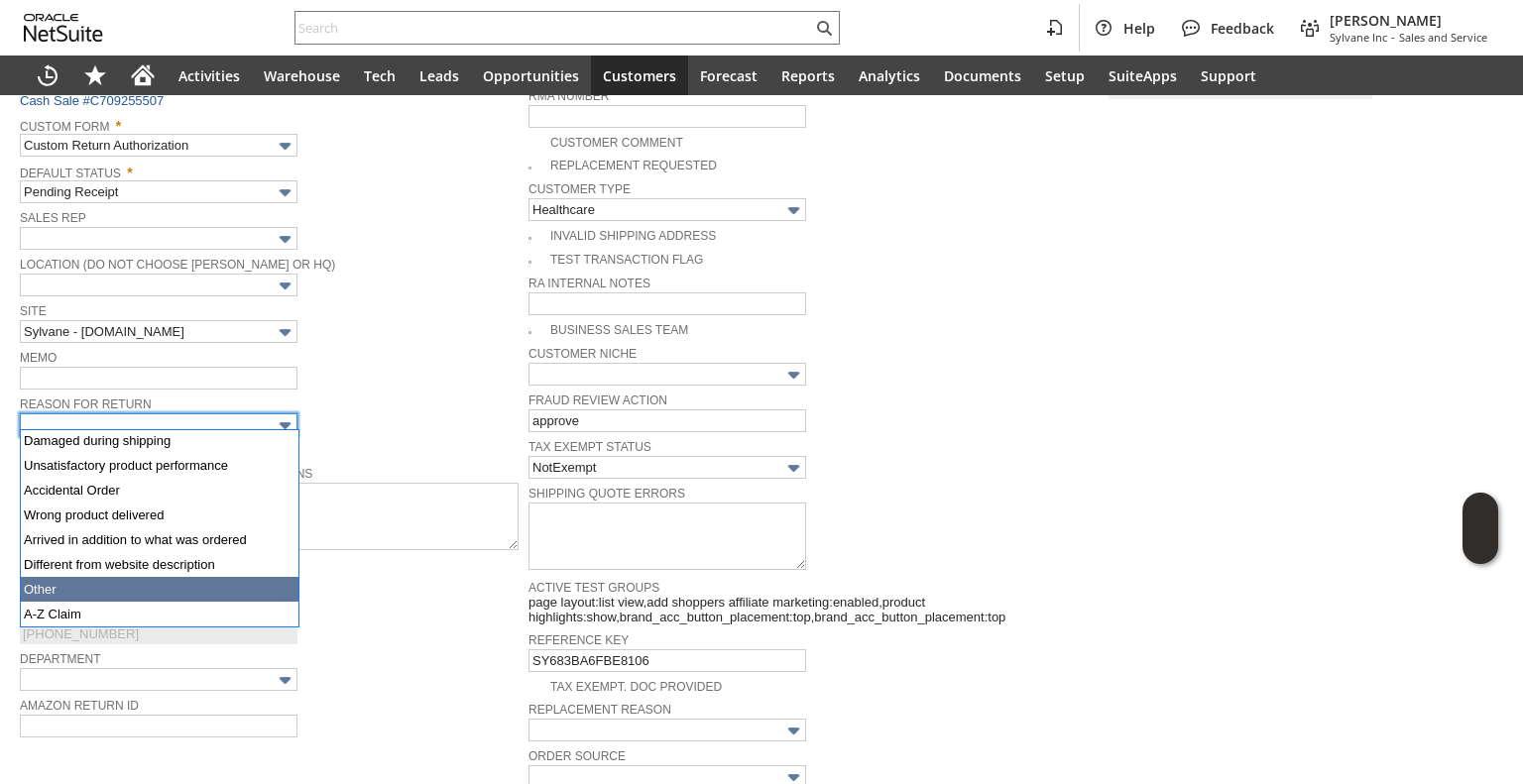 type on "Other" 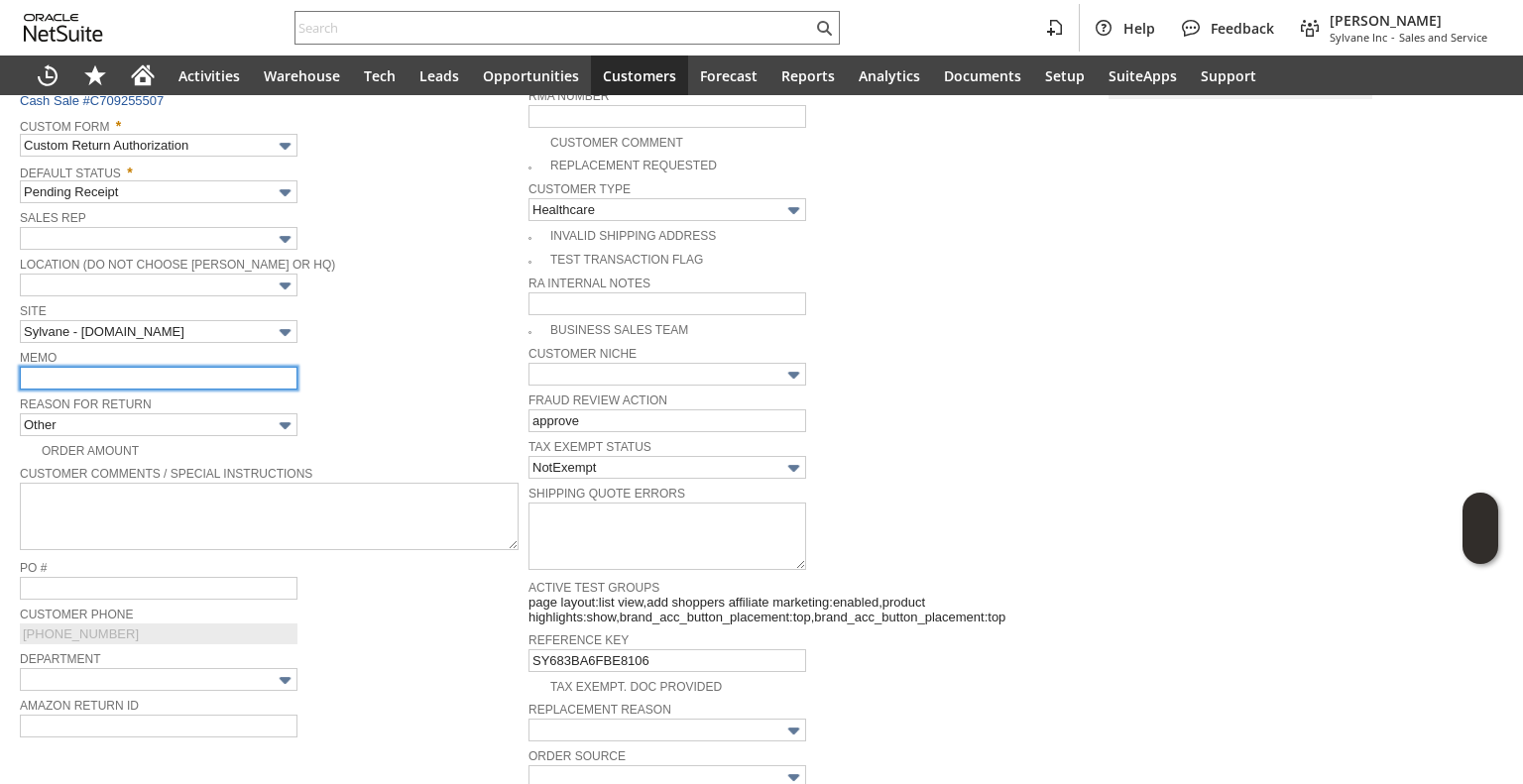 click at bounding box center [159, 378] 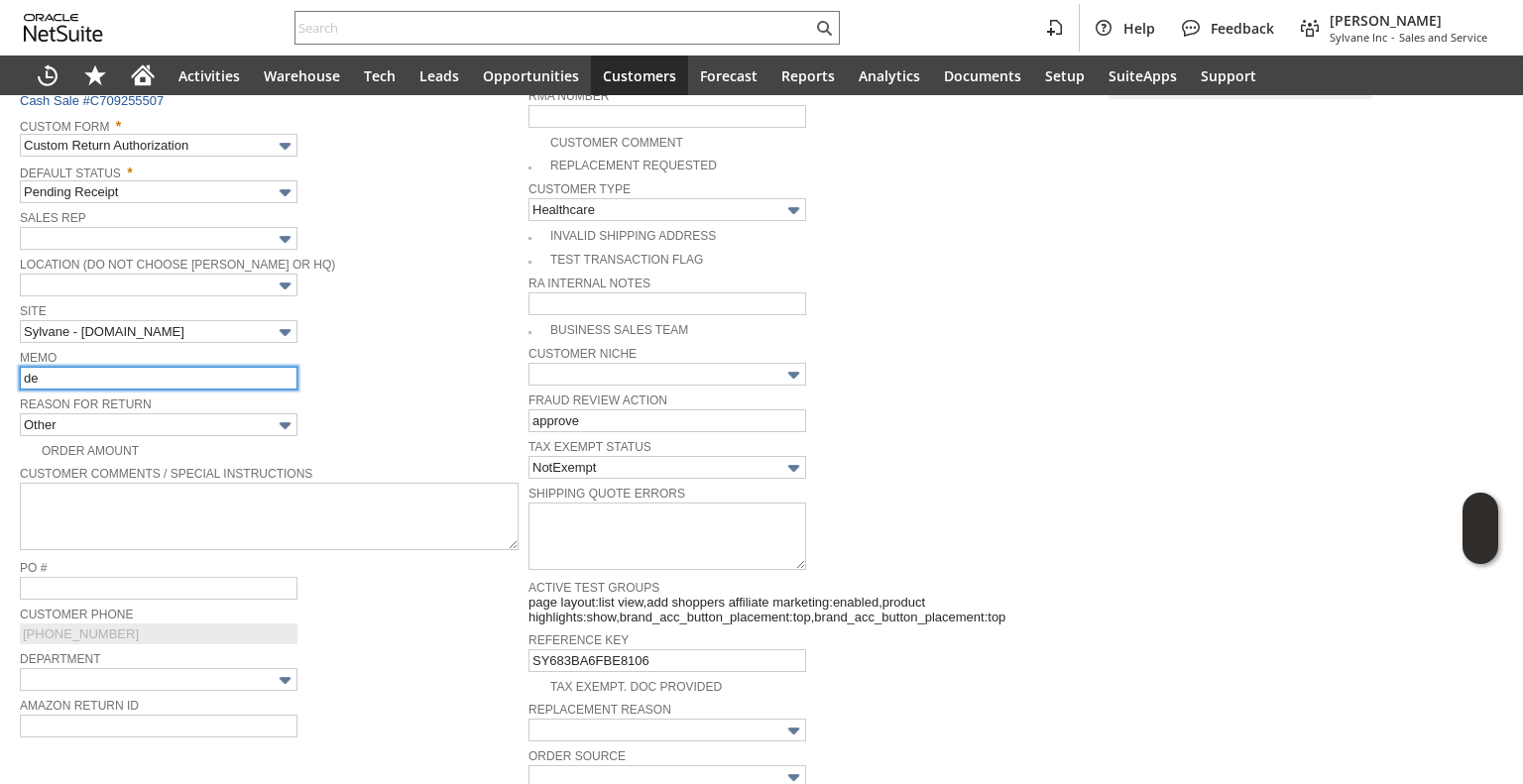 type on "d" 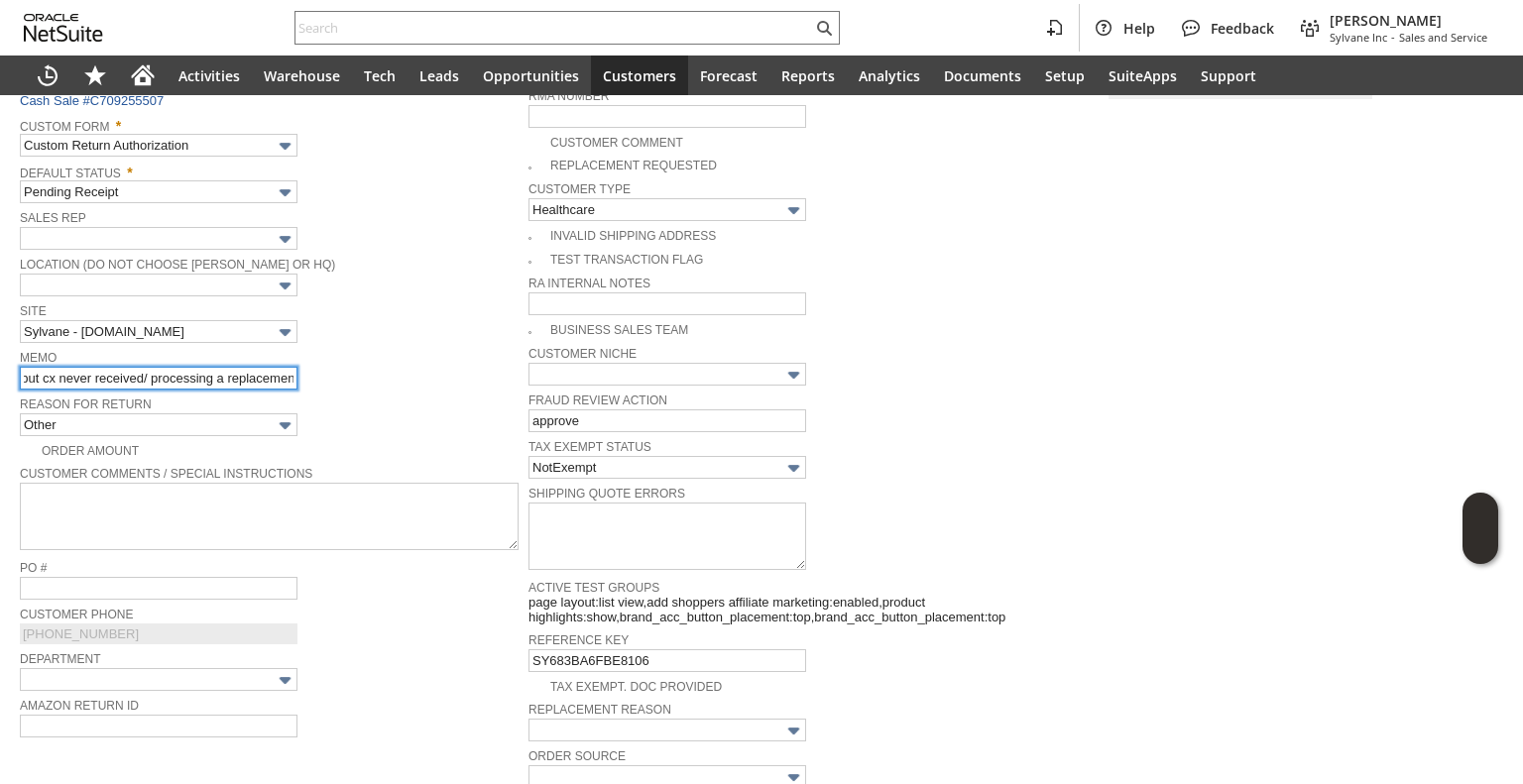 scroll, scrollTop: 0, scrollLeft: 109, axis: horizontal 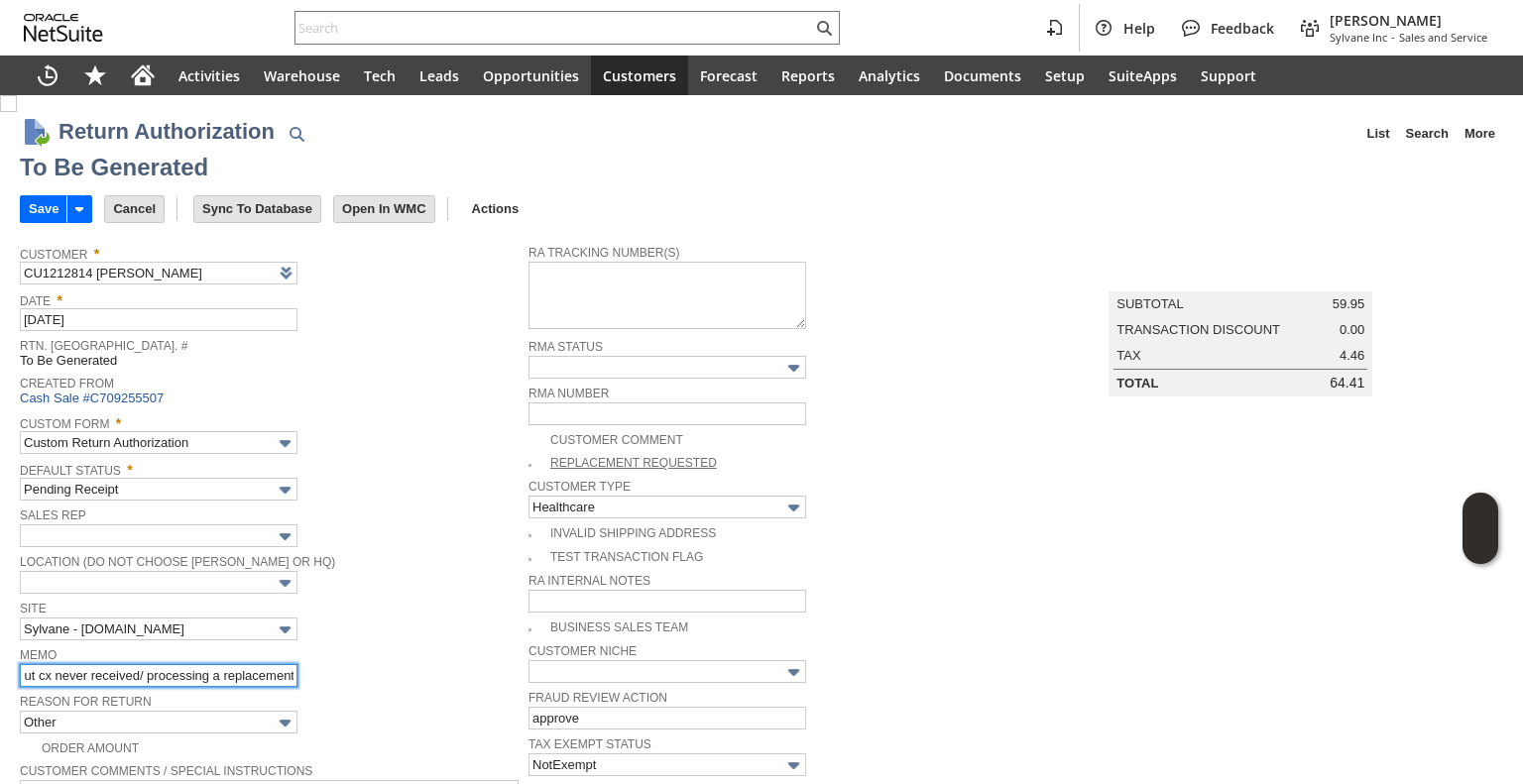 type on "marked delivered but cx never received/ processing a replacement" 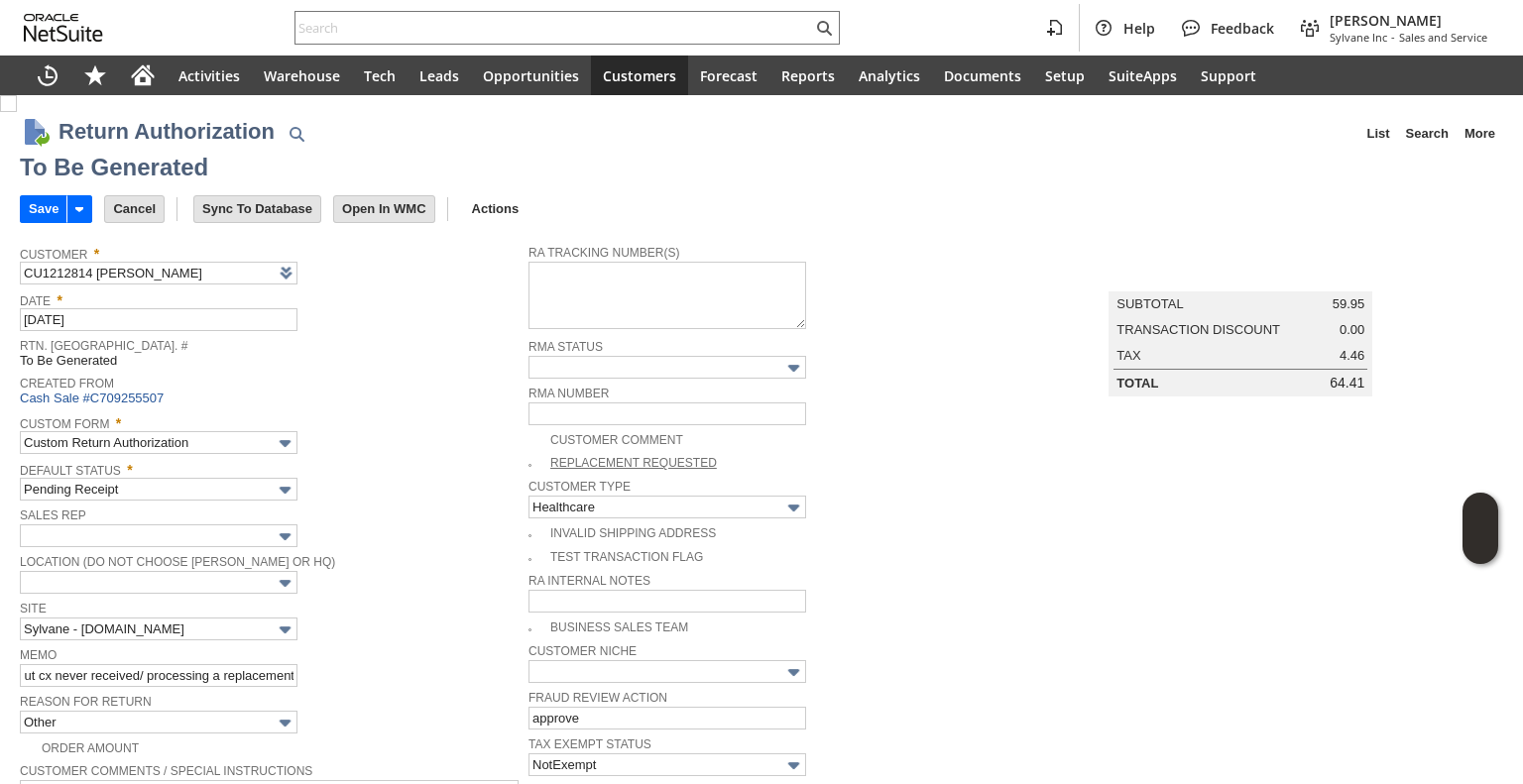 scroll, scrollTop: 0, scrollLeft: 0, axis: both 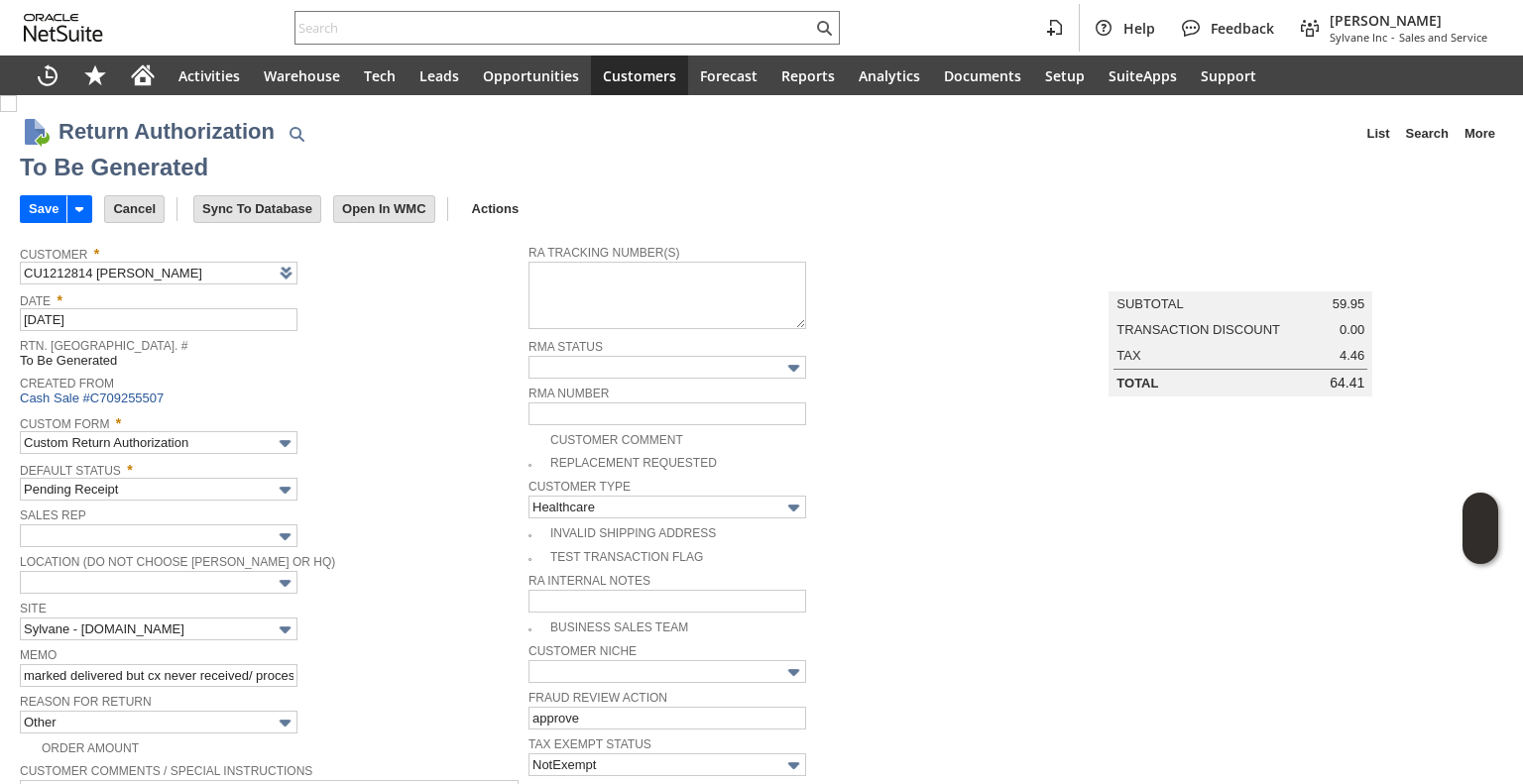 click at bounding box center [8, 103] 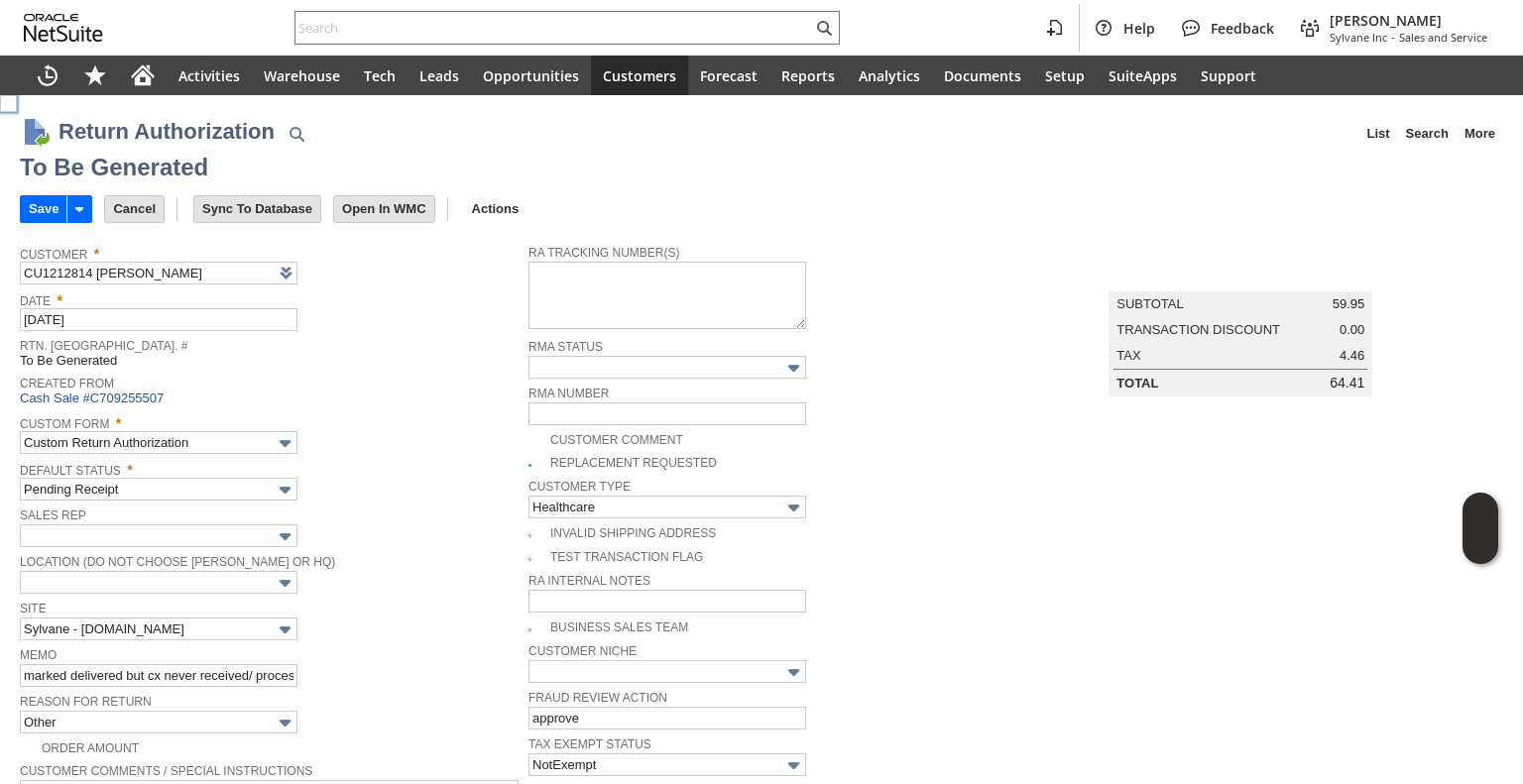 checkbox on "true" 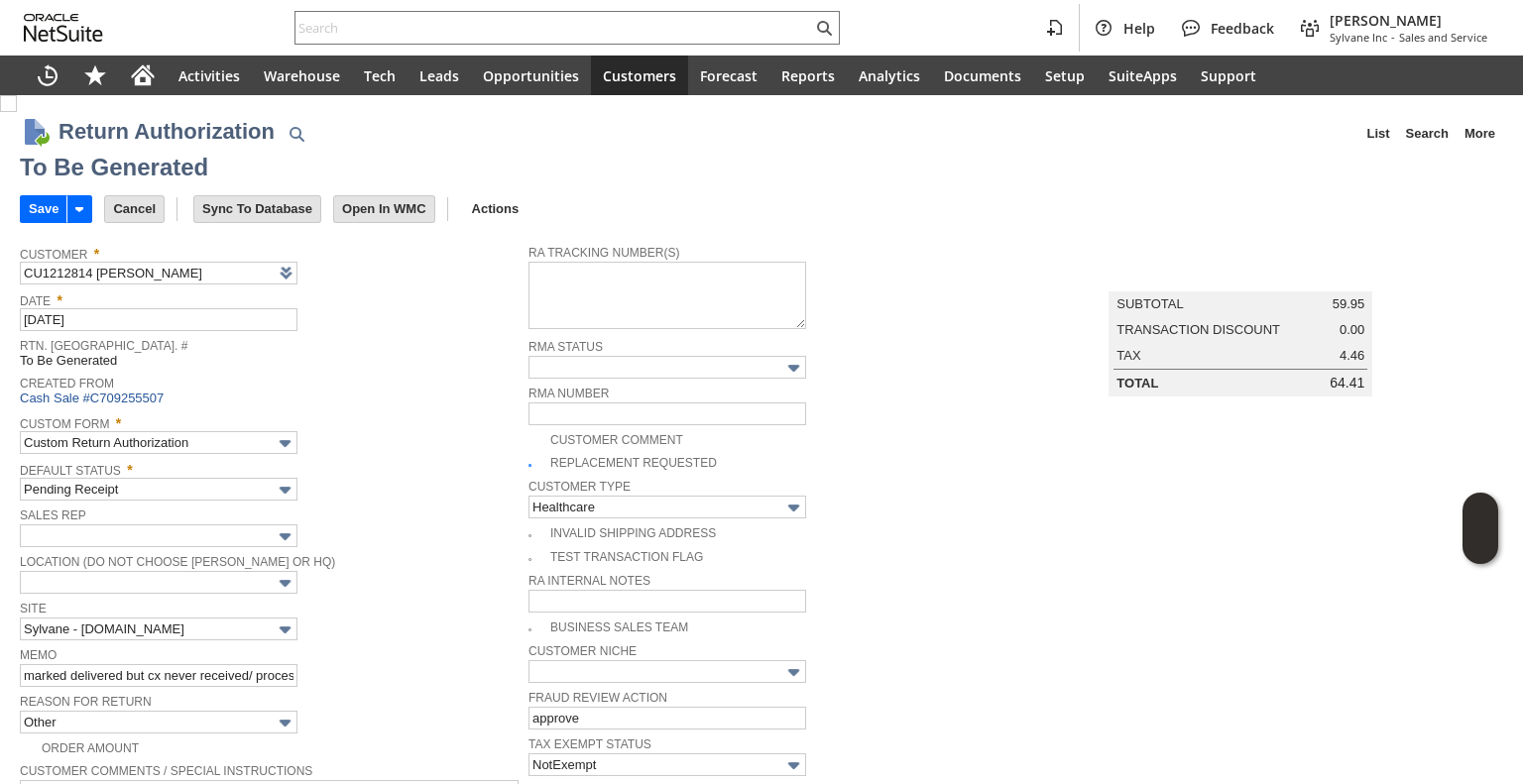 click on "Custom Form
*
Custom Return Authorization" at bounding box center (269, 431) 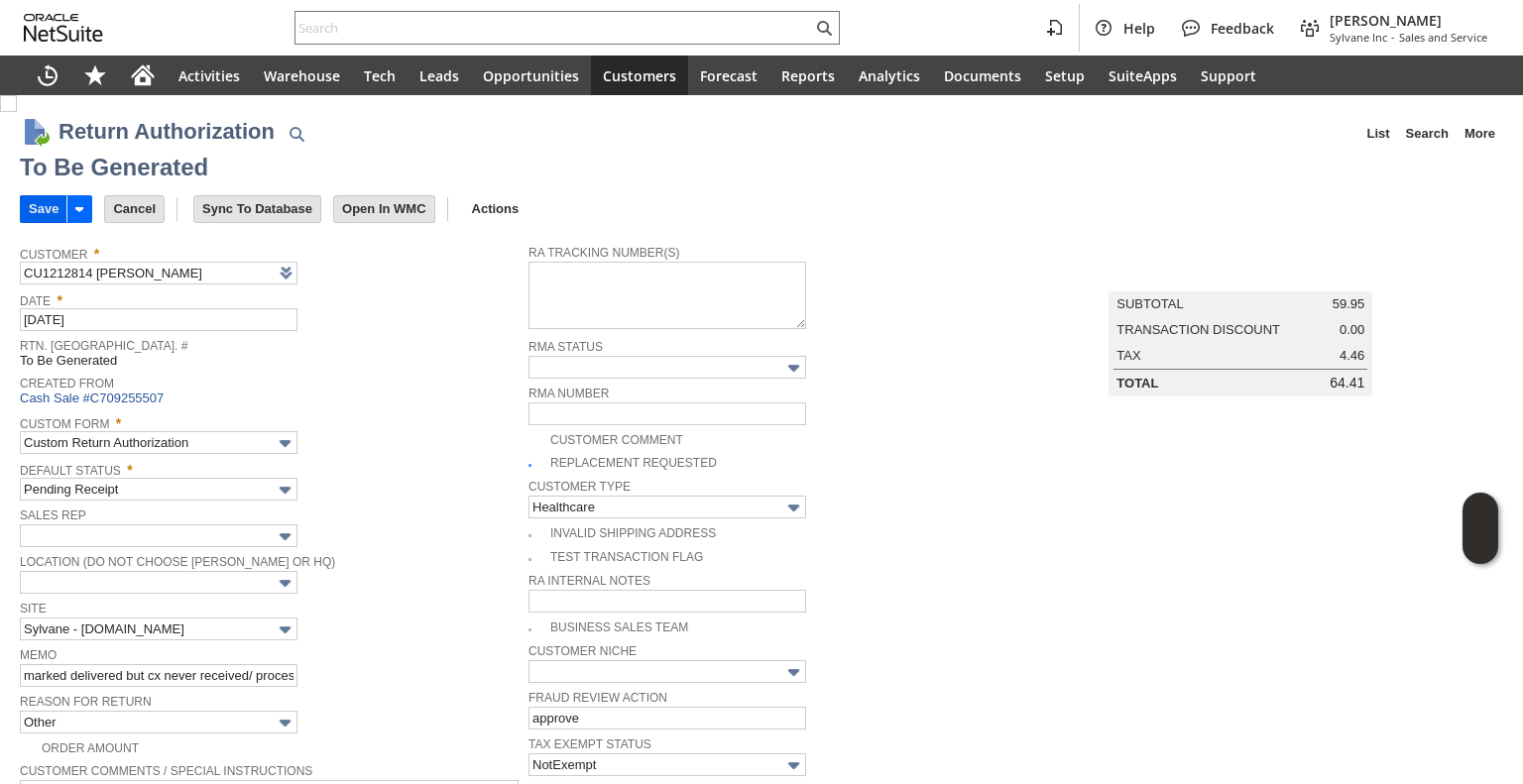 click on "Save" at bounding box center (44, 209) 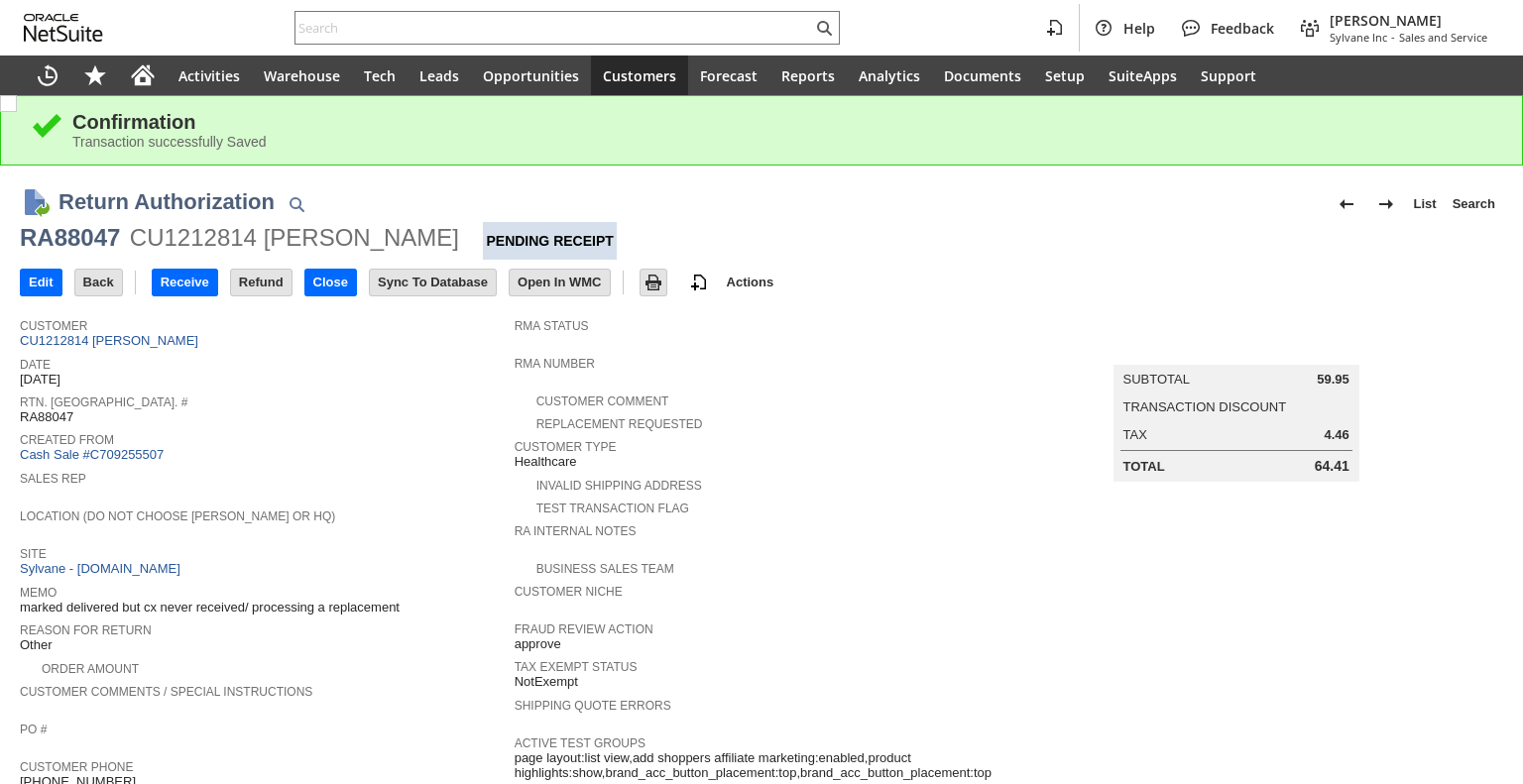 scroll, scrollTop: 0, scrollLeft: 0, axis: both 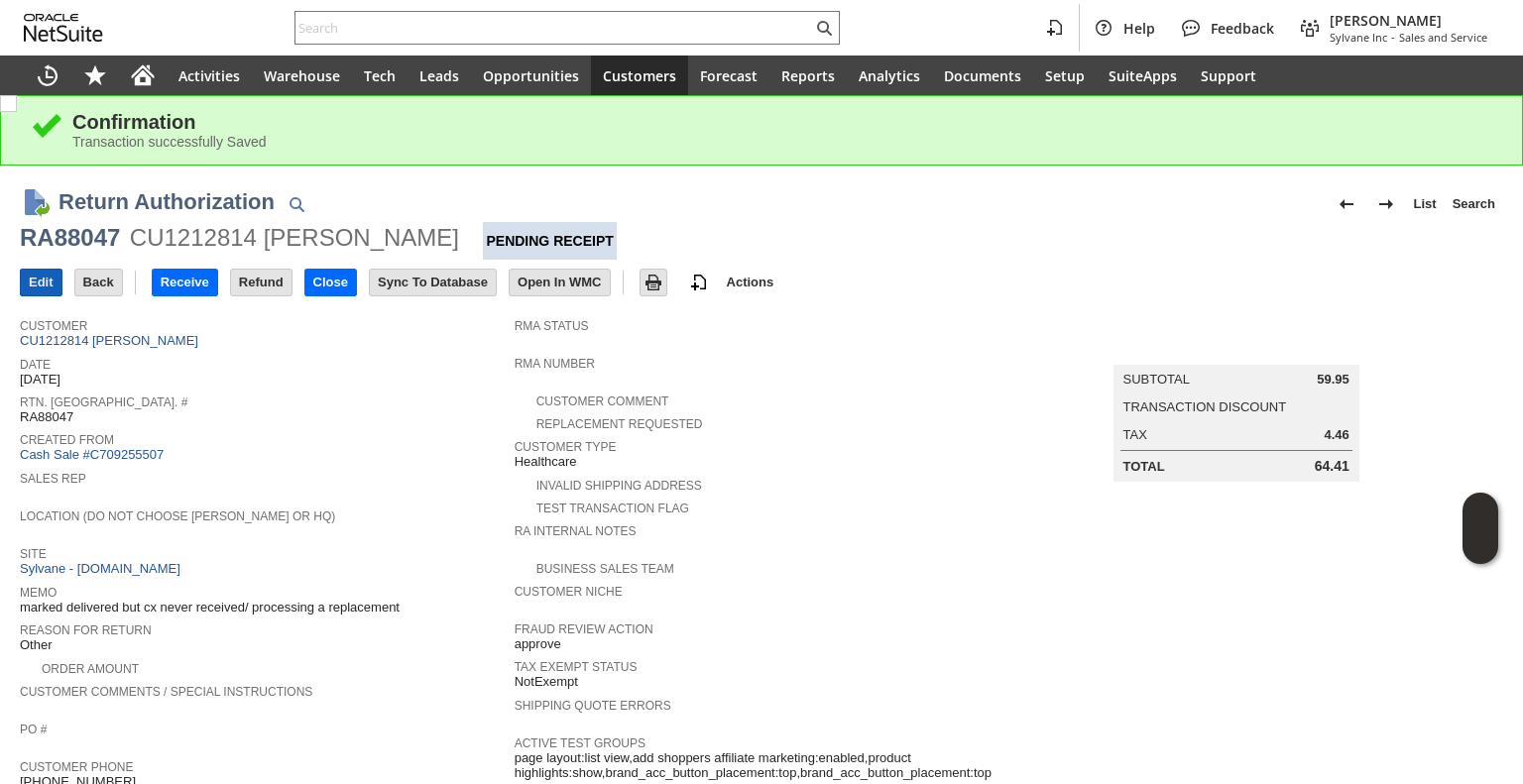 click on "Edit" at bounding box center [41, 282] 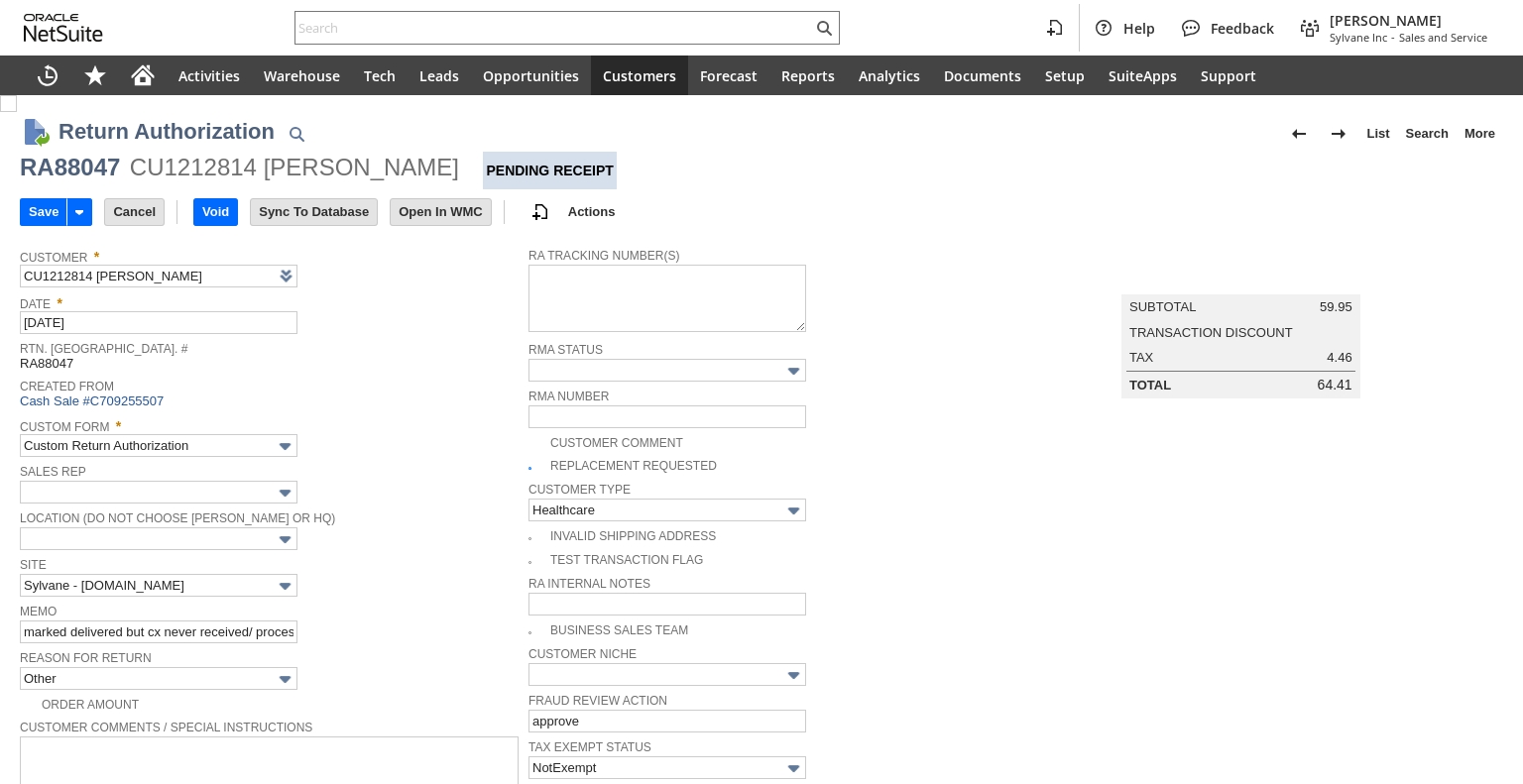 scroll, scrollTop: 0, scrollLeft: 0, axis: both 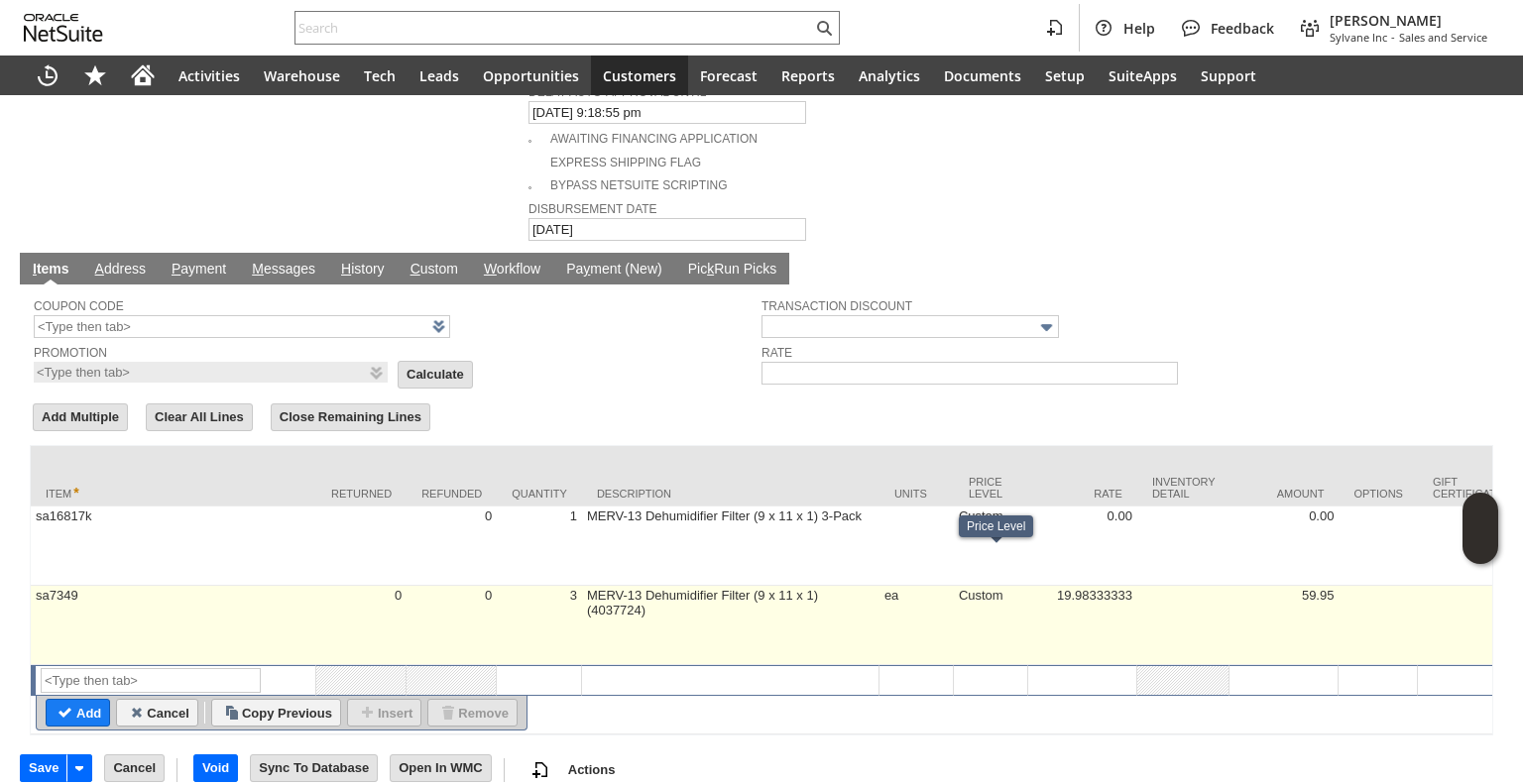 click on "19.98333333" at bounding box center (1083, 625) 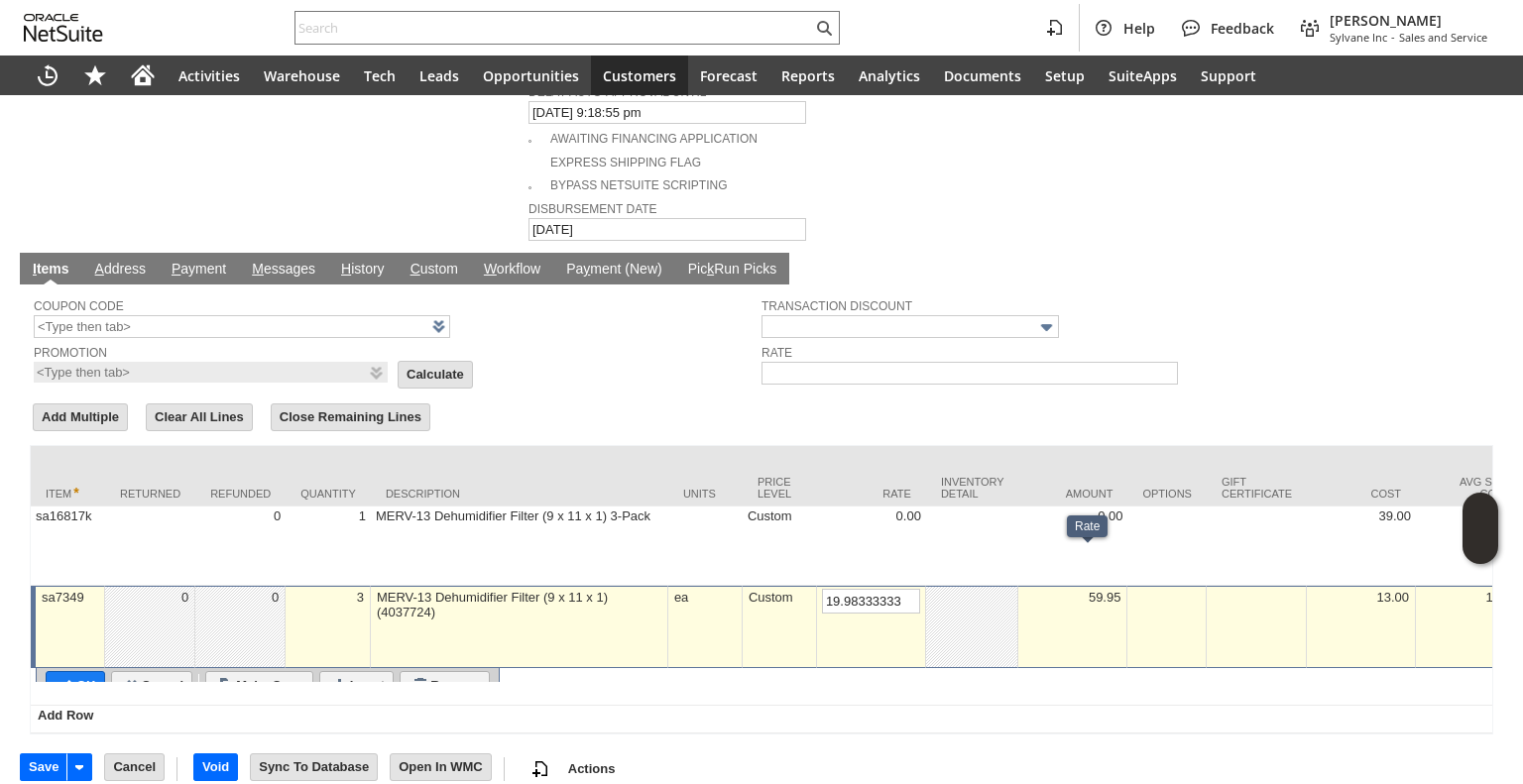 scroll, scrollTop: 1117, scrollLeft: 0, axis: vertical 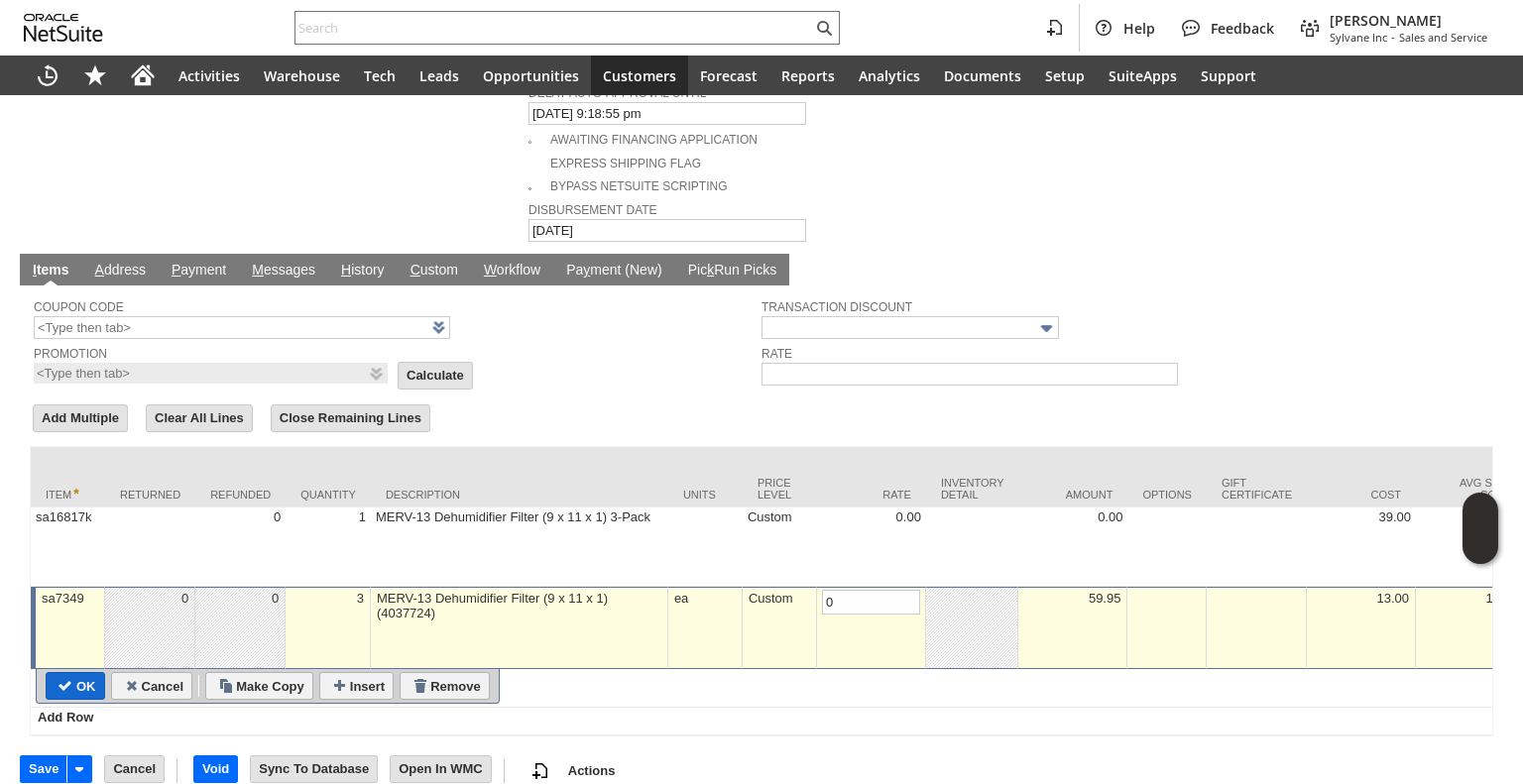 type on "0.00" 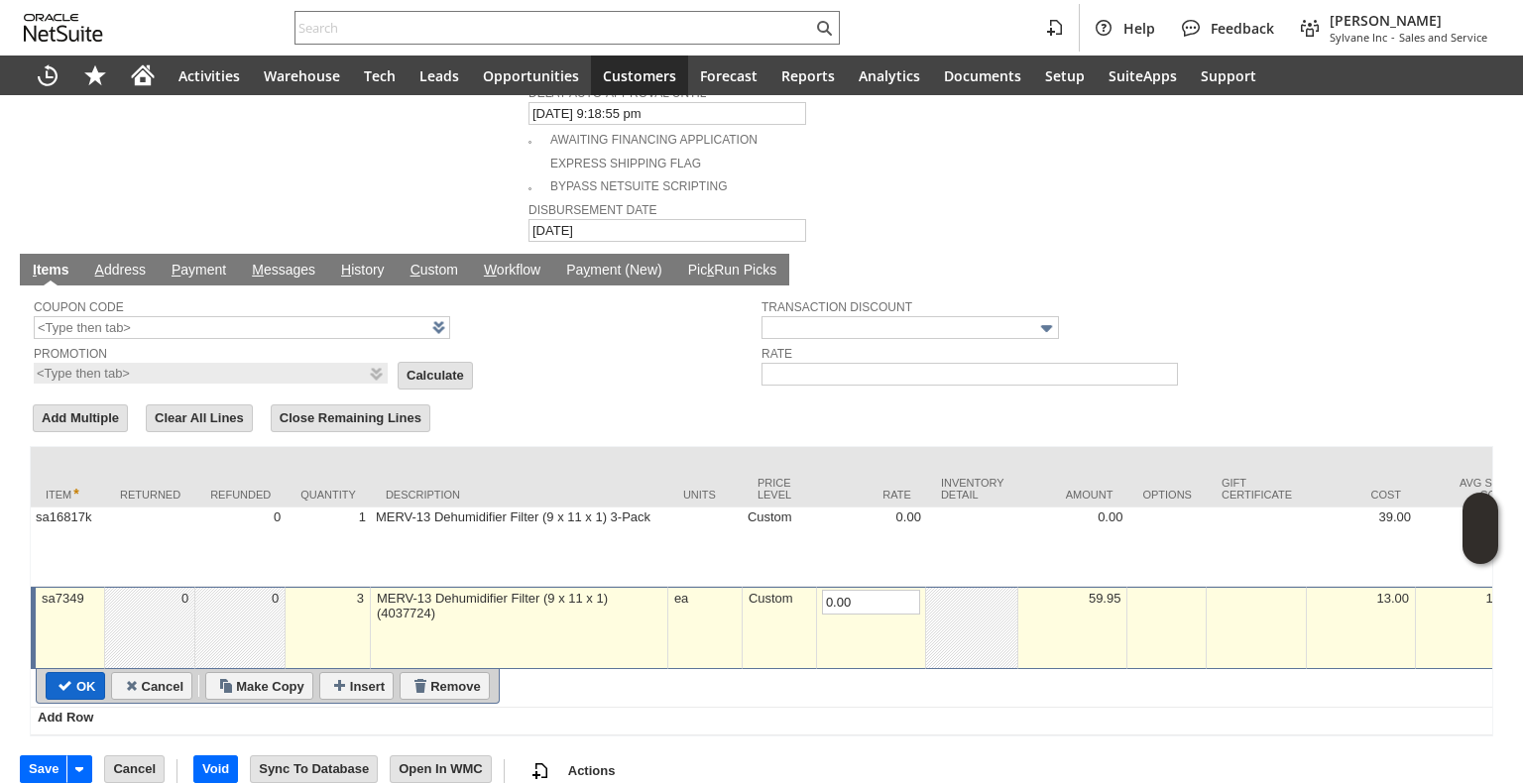 click on "OK" at bounding box center (75, 686) 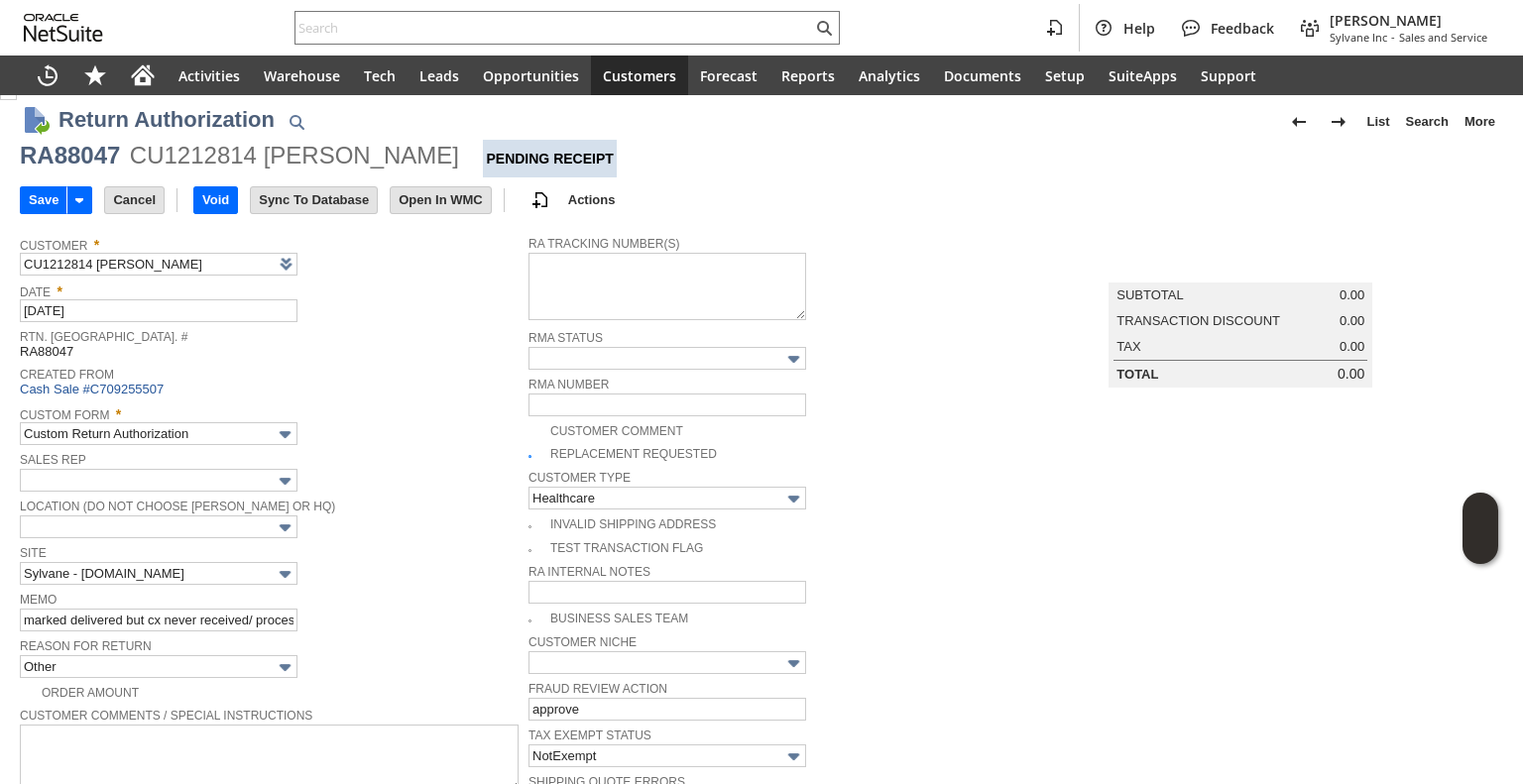 scroll, scrollTop: 0, scrollLeft: 0, axis: both 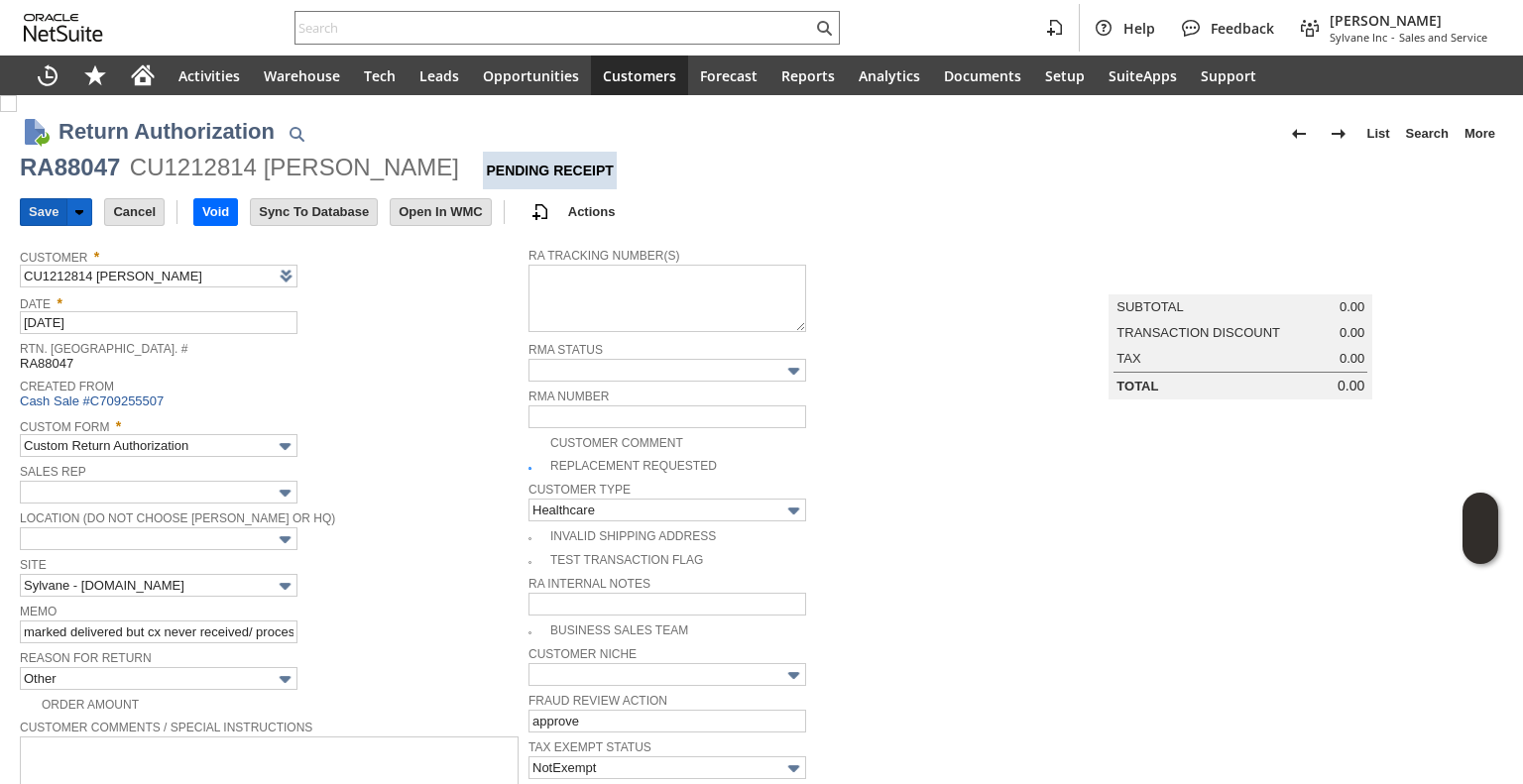click on "Save" at bounding box center (44, 212) 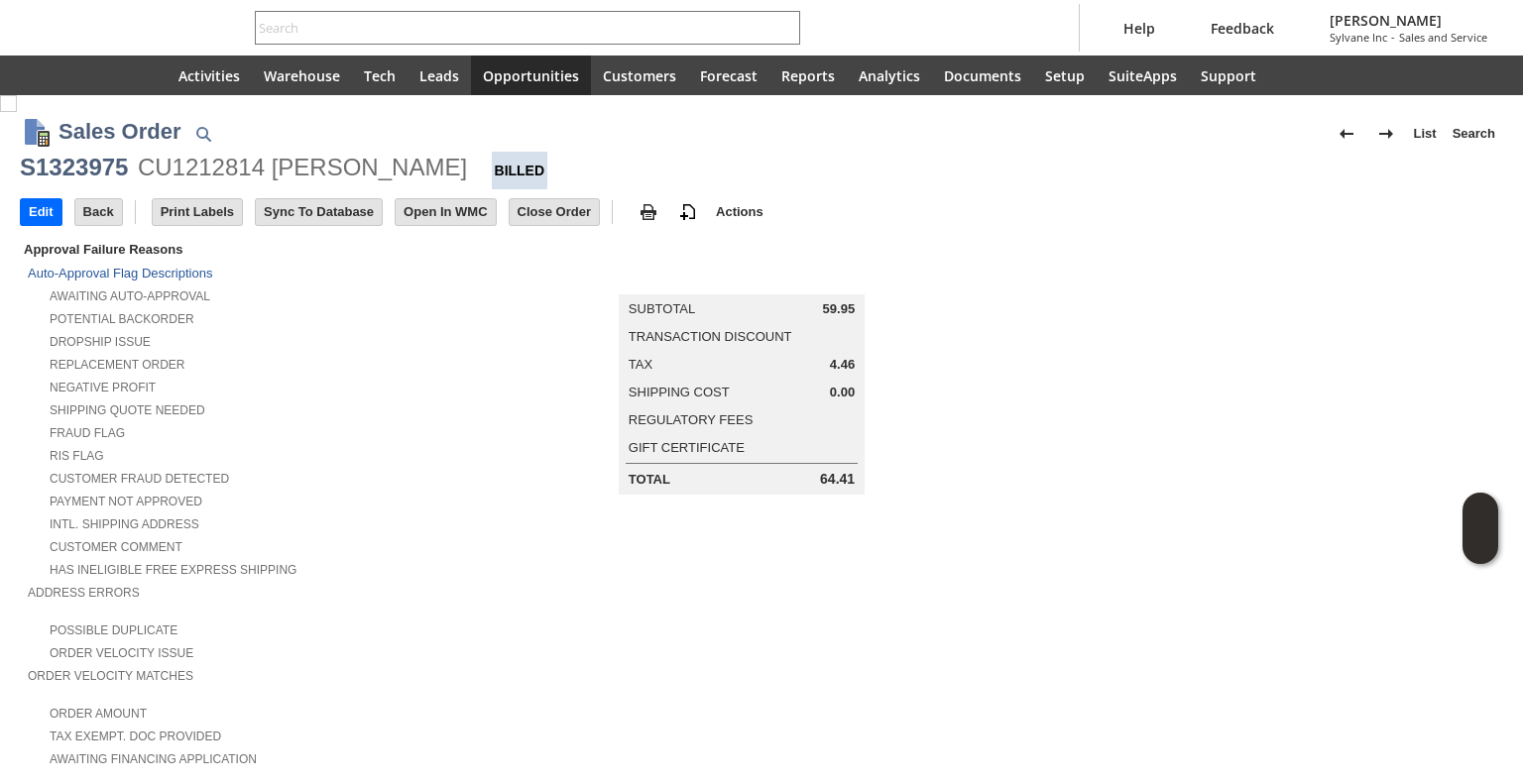 scroll, scrollTop: 0, scrollLeft: 0, axis: both 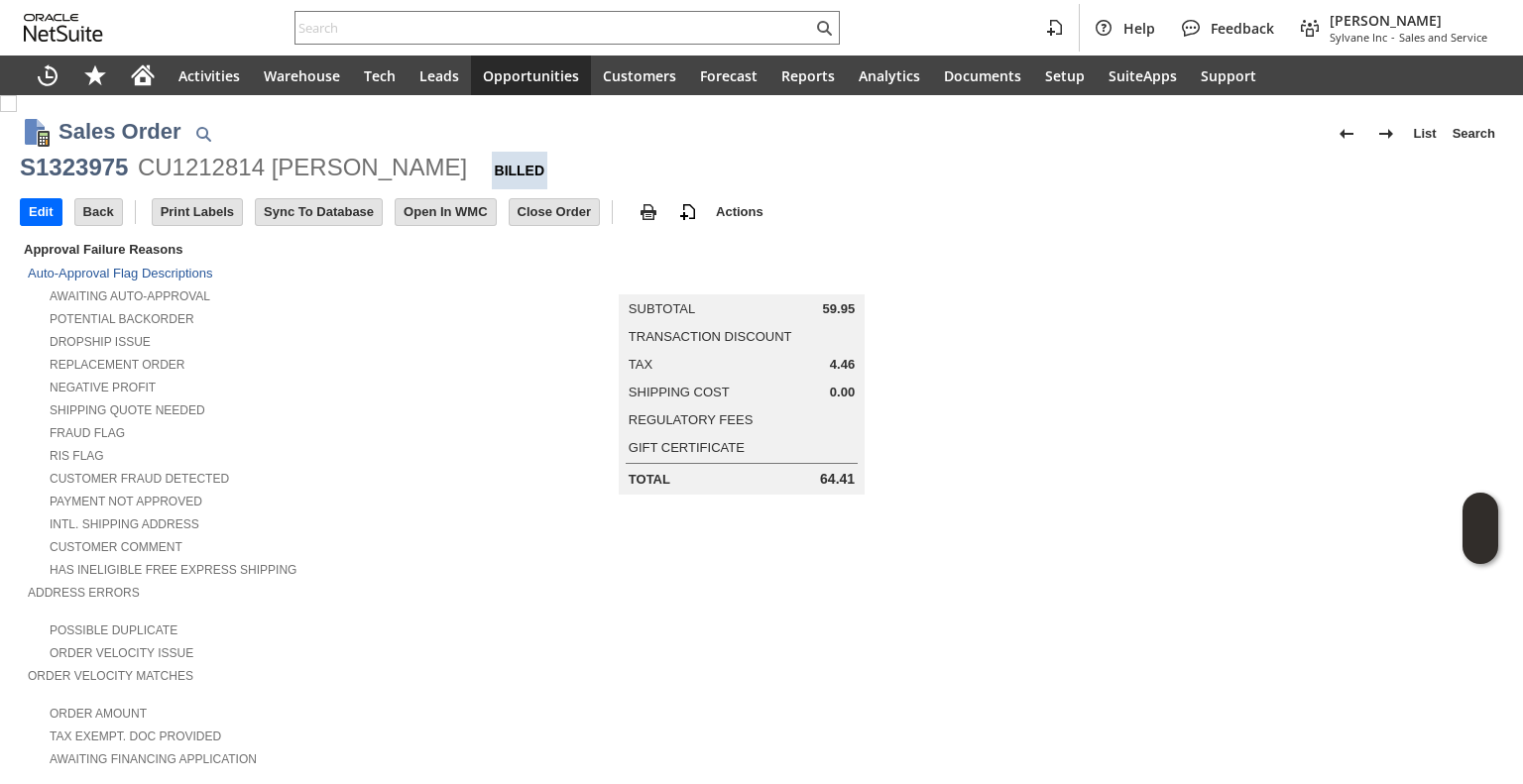 click on "S1323975" at bounding box center (73, 168) 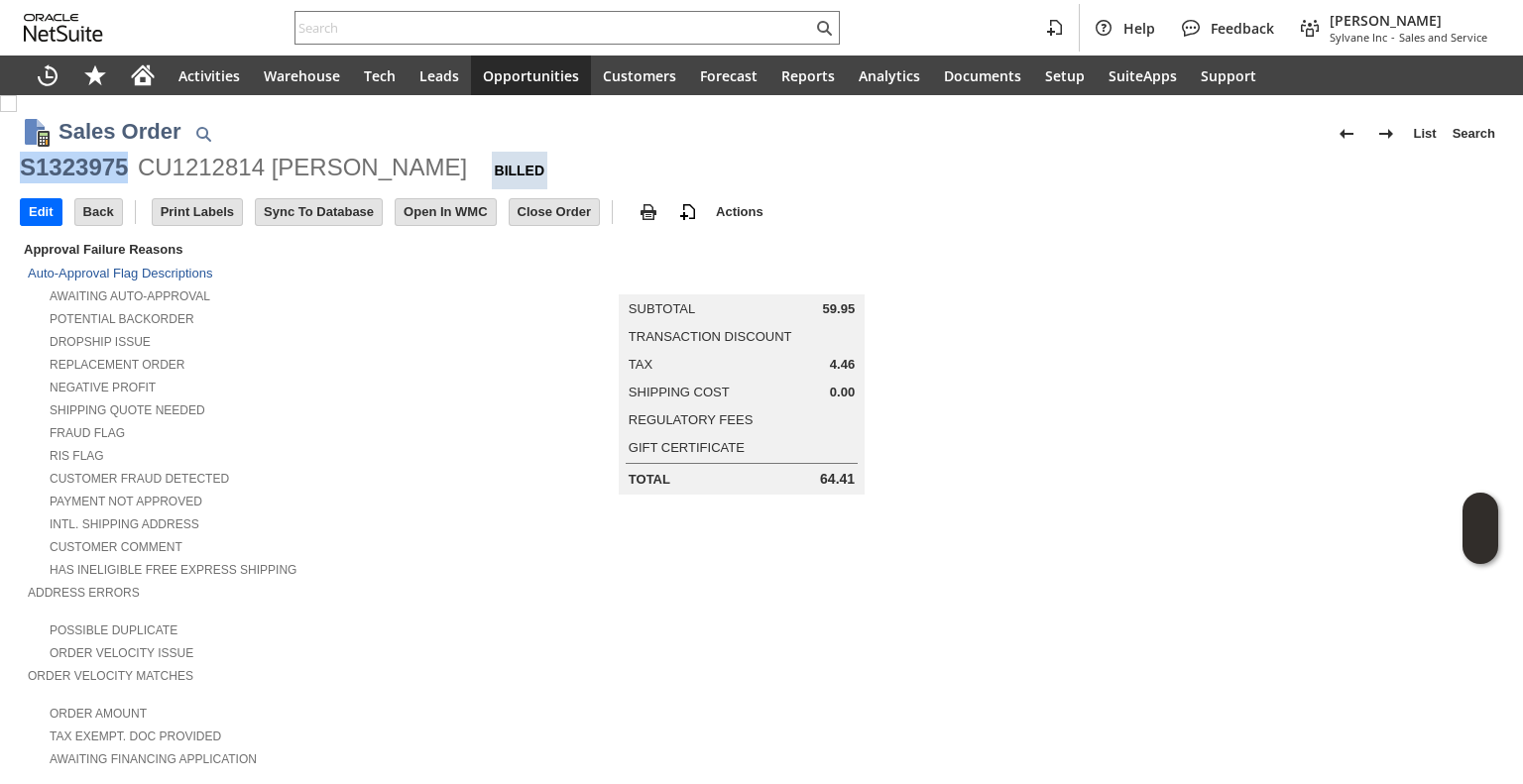 click on "S1323975" at bounding box center [73, 168] 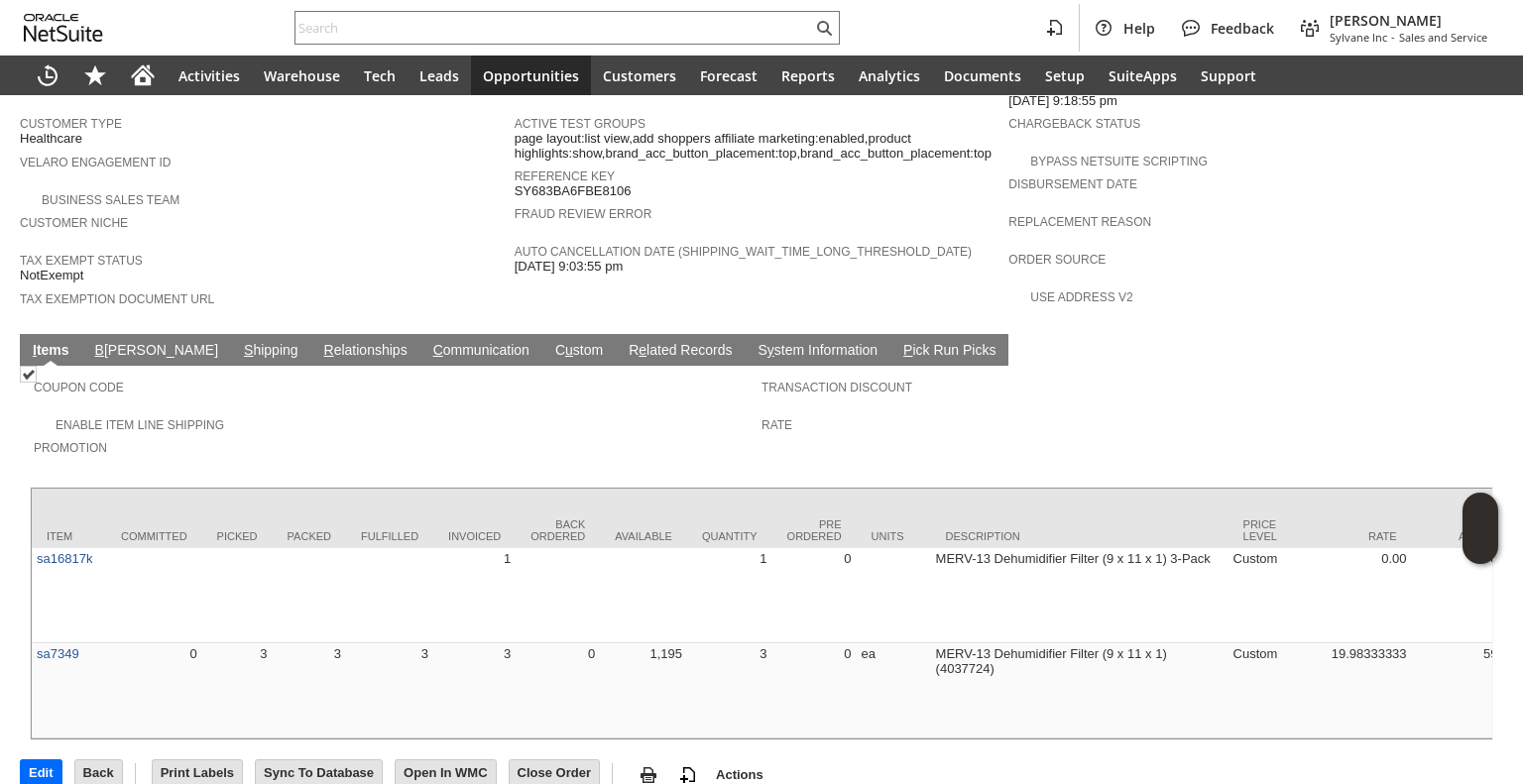 scroll, scrollTop: 1151, scrollLeft: 0, axis: vertical 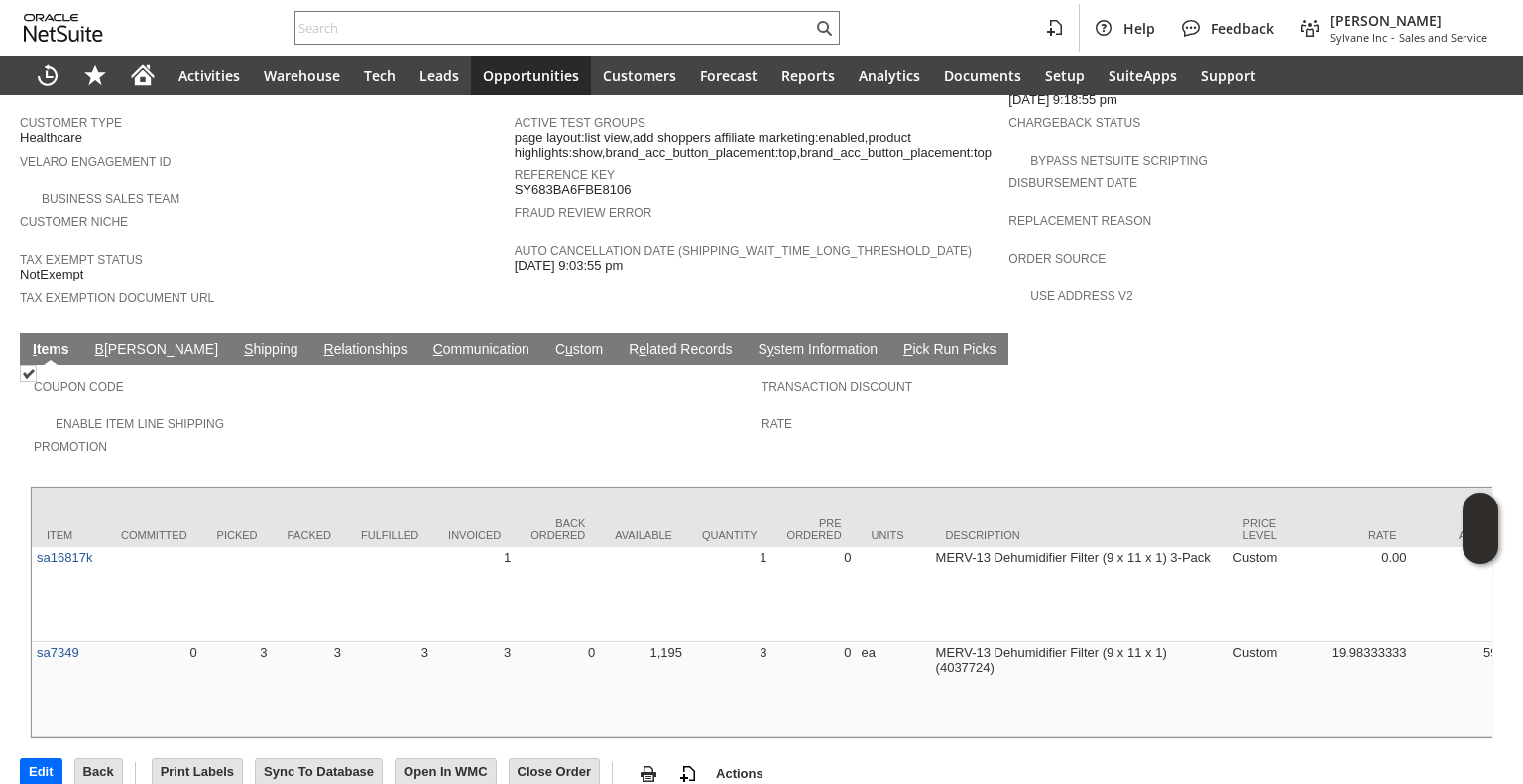 click on "Sales Order
List
Search
S1323975
CU1212814 [PERSON_NAME]
Billed
Go
Edit
Back
New
Make Copy" at bounding box center [762, -122] 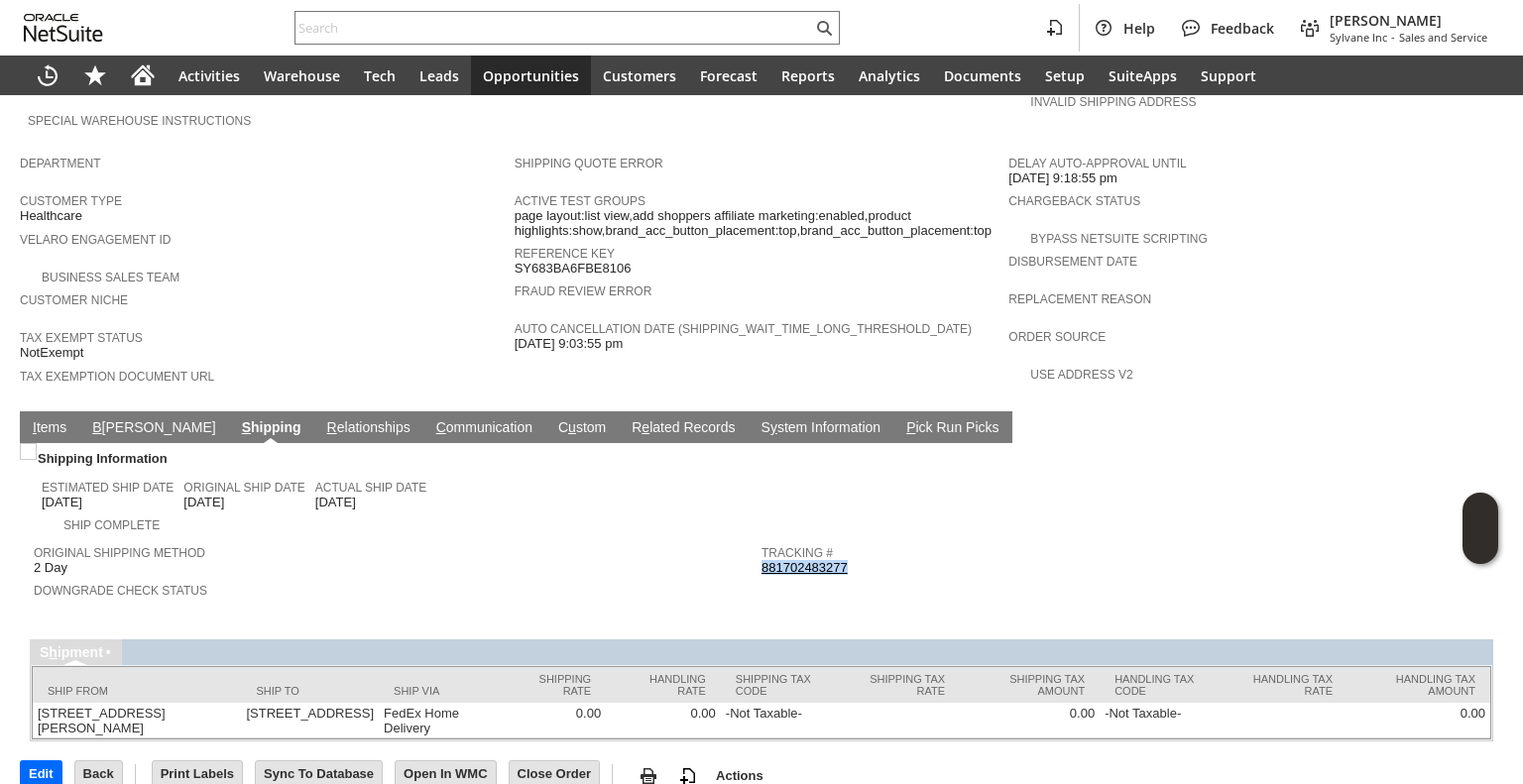 copy on "881702483277" 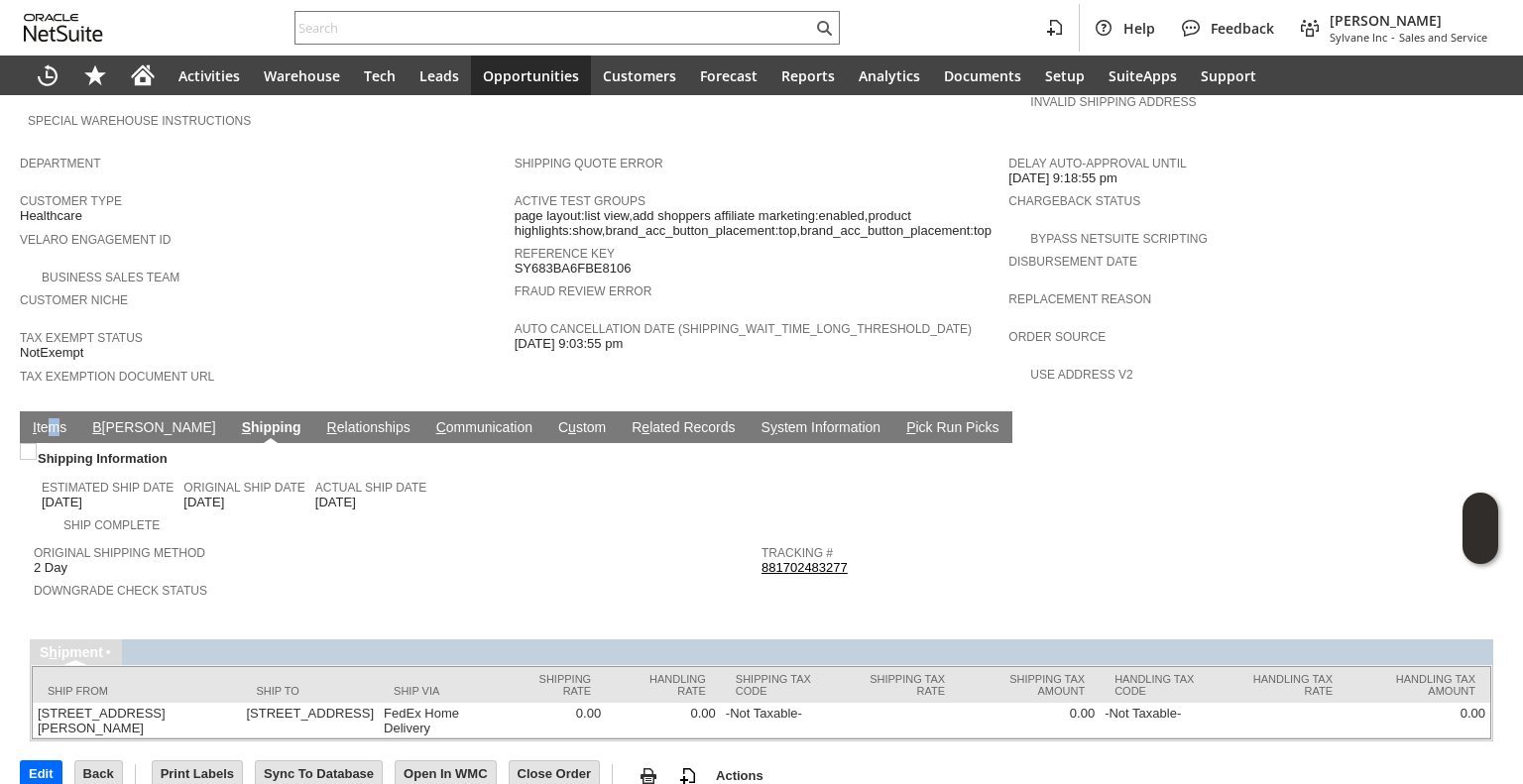 drag, startPoint x: 55, startPoint y: 377, endPoint x: 48, endPoint y: 389, distance: 13.892444 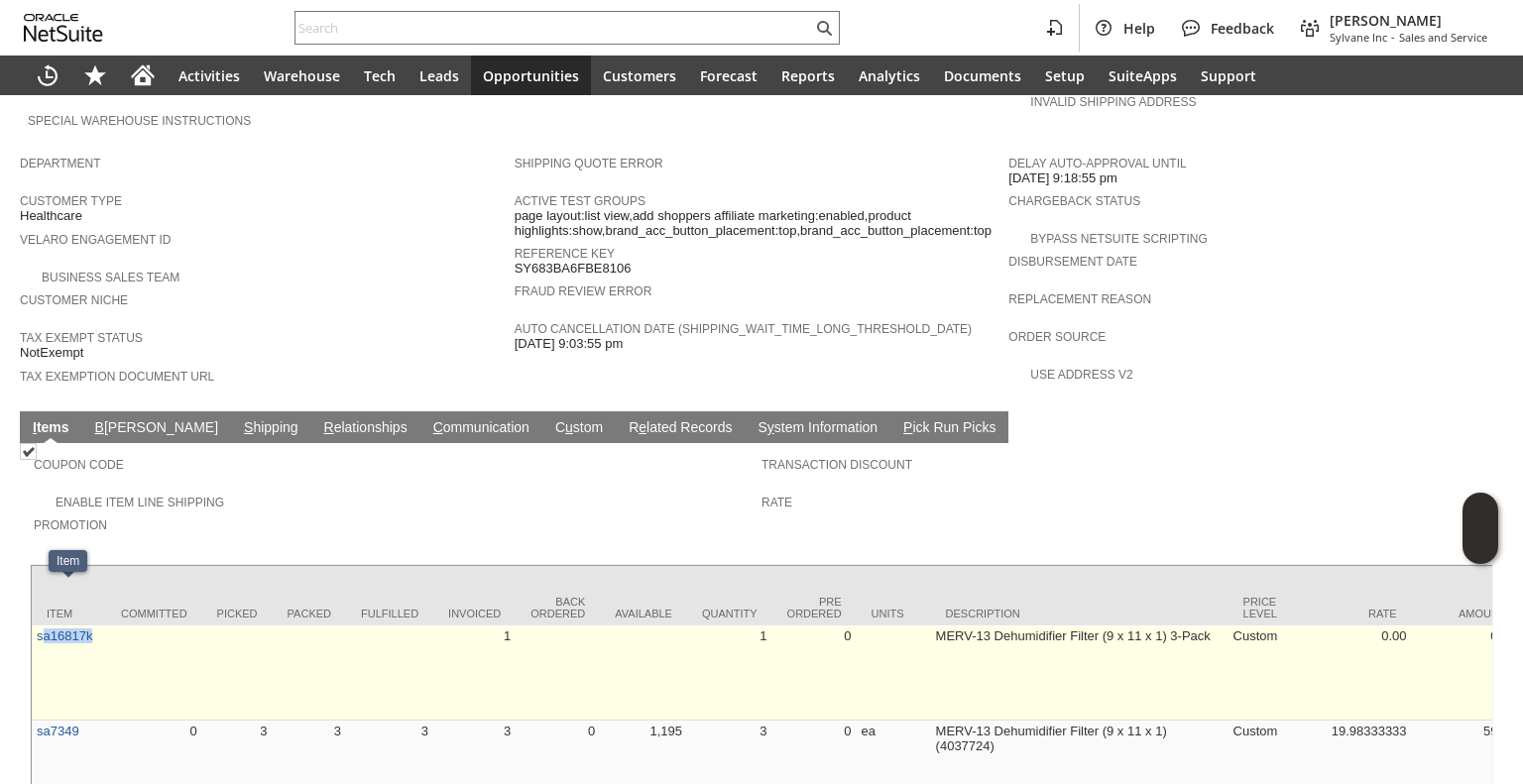 copy on "a16817k" 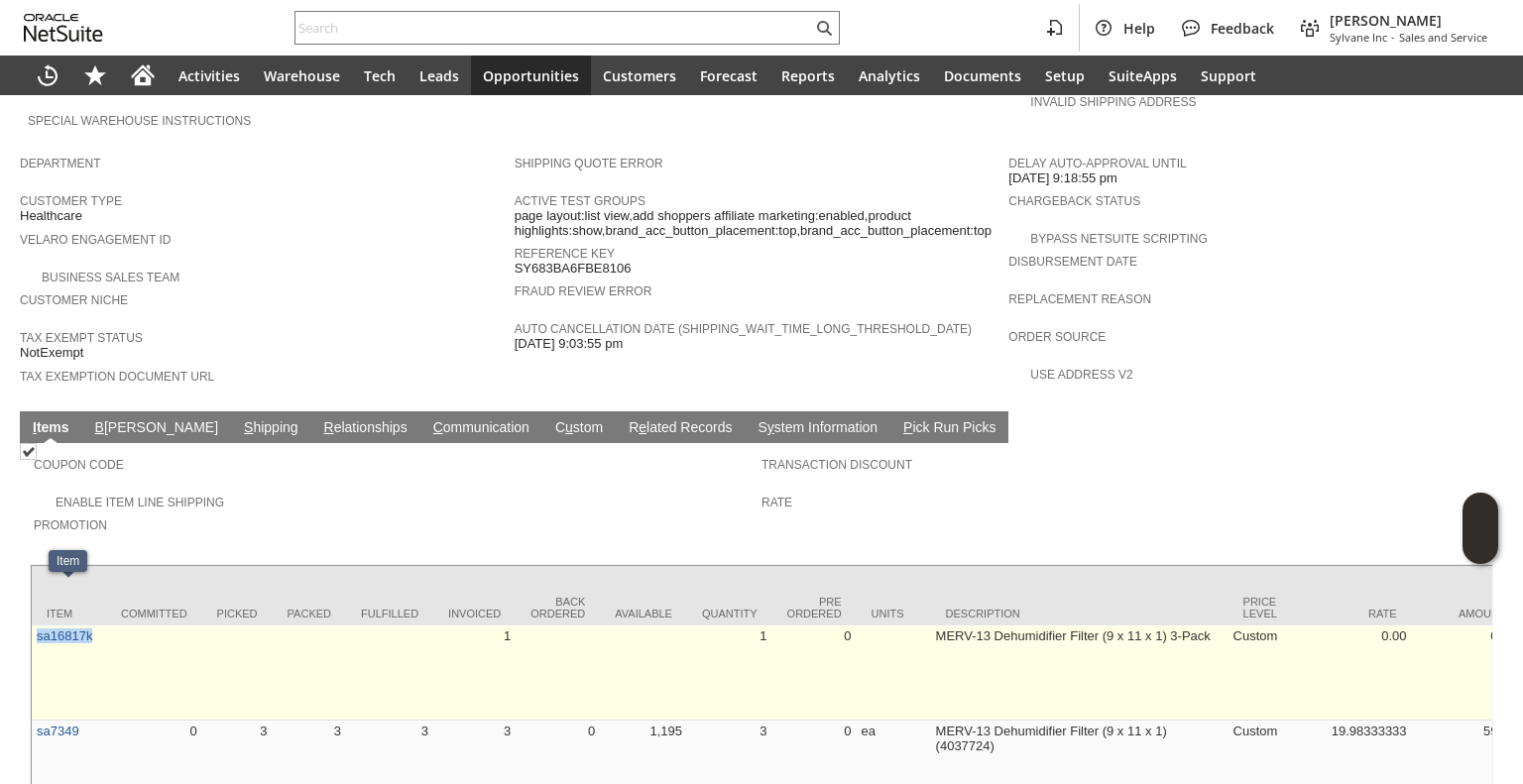 copy on "sa16817k" 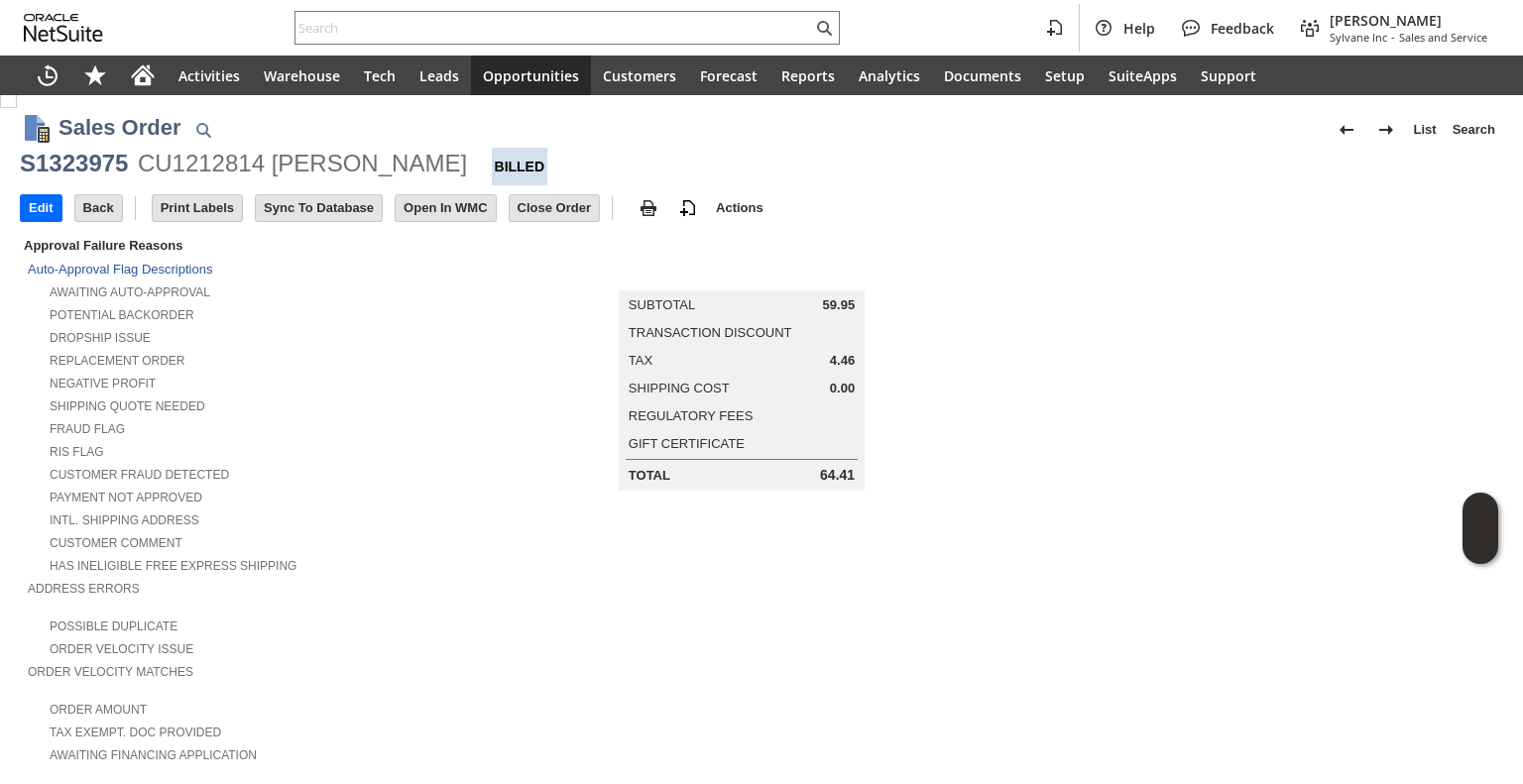 scroll, scrollTop: 0, scrollLeft: 0, axis: both 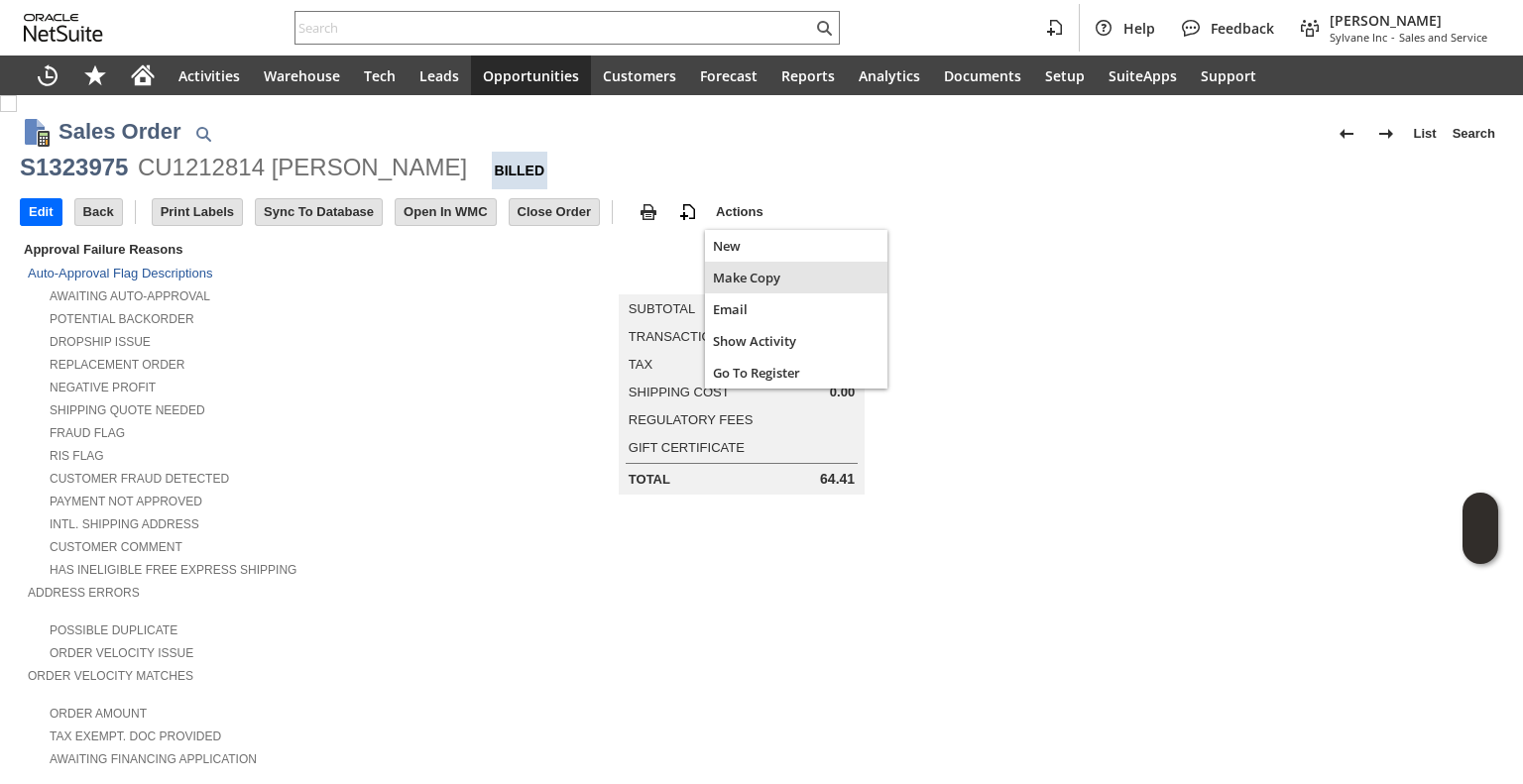 click on "Make Copy" at bounding box center [796, 278] 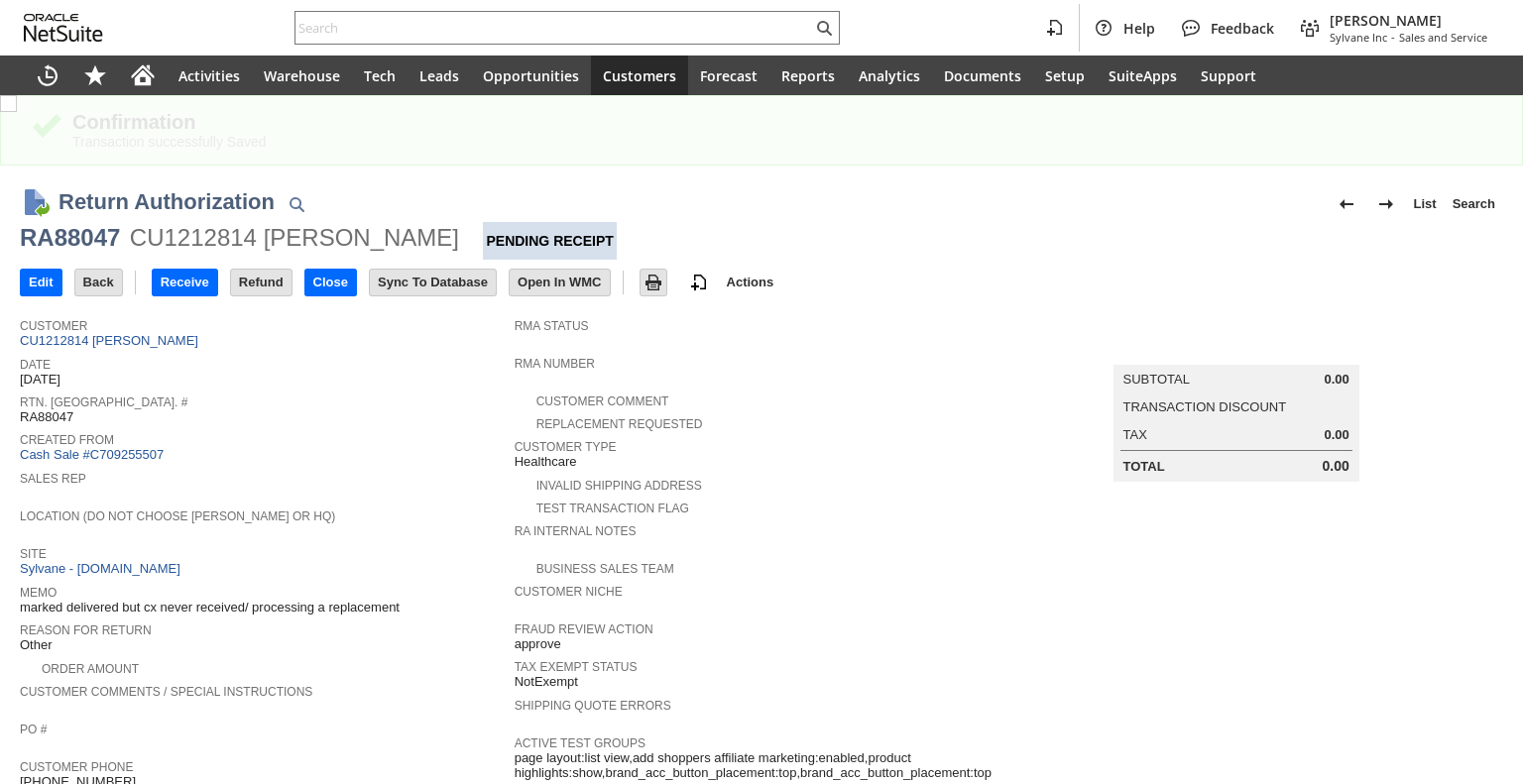 scroll, scrollTop: 0, scrollLeft: 0, axis: both 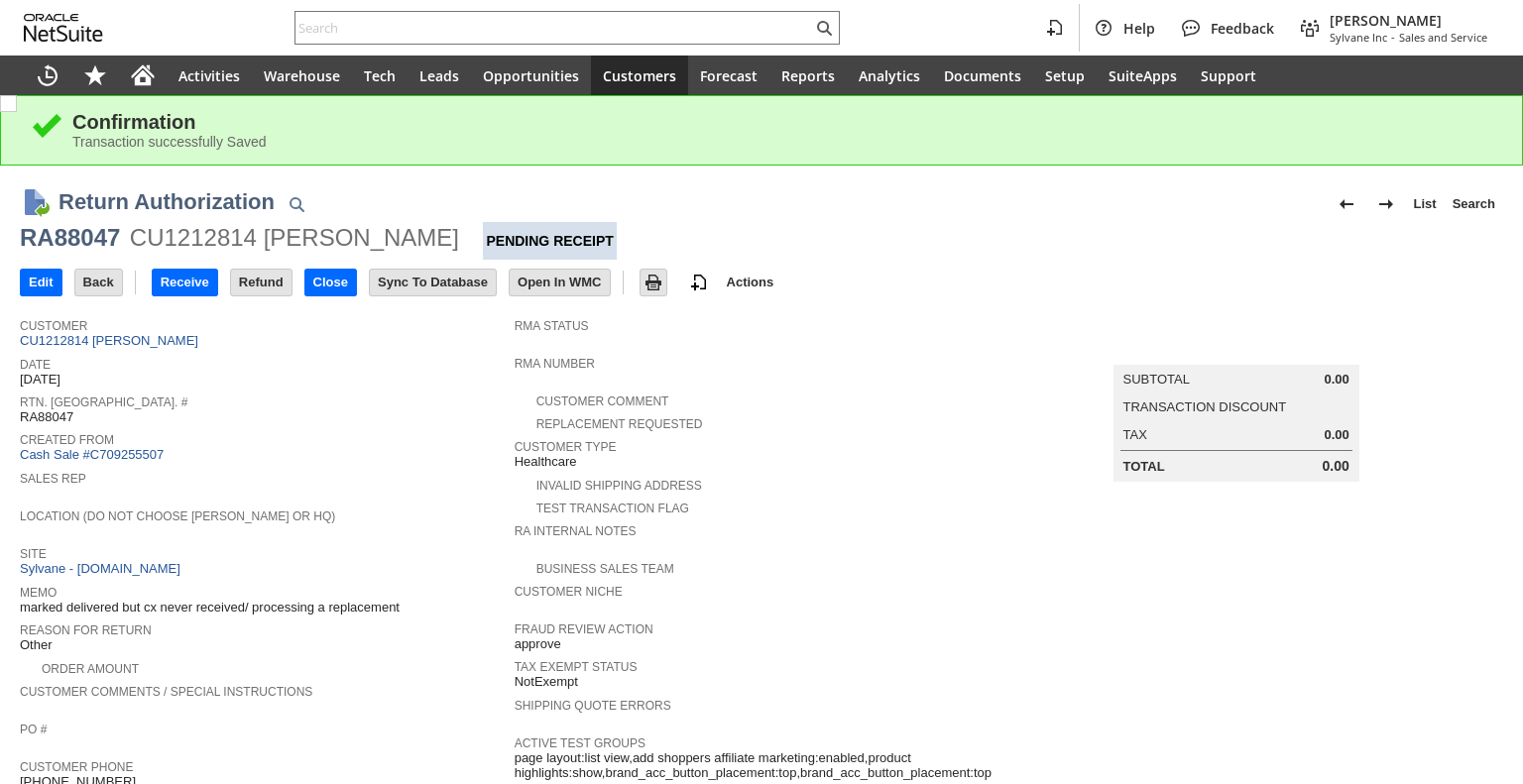 click on "Return Authorization
List
Search" at bounding box center [780, 203] 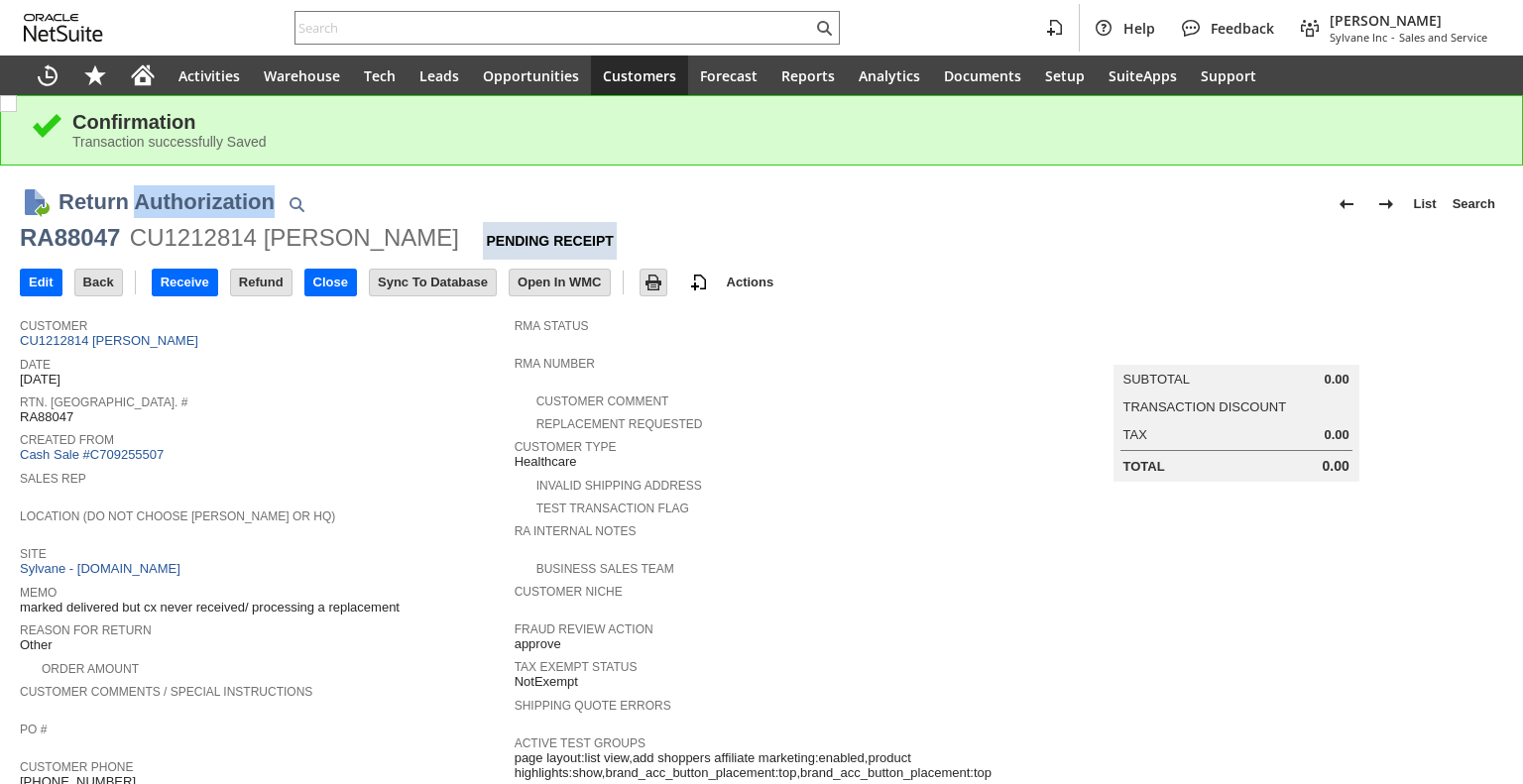 click on "Return Authorization
List
Search" at bounding box center [780, 203] 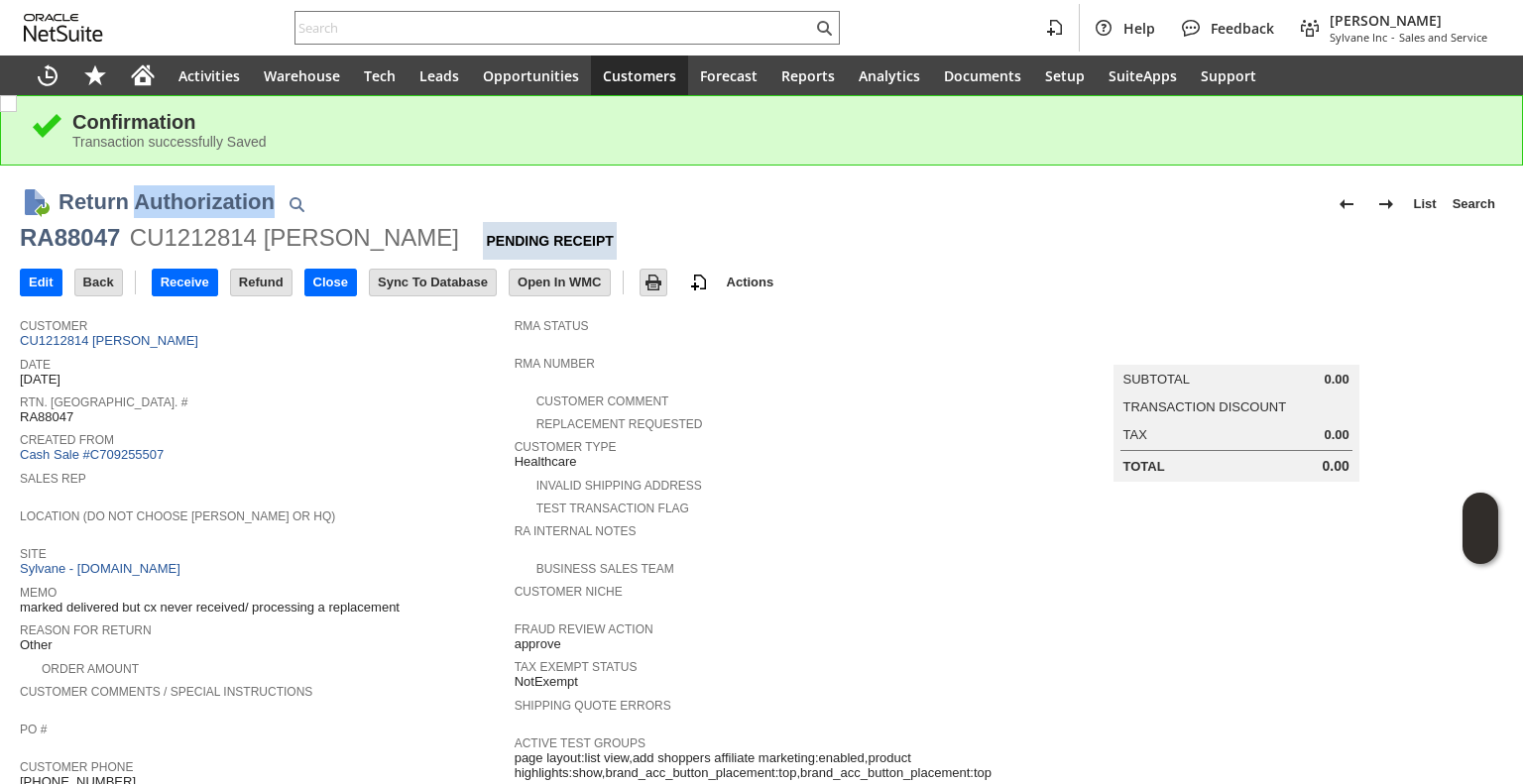 click at bounding box center (169, 215) 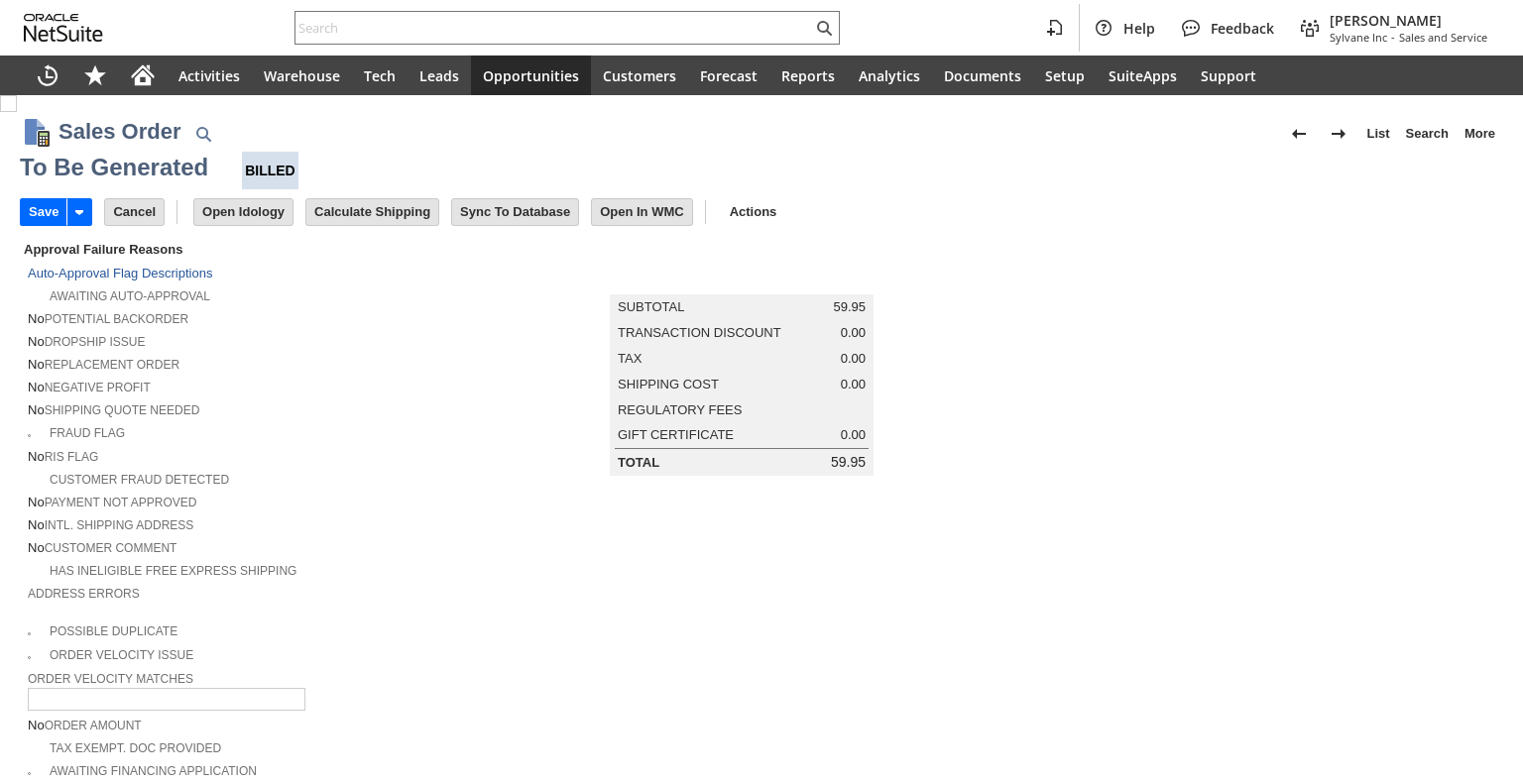 type on "Headquarters - Phone/Fax" 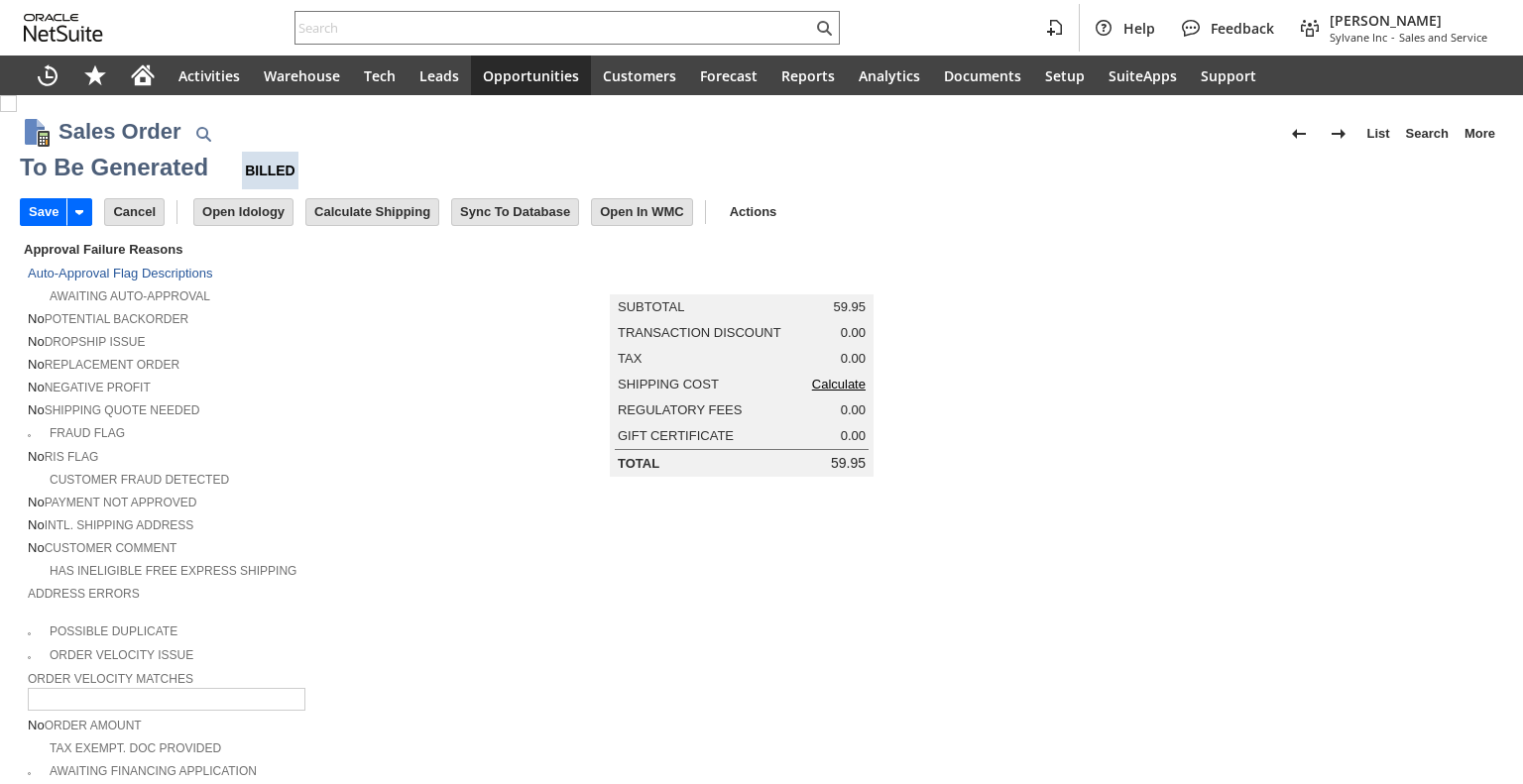 type on "Intelligent Recommendations¹⁰" 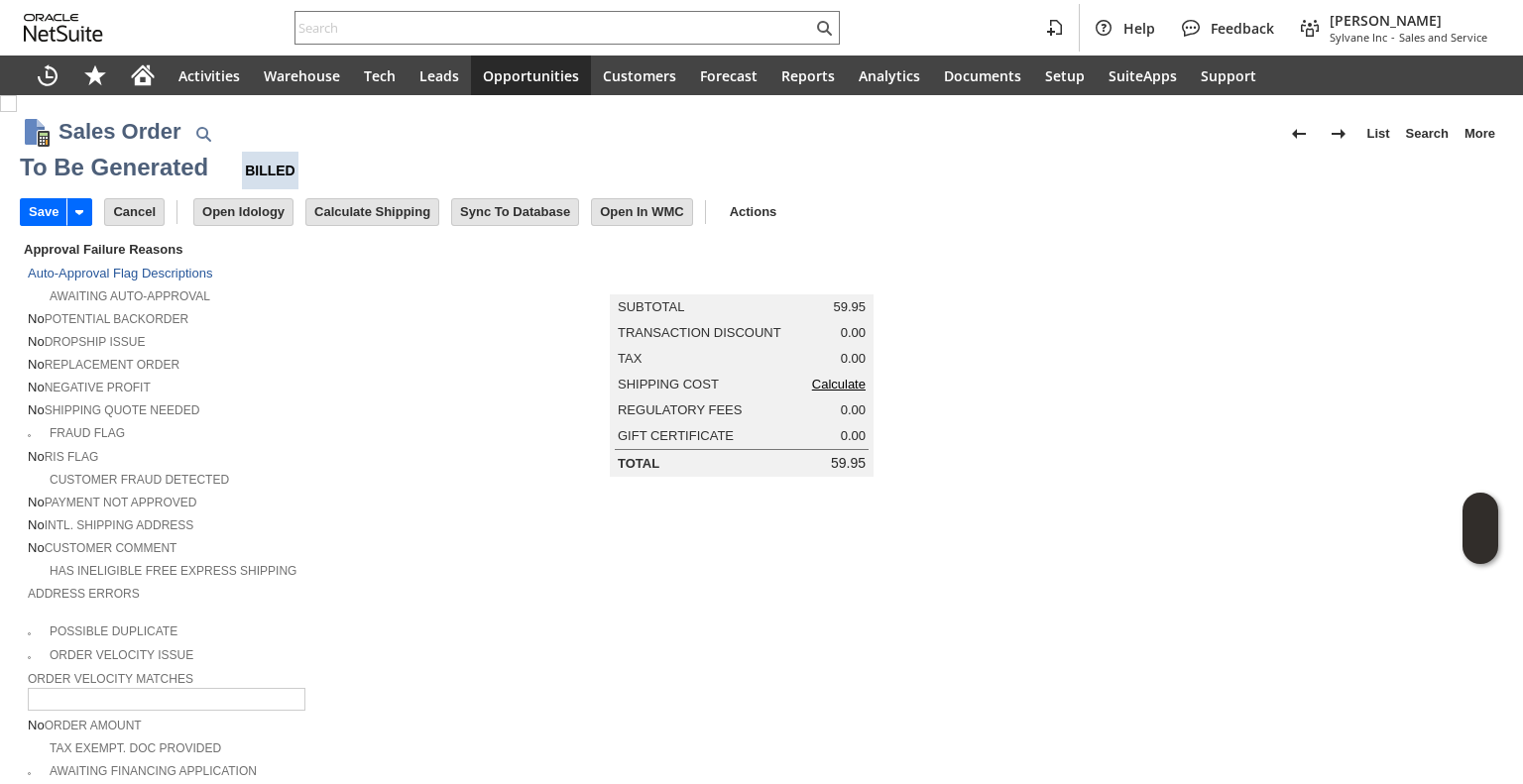 scroll, scrollTop: 0, scrollLeft: 0, axis: both 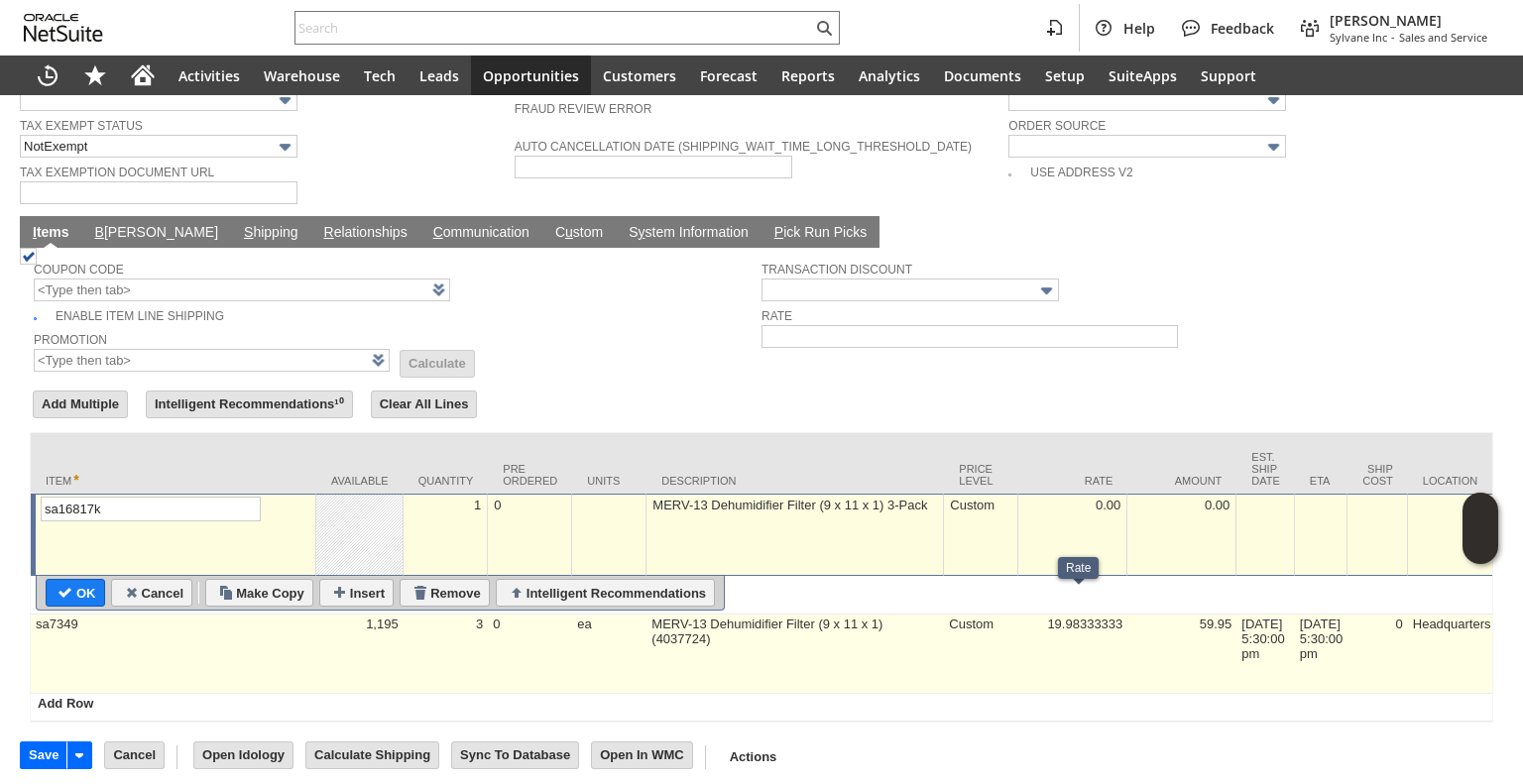 click on "19.98333333" at bounding box center (1073, 654) 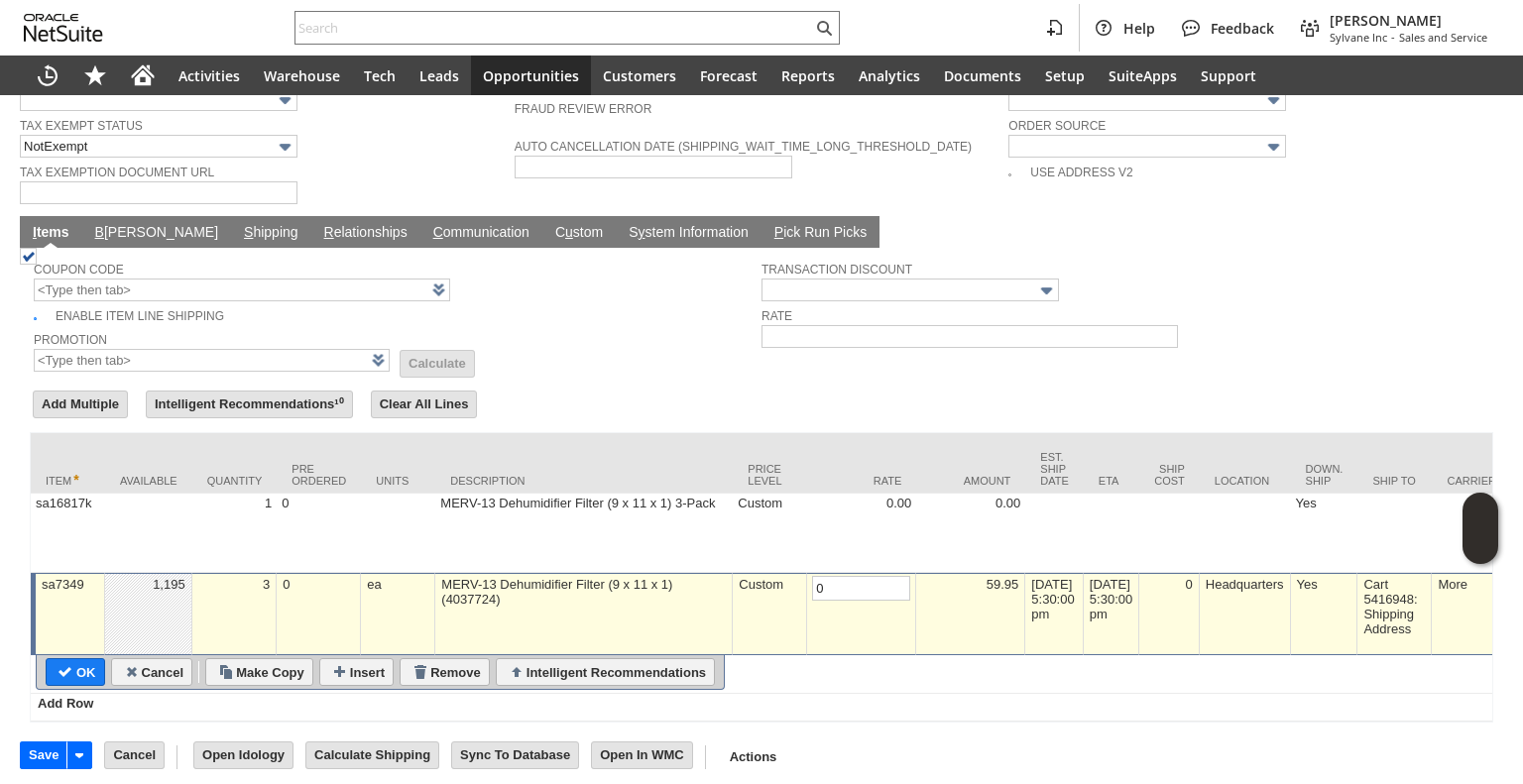 type on "0.00" 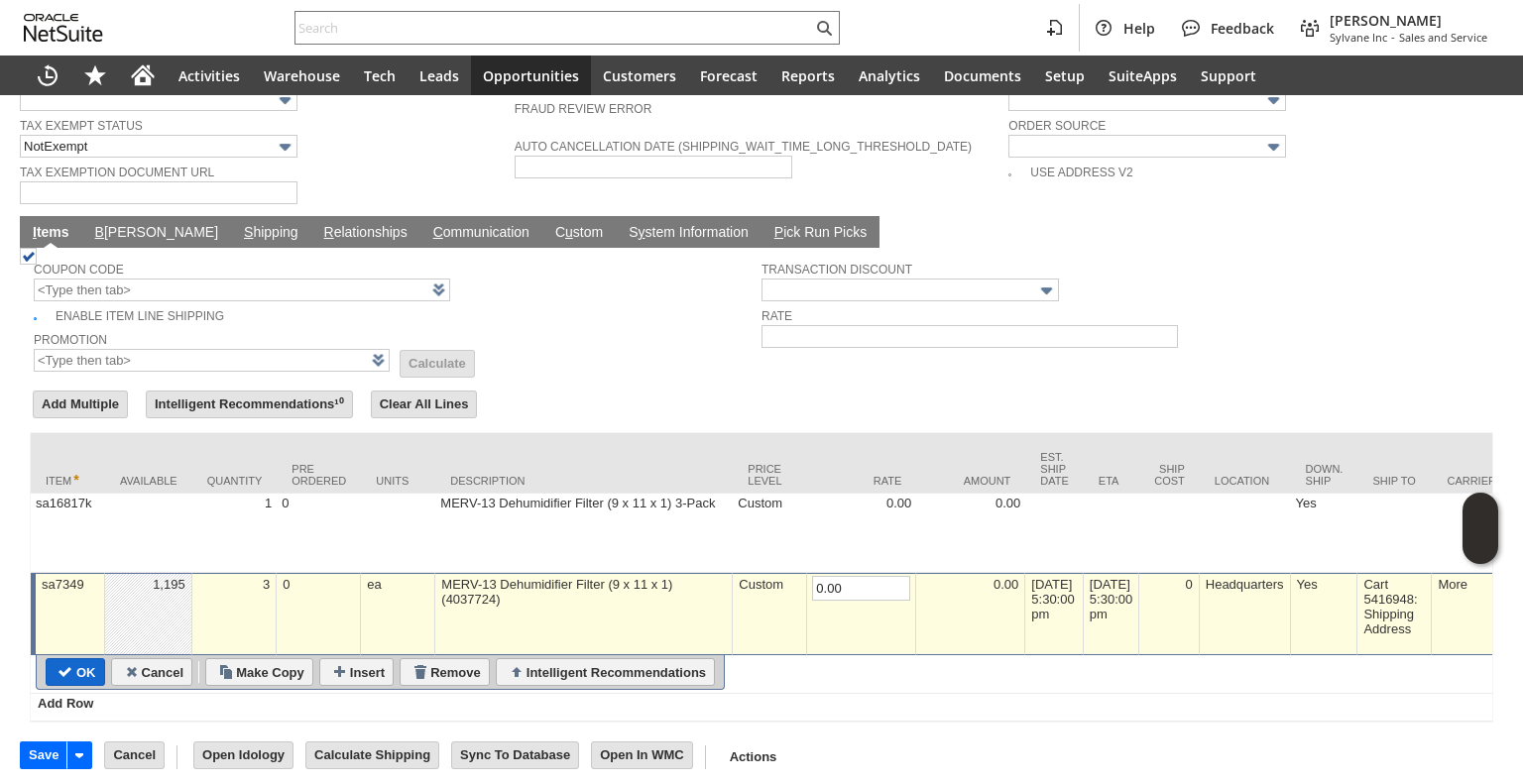 click on "OK" at bounding box center (75, 672) 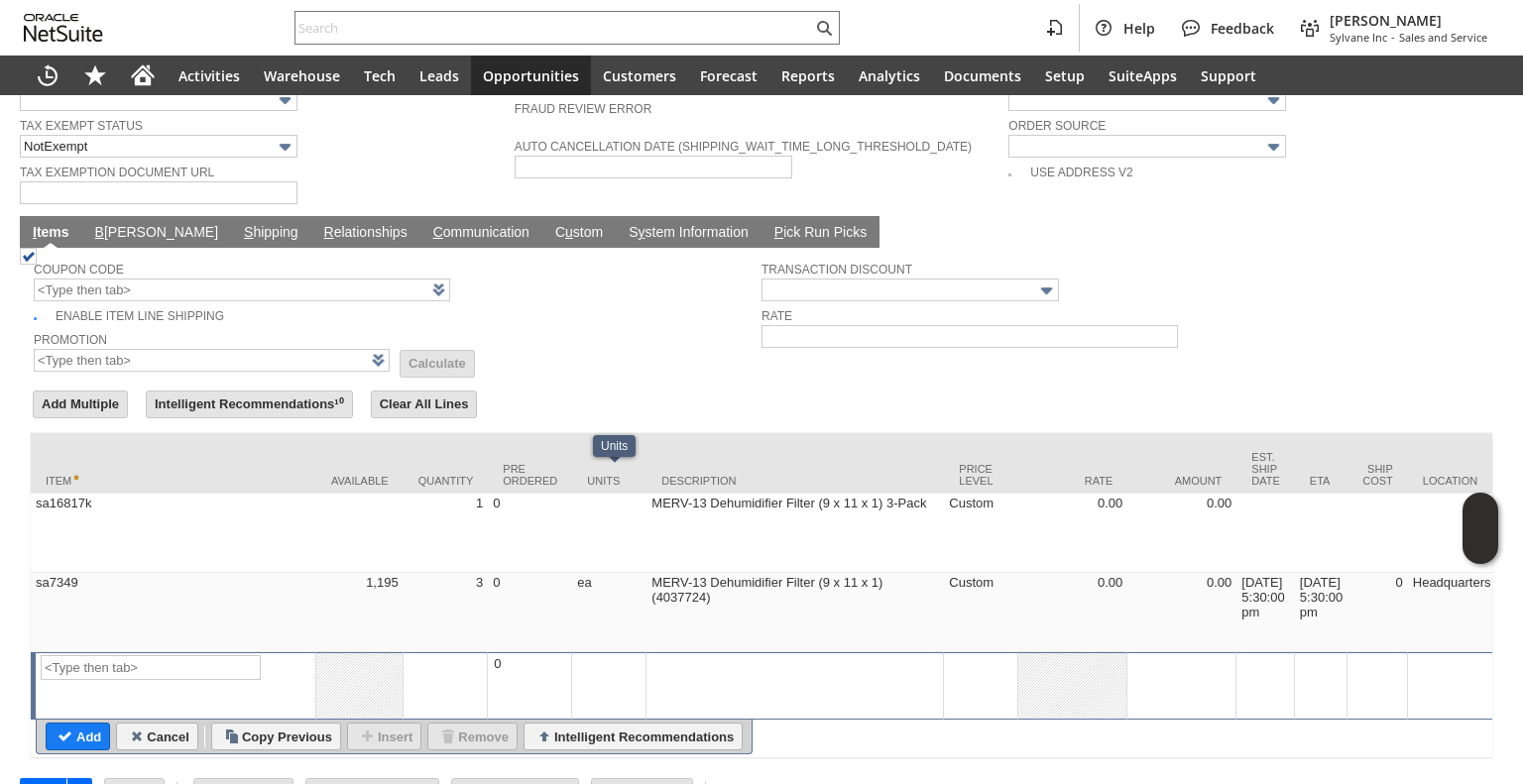 scroll, scrollTop: 1294, scrollLeft: 0, axis: vertical 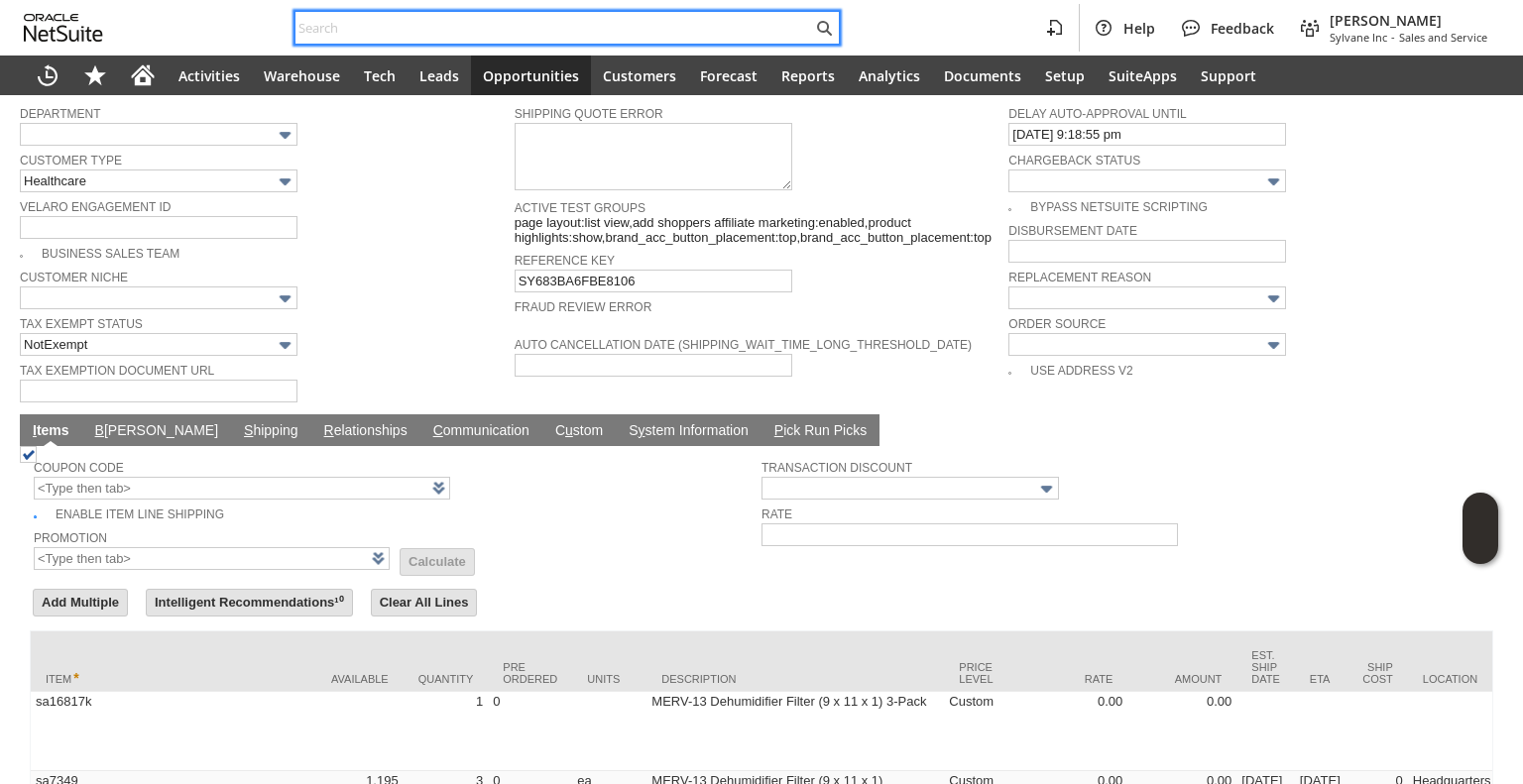 paste on "5857483787" 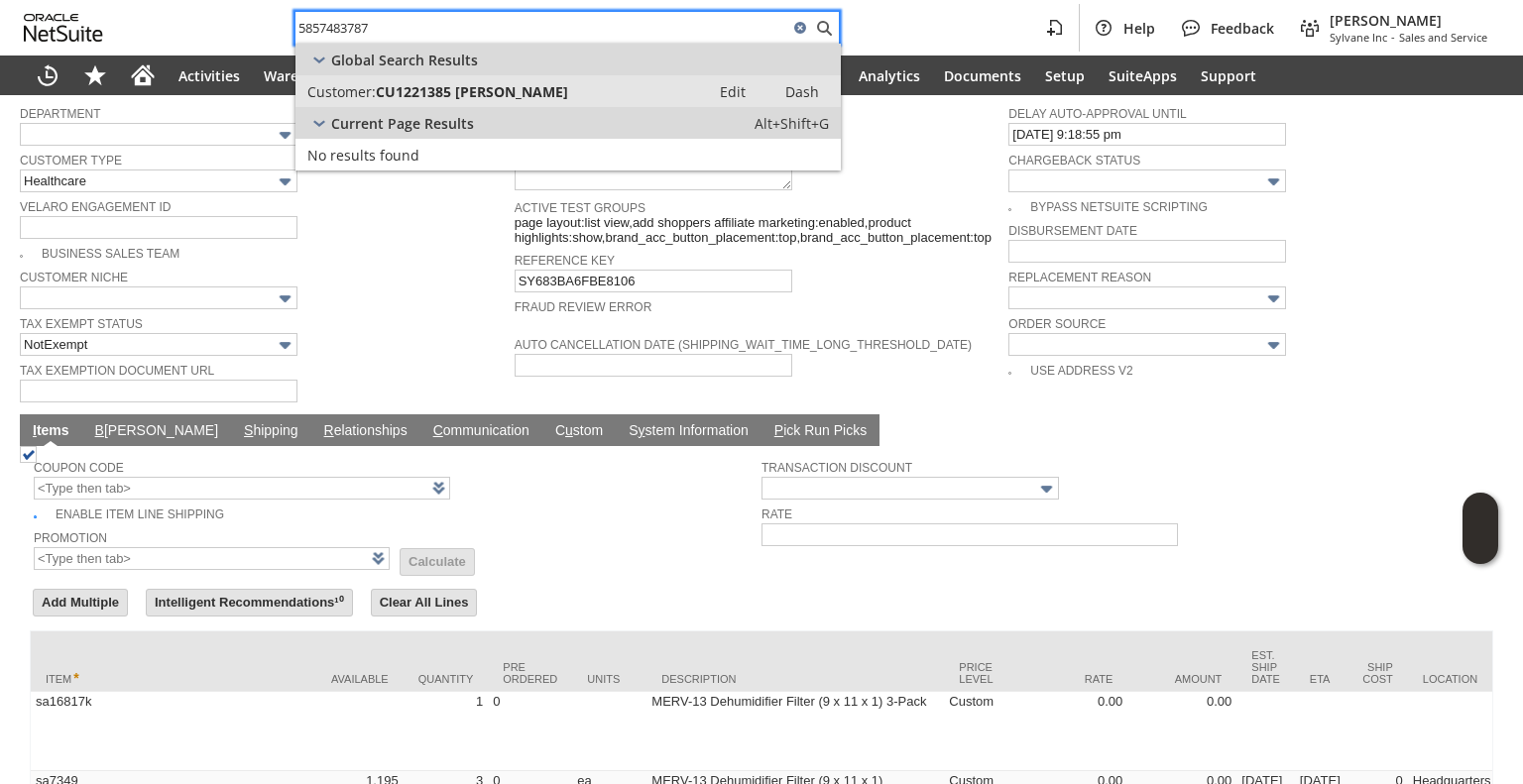 type on "5857483787" 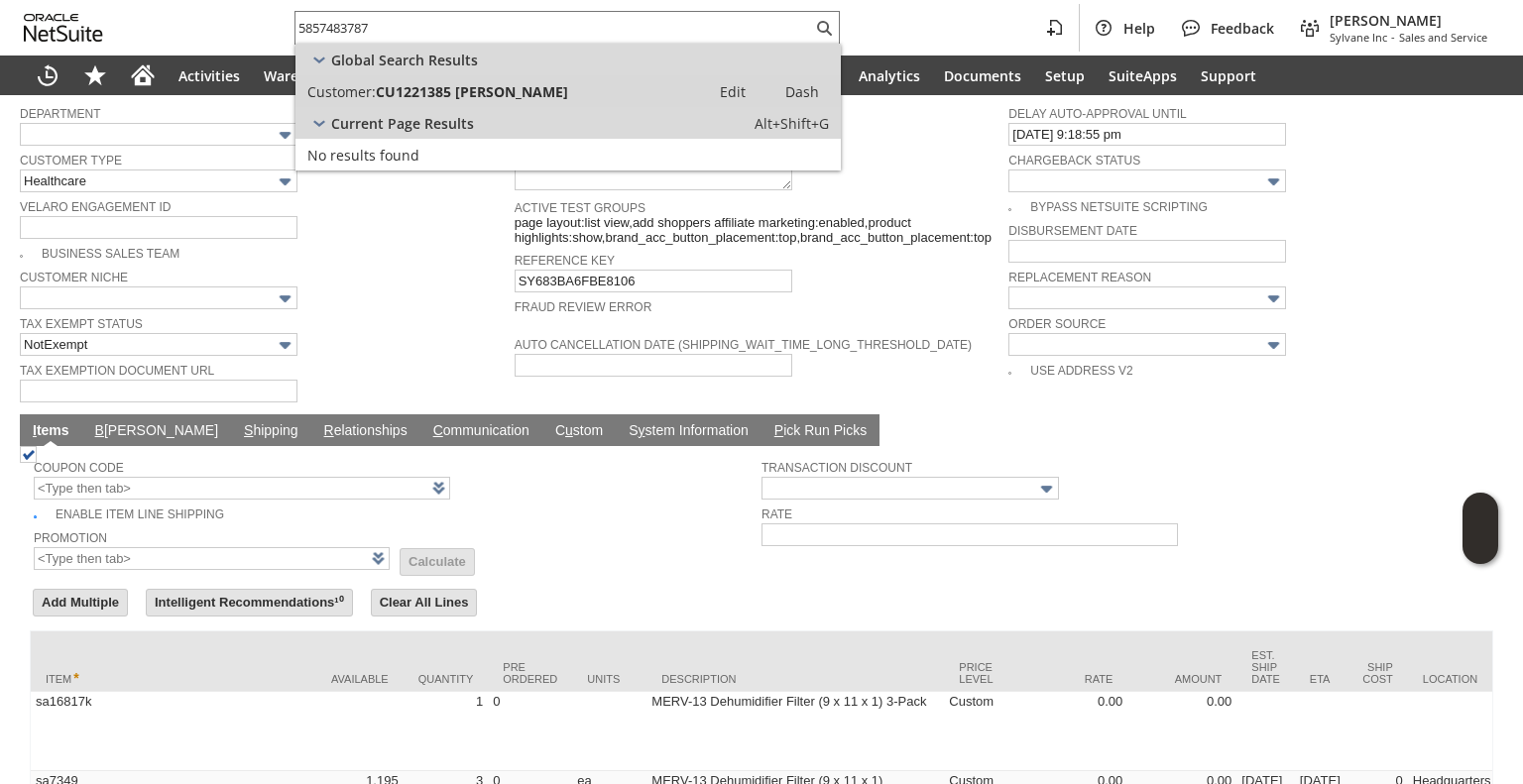 click on "Enable Item Line Shipping" at bounding box center (398, 512) 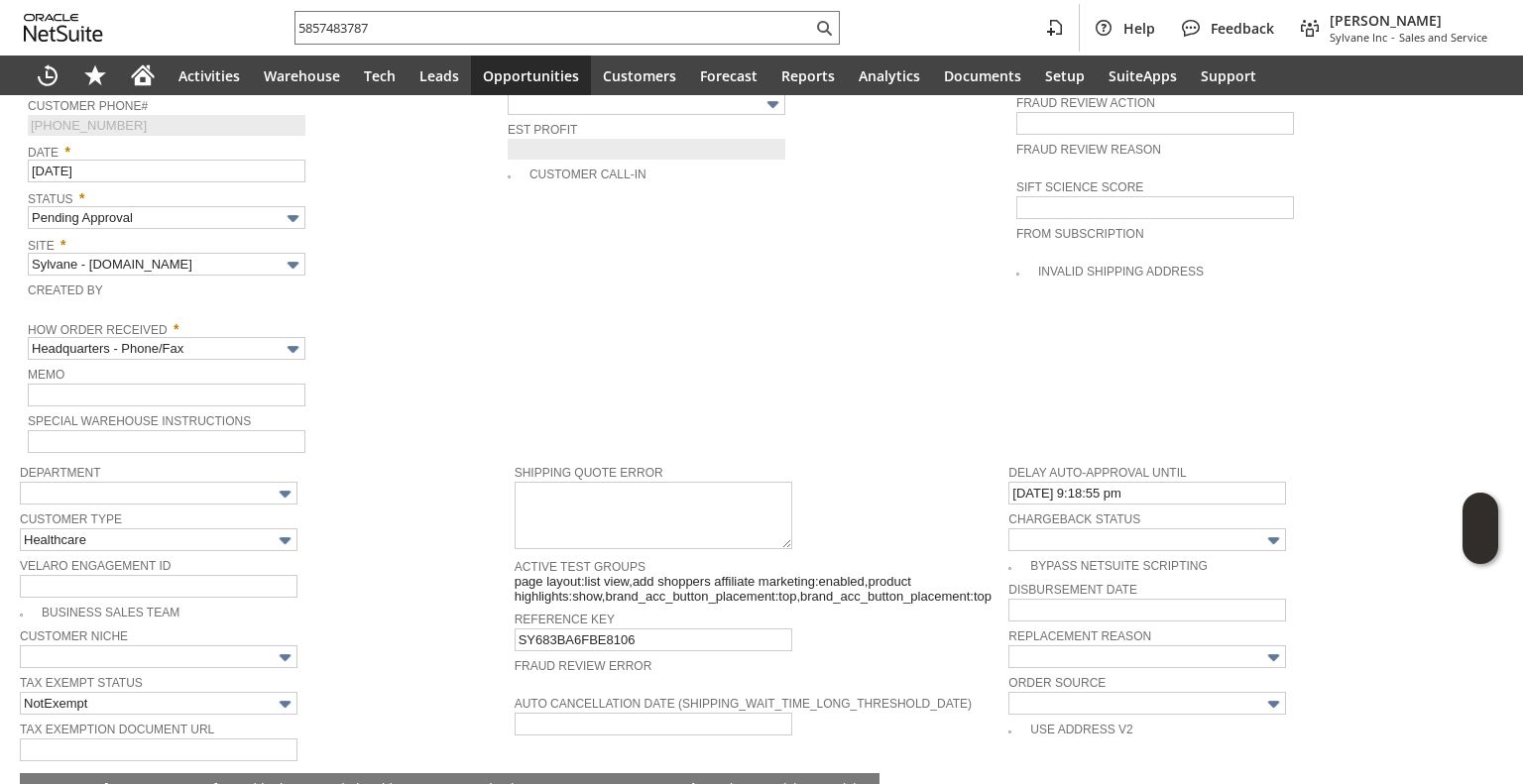 scroll, scrollTop: 898, scrollLeft: 0, axis: vertical 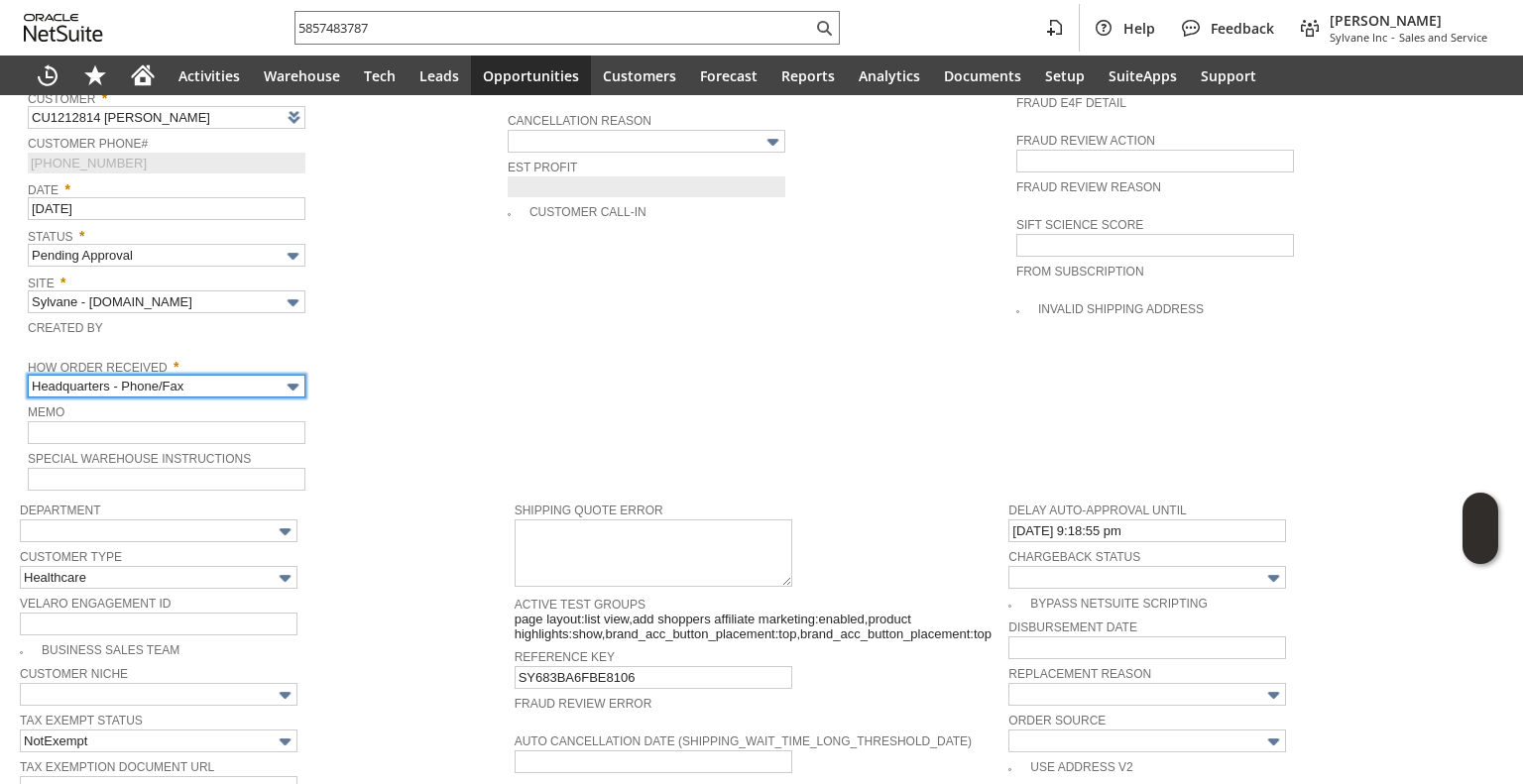 click on "Headquarters - Phone/Fax" at bounding box center [167, 386] 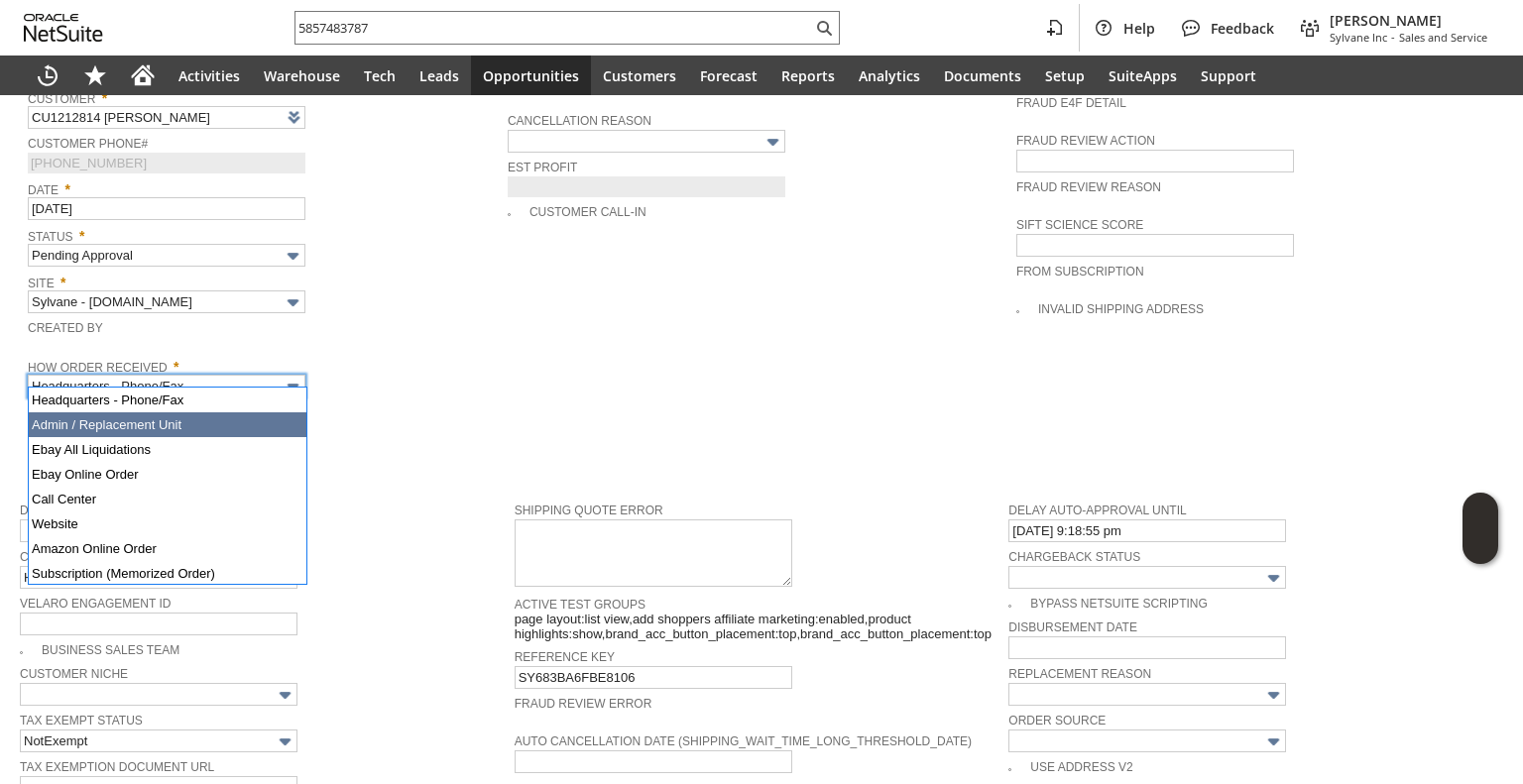 click on "How Order Received
*" at bounding box center [263, 364] 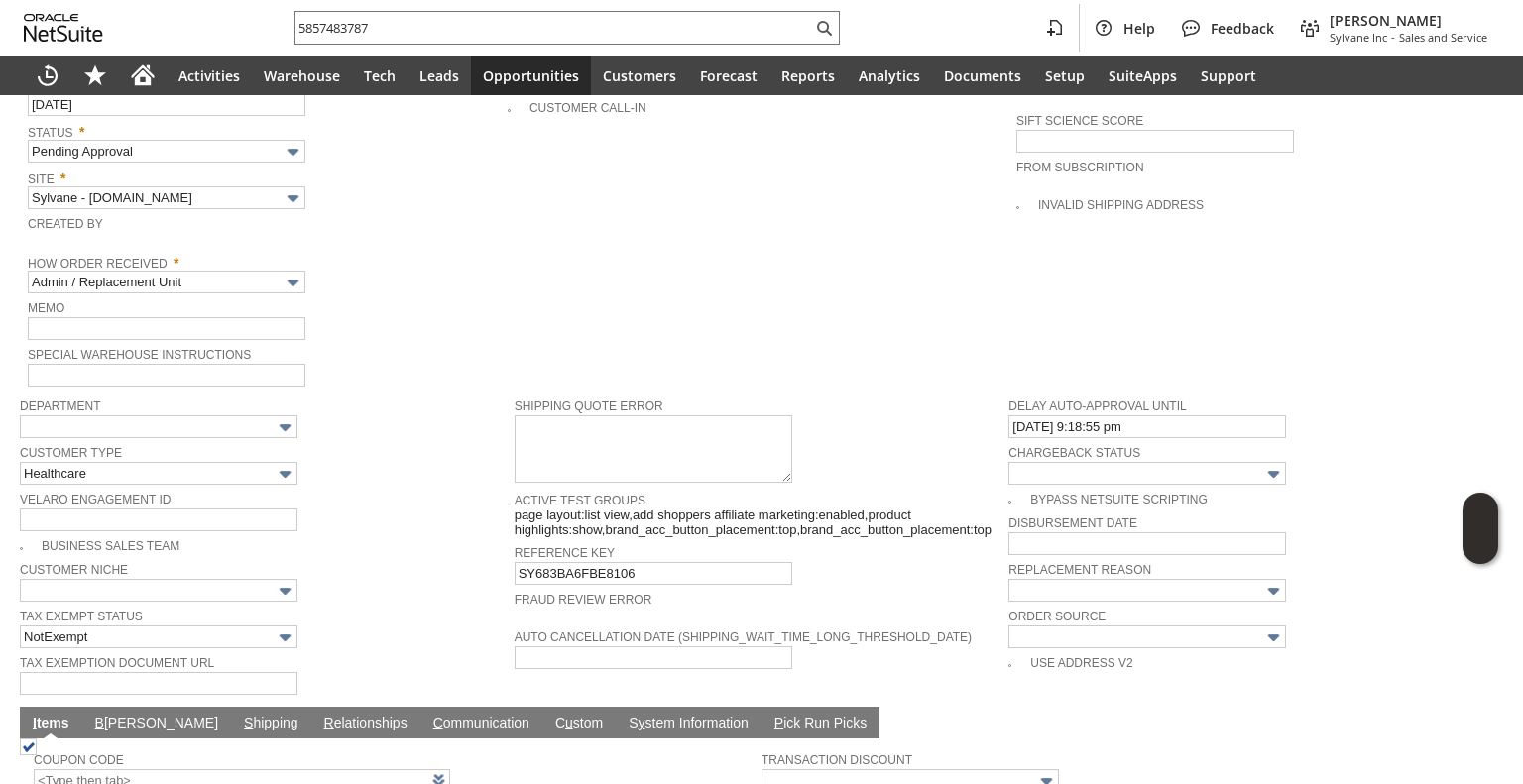 scroll, scrollTop: 799, scrollLeft: 0, axis: vertical 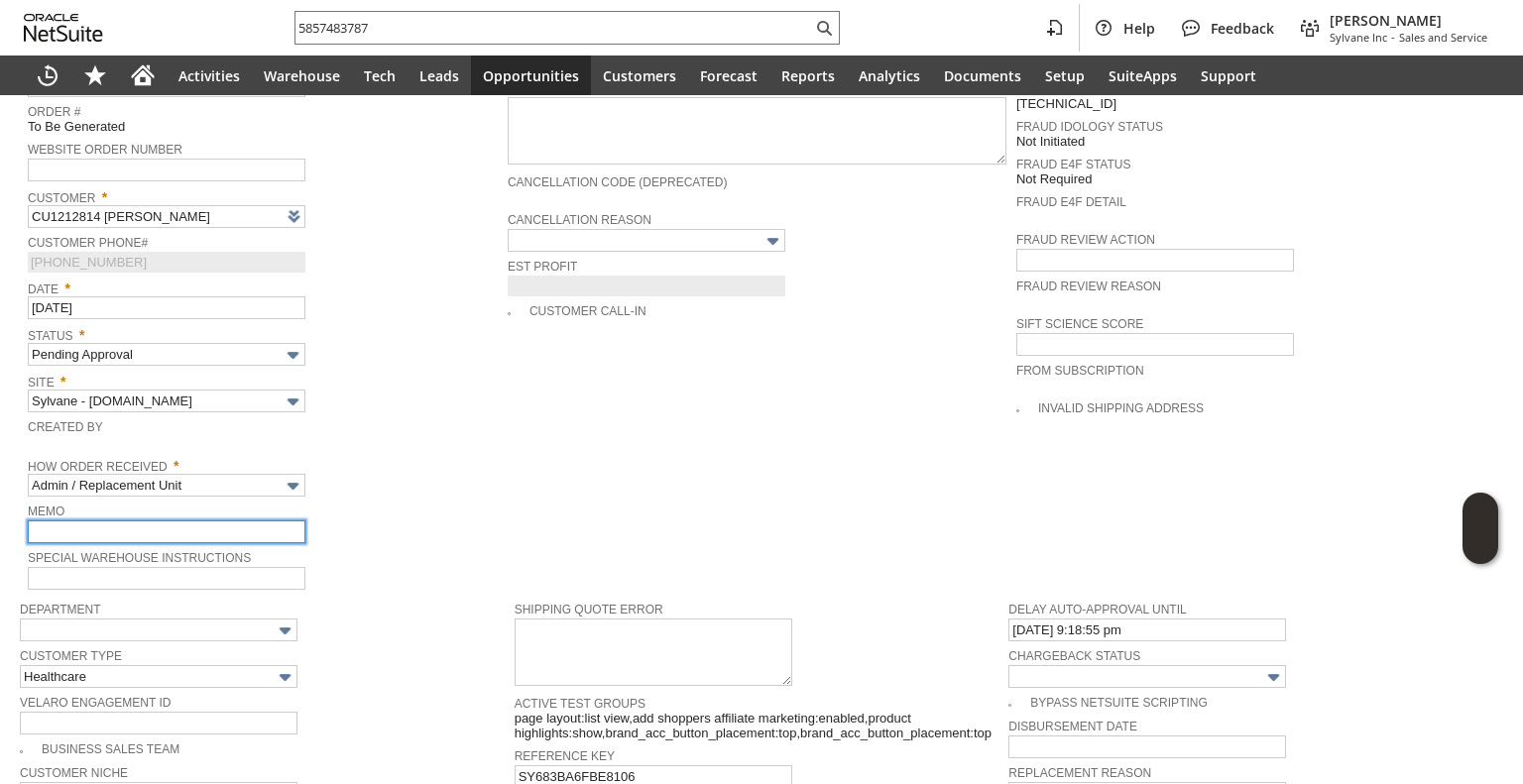click at bounding box center [167, 531] 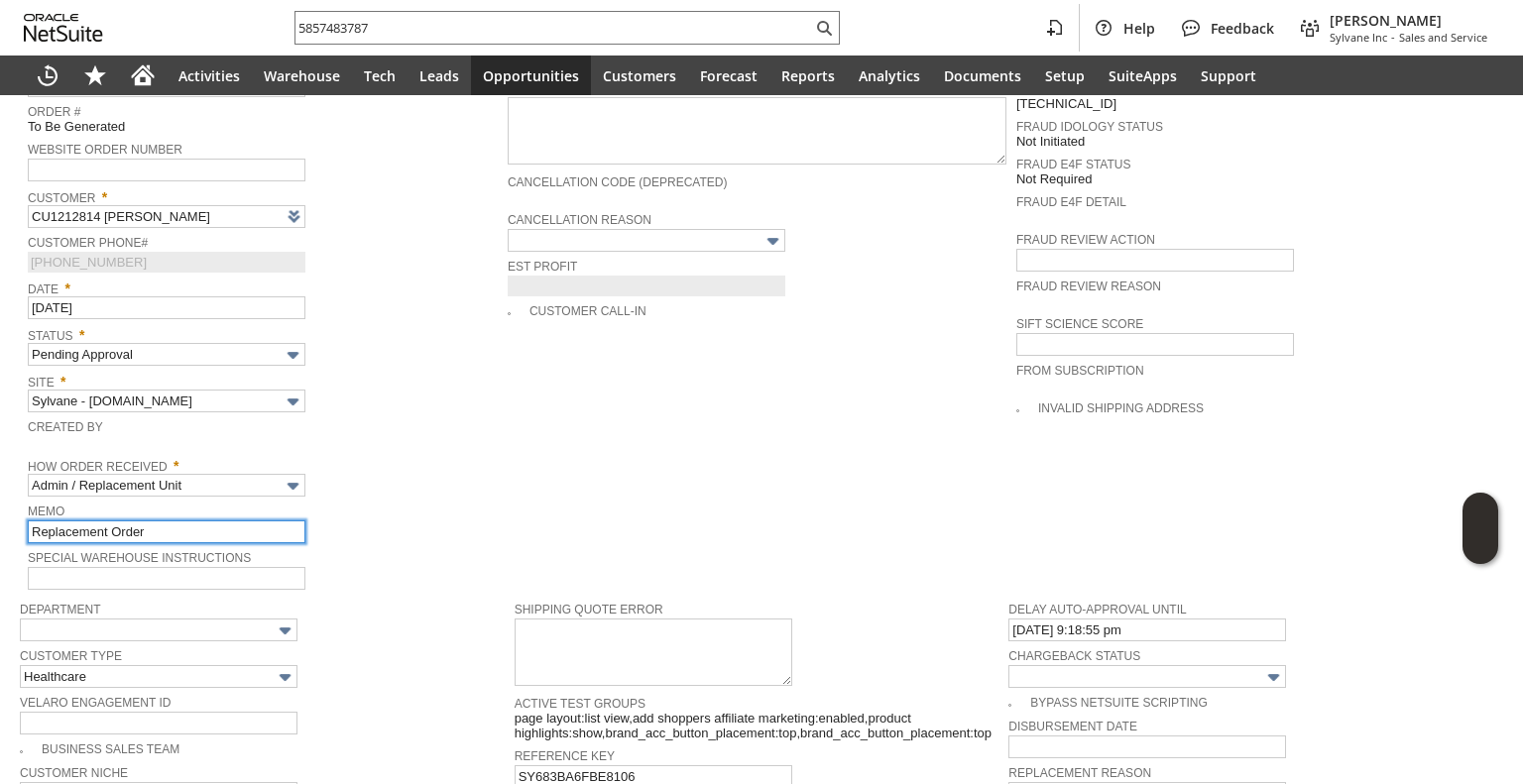 type on "Replacement Order" 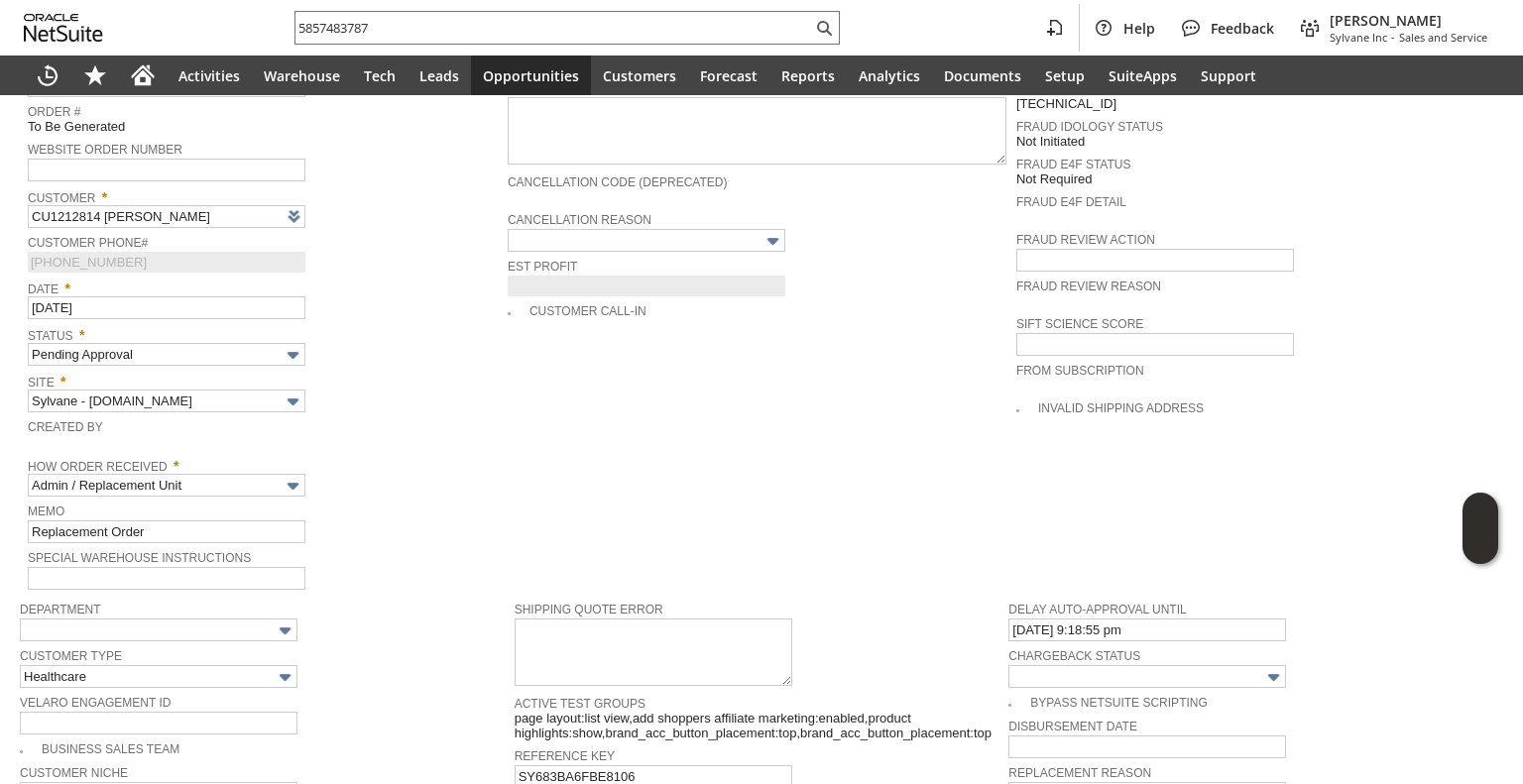 click on "PO #
Customer Comments / Special Instructions
Cancellation Code (deprecated)
Cancellation Reason
Est Profit
Customer Call-in" at bounding box center [762, 307] 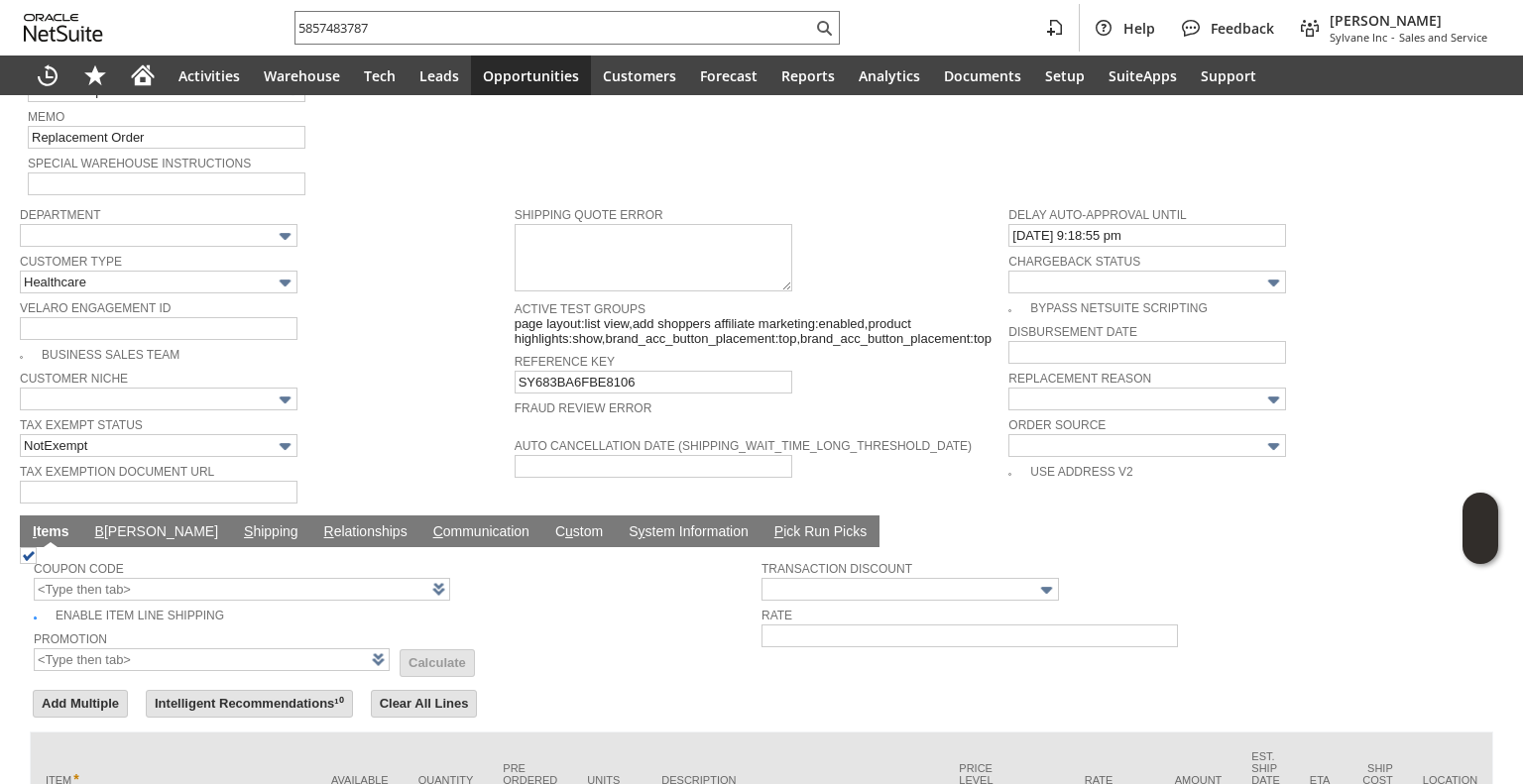 scroll, scrollTop: 1195, scrollLeft: 0, axis: vertical 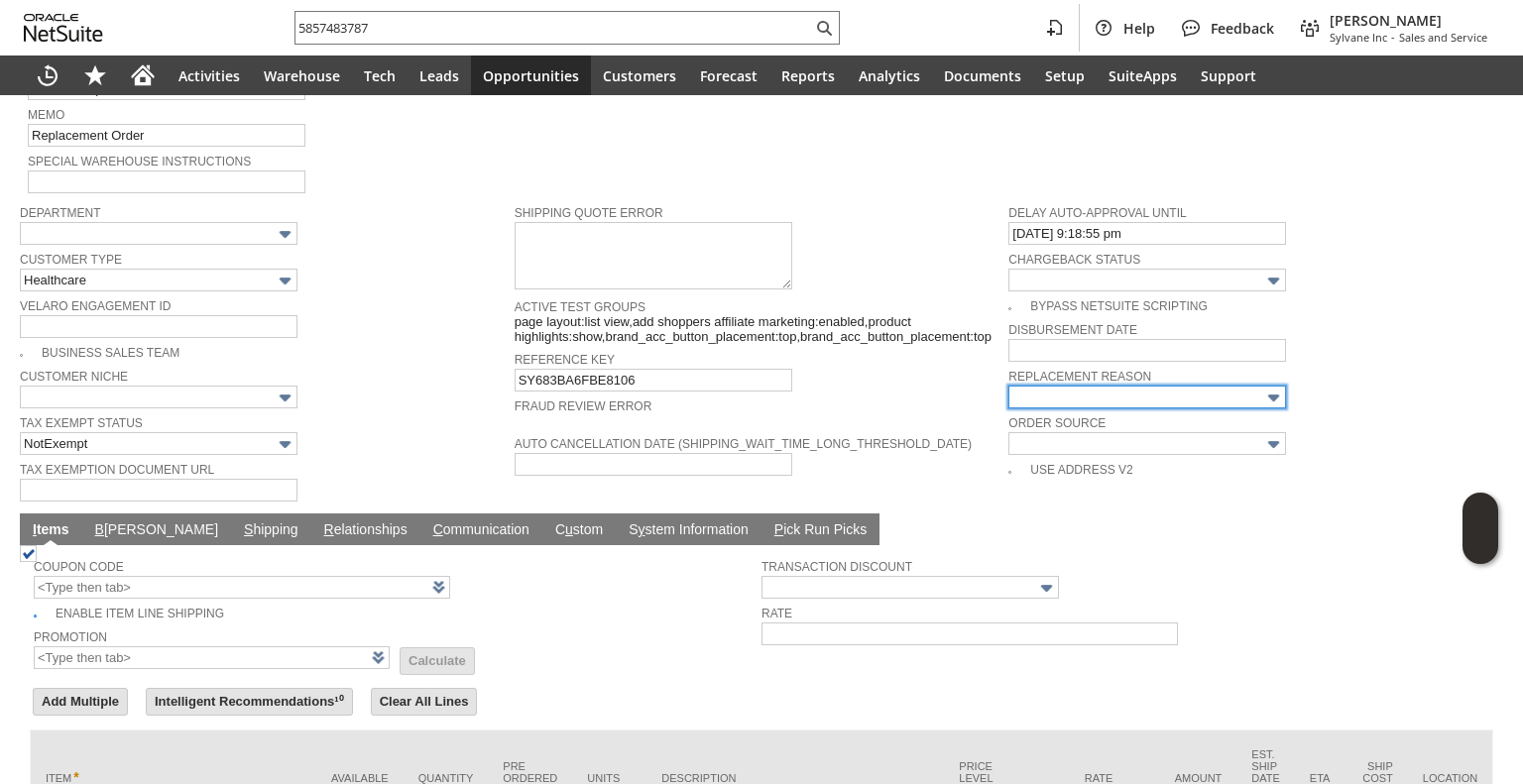 click at bounding box center (1147, 396) 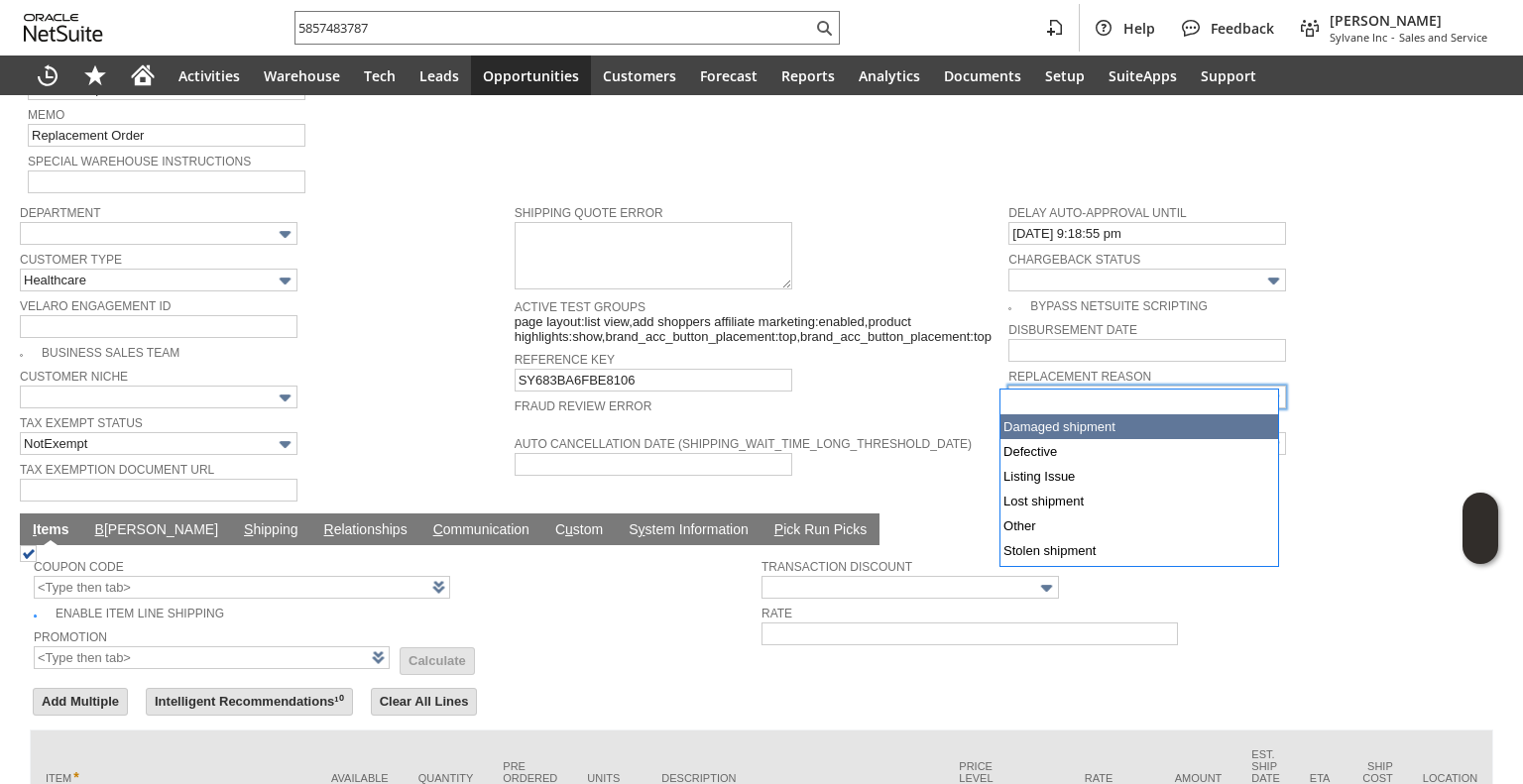 click on "Reference Key
SY683BA6FBE8106" at bounding box center (757, 369) 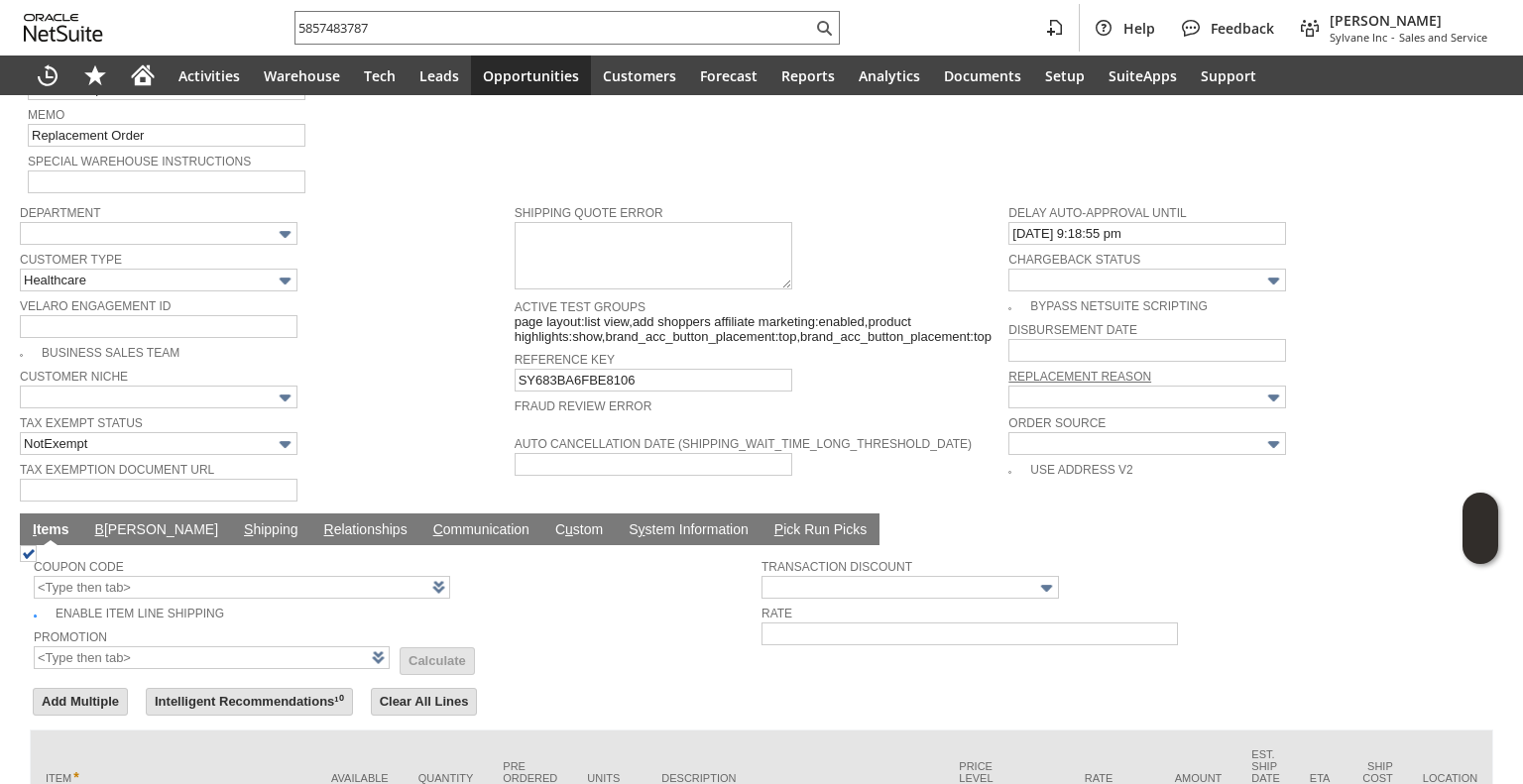 click on "Replacement reason" at bounding box center [1080, 377] 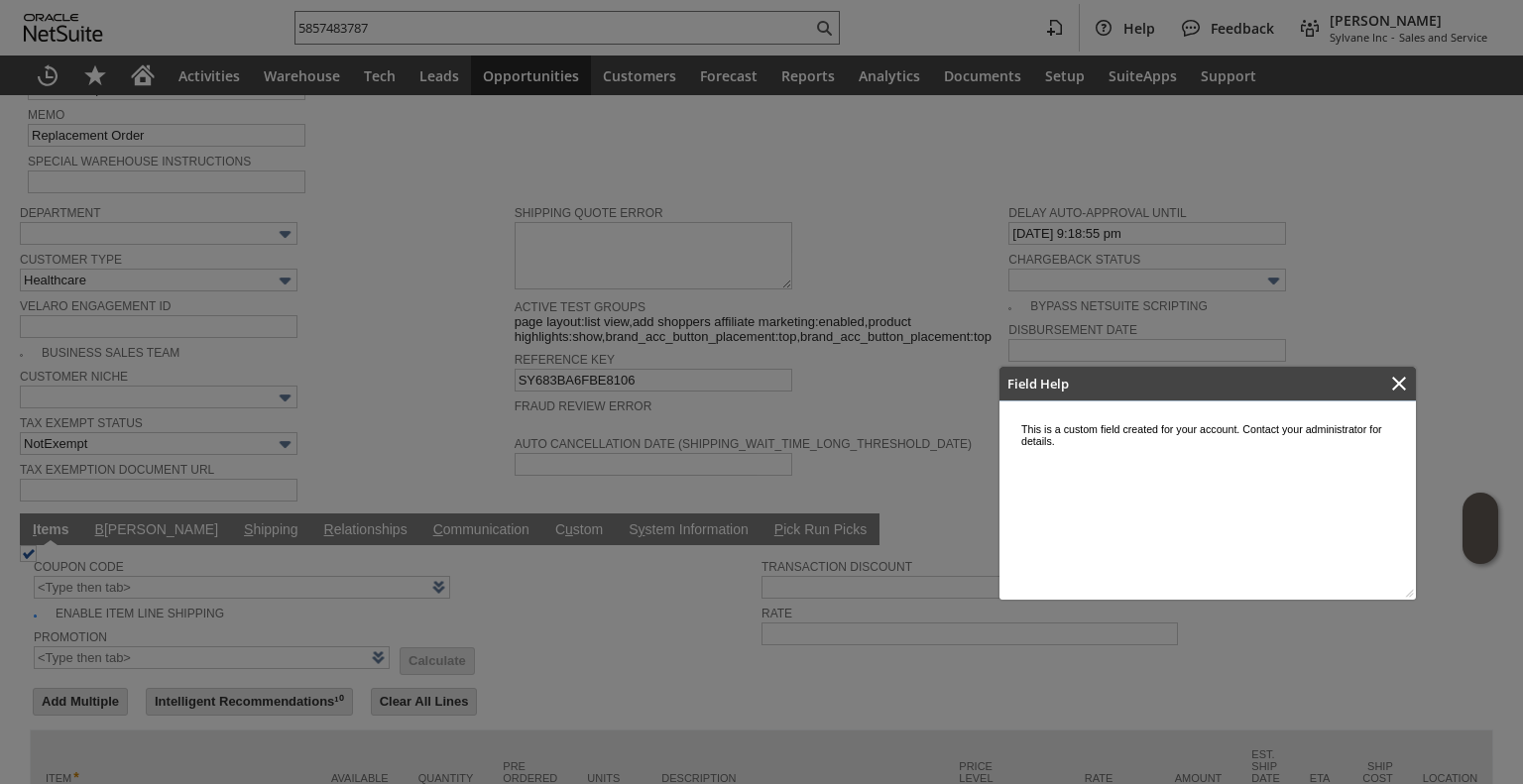 scroll, scrollTop: 0, scrollLeft: 0, axis: both 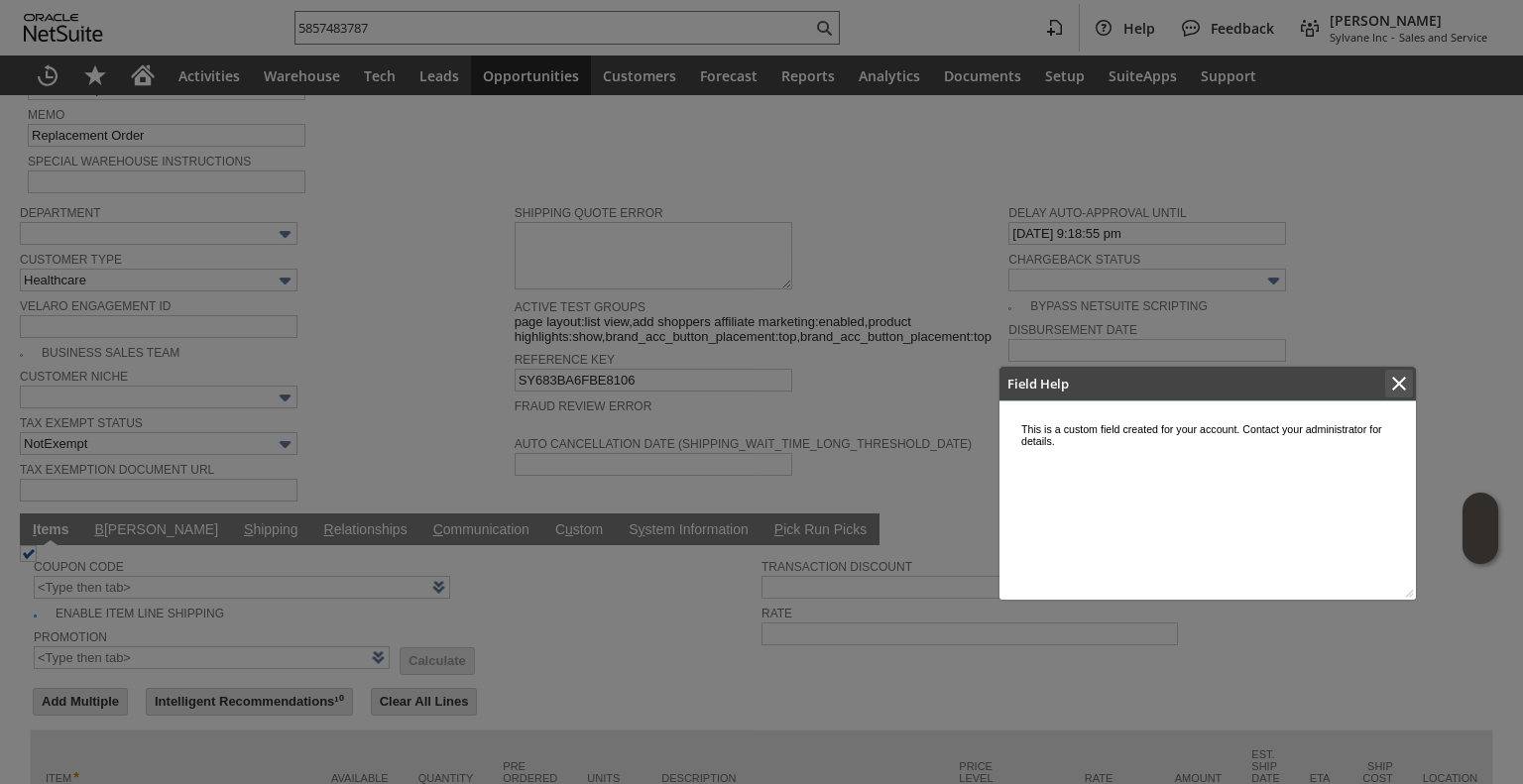 click 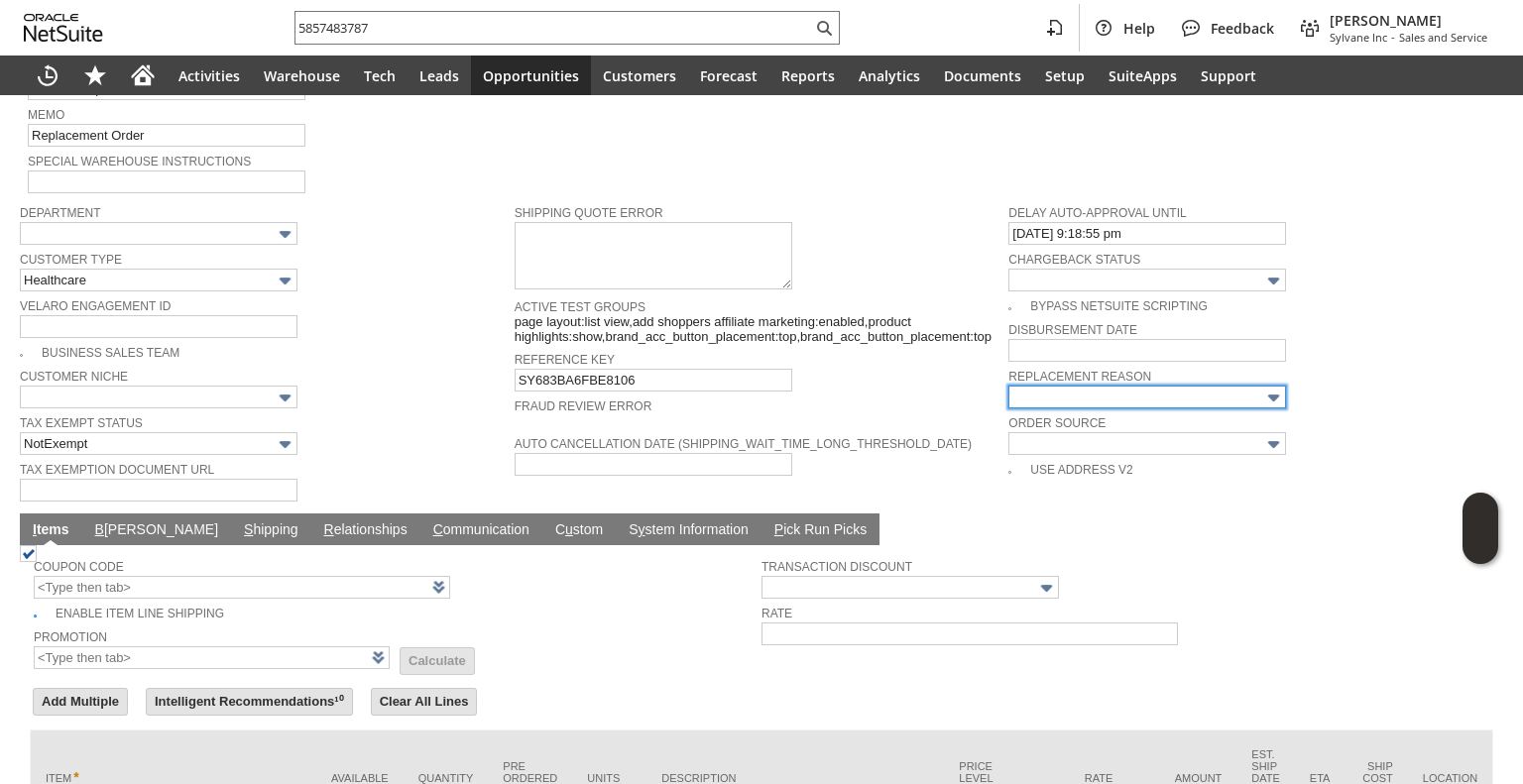 click at bounding box center [1147, 396] 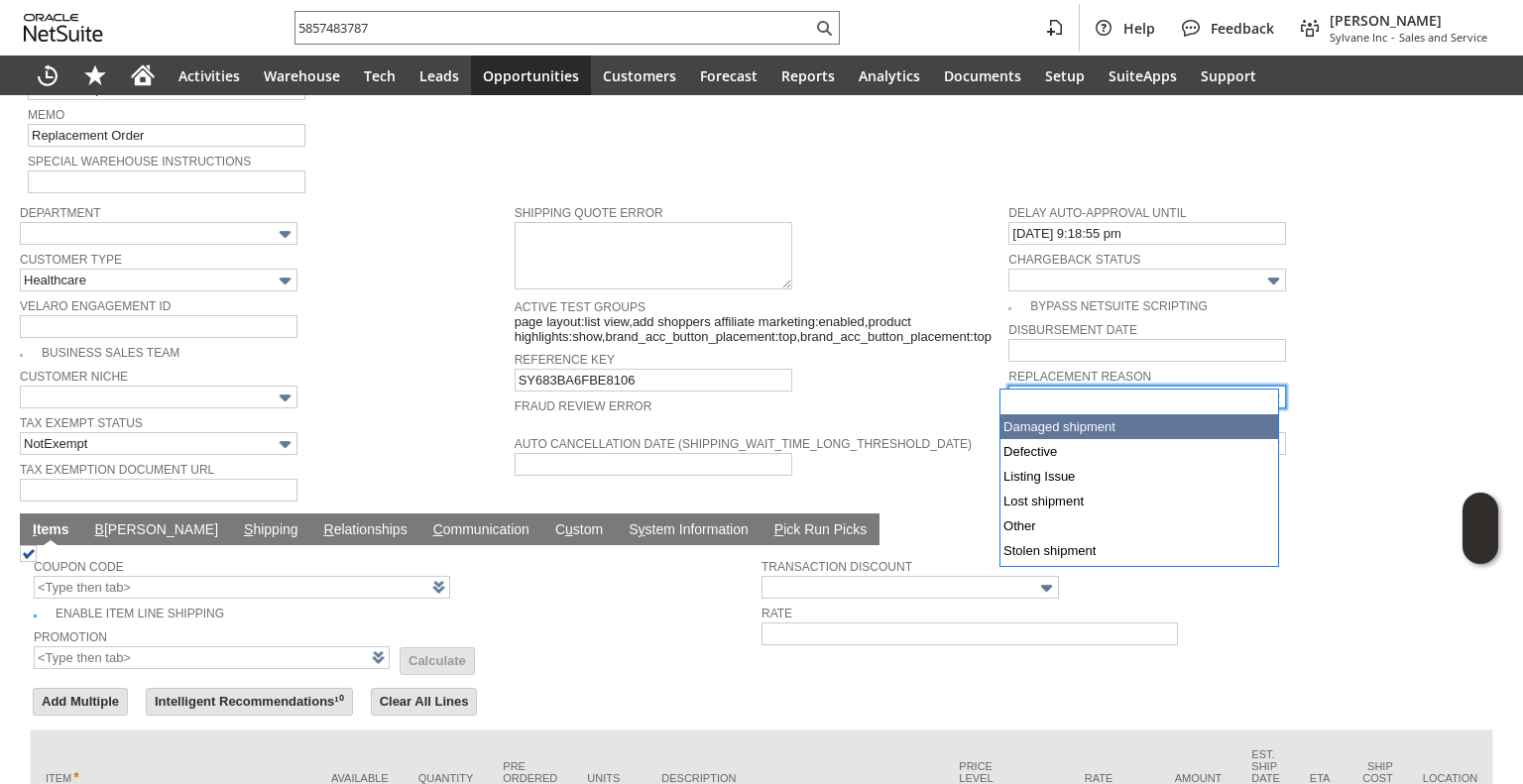click on "Damaged shipment" at bounding box center (1147, 396) 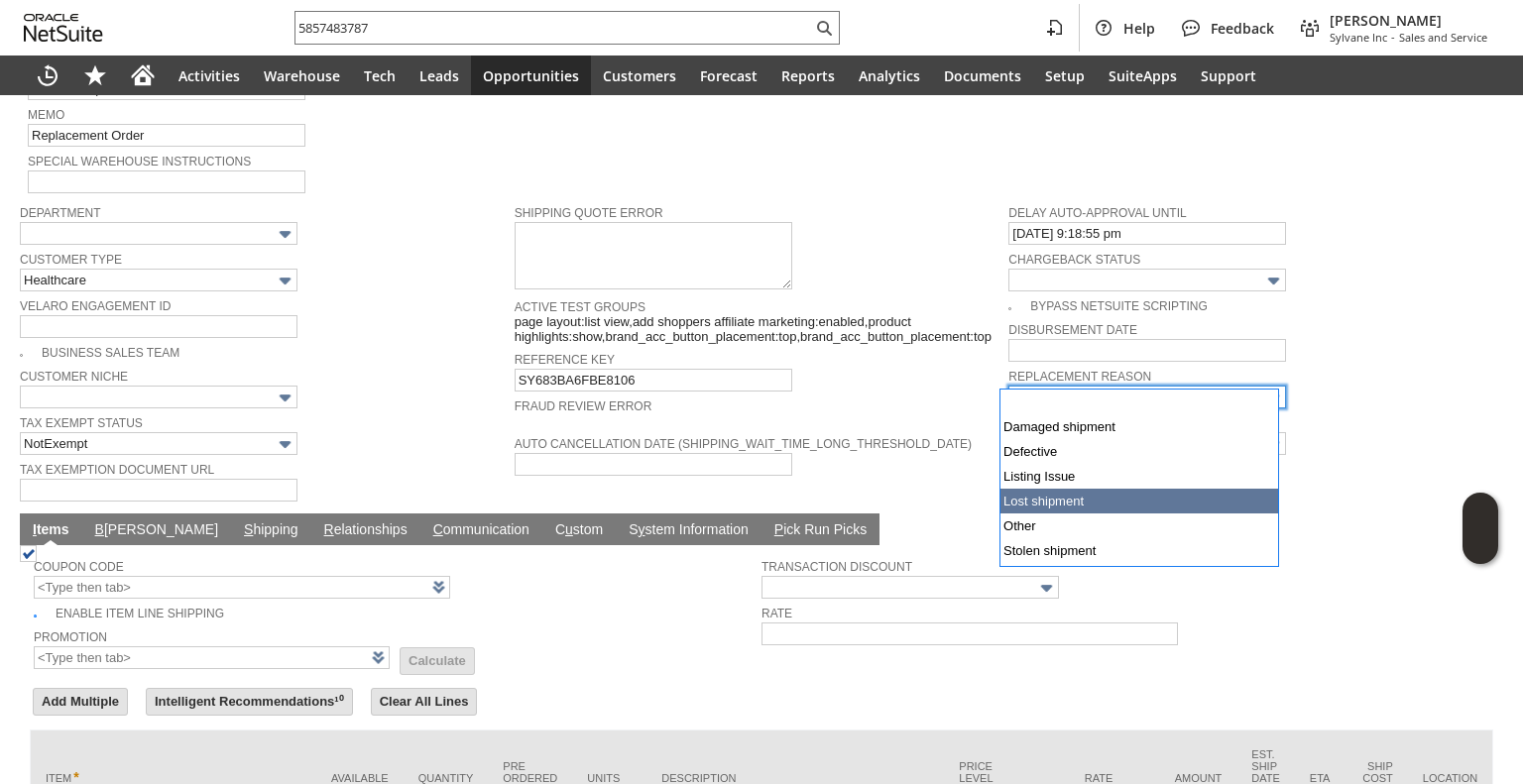 type on "Lost shipment" 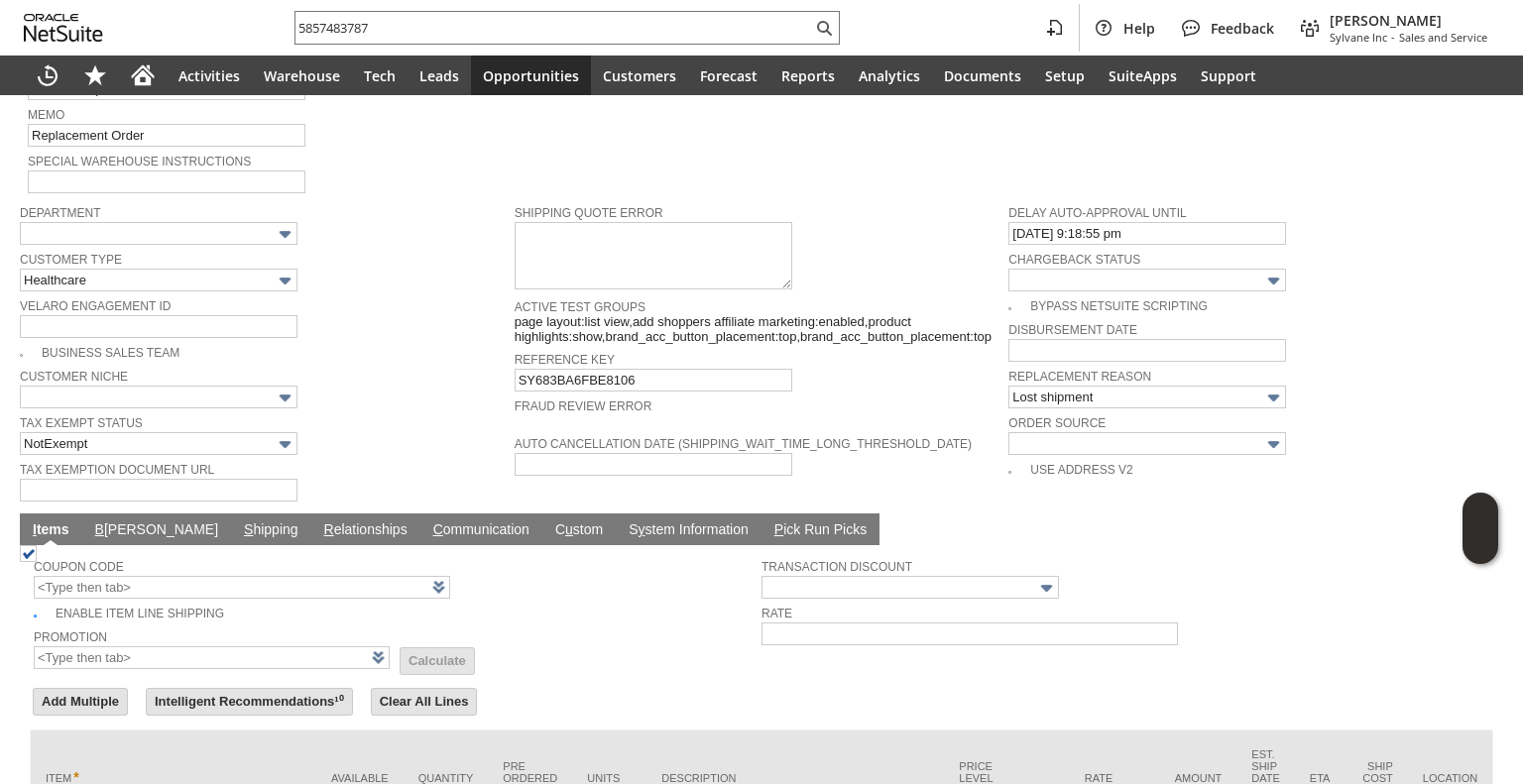 click on "Fraud Review Error" at bounding box center (757, 403) 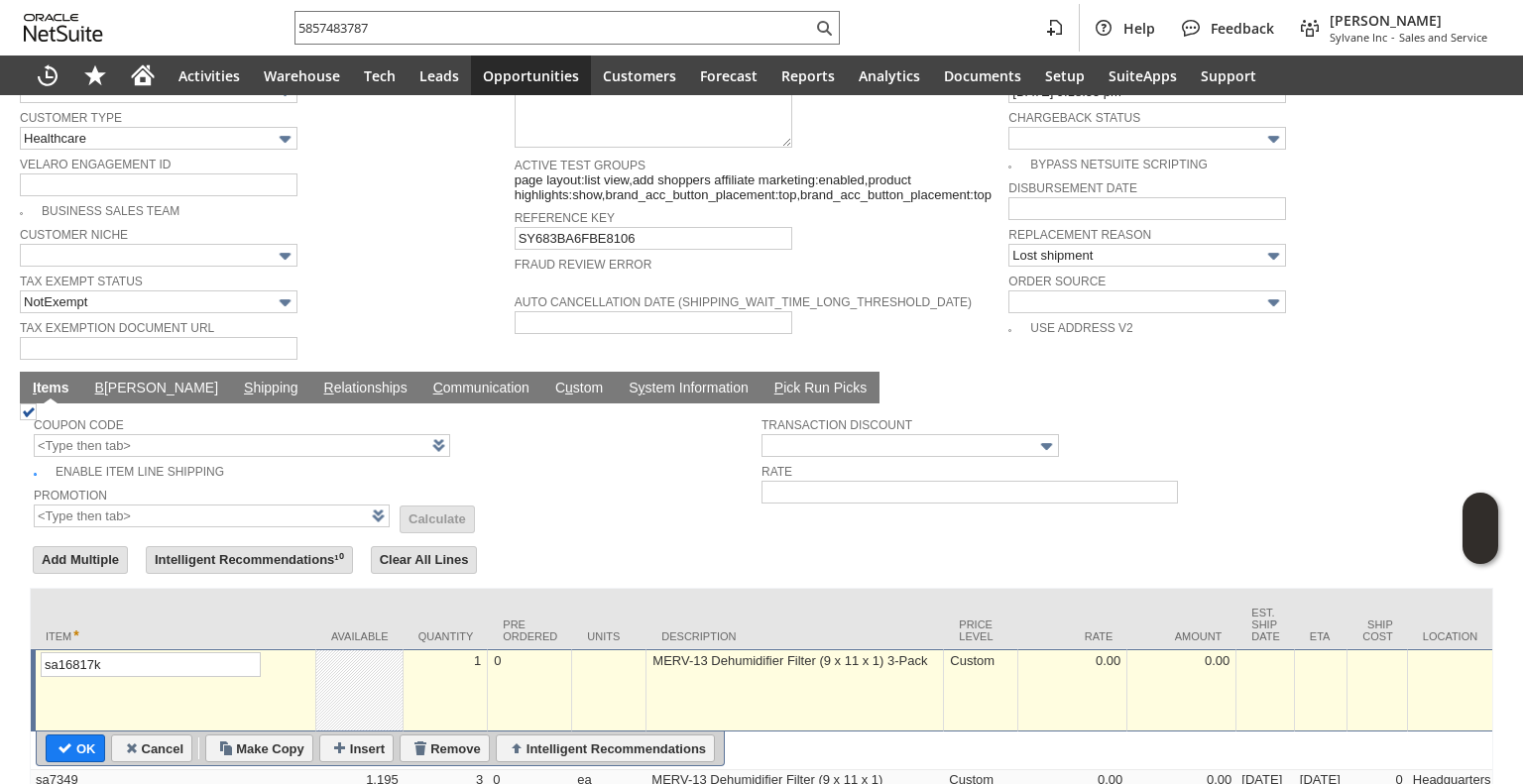 scroll, scrollTop: 1494, scrollLeft: 0, axis: vertical 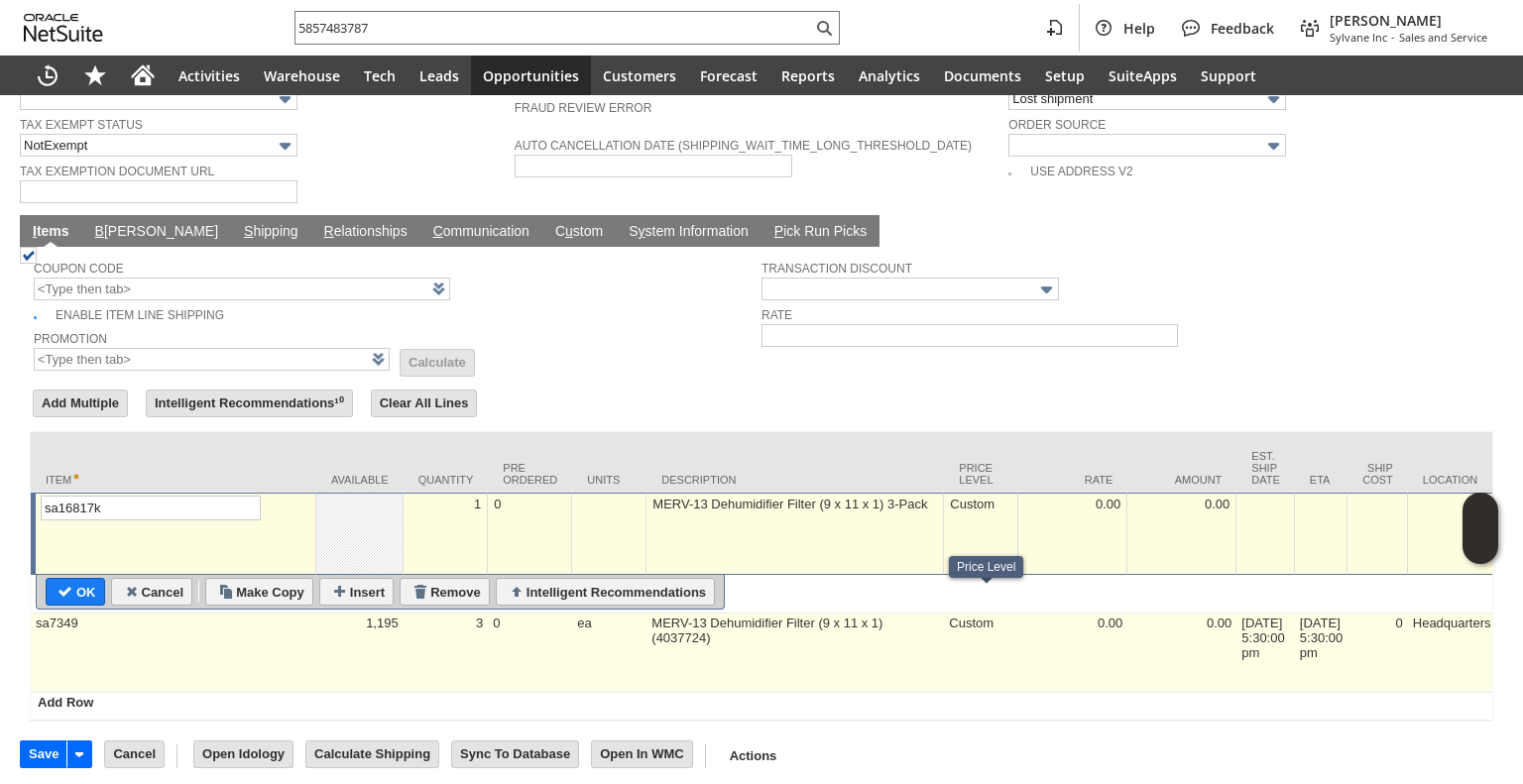 click on "Custom" at bounding box center (981, 653) 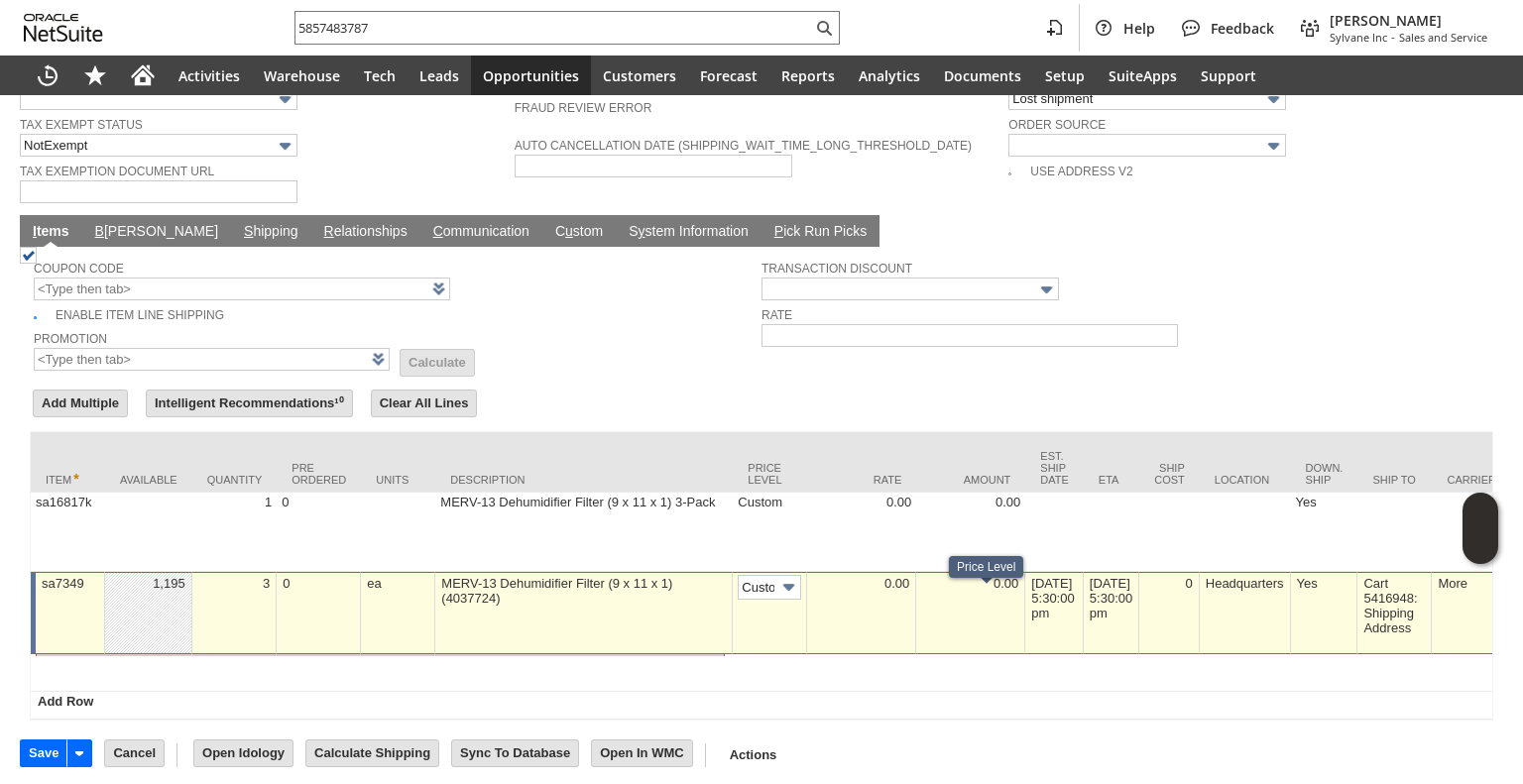 scroll, scrollTop: 1493, scrollLeft: 0, axis: vertical 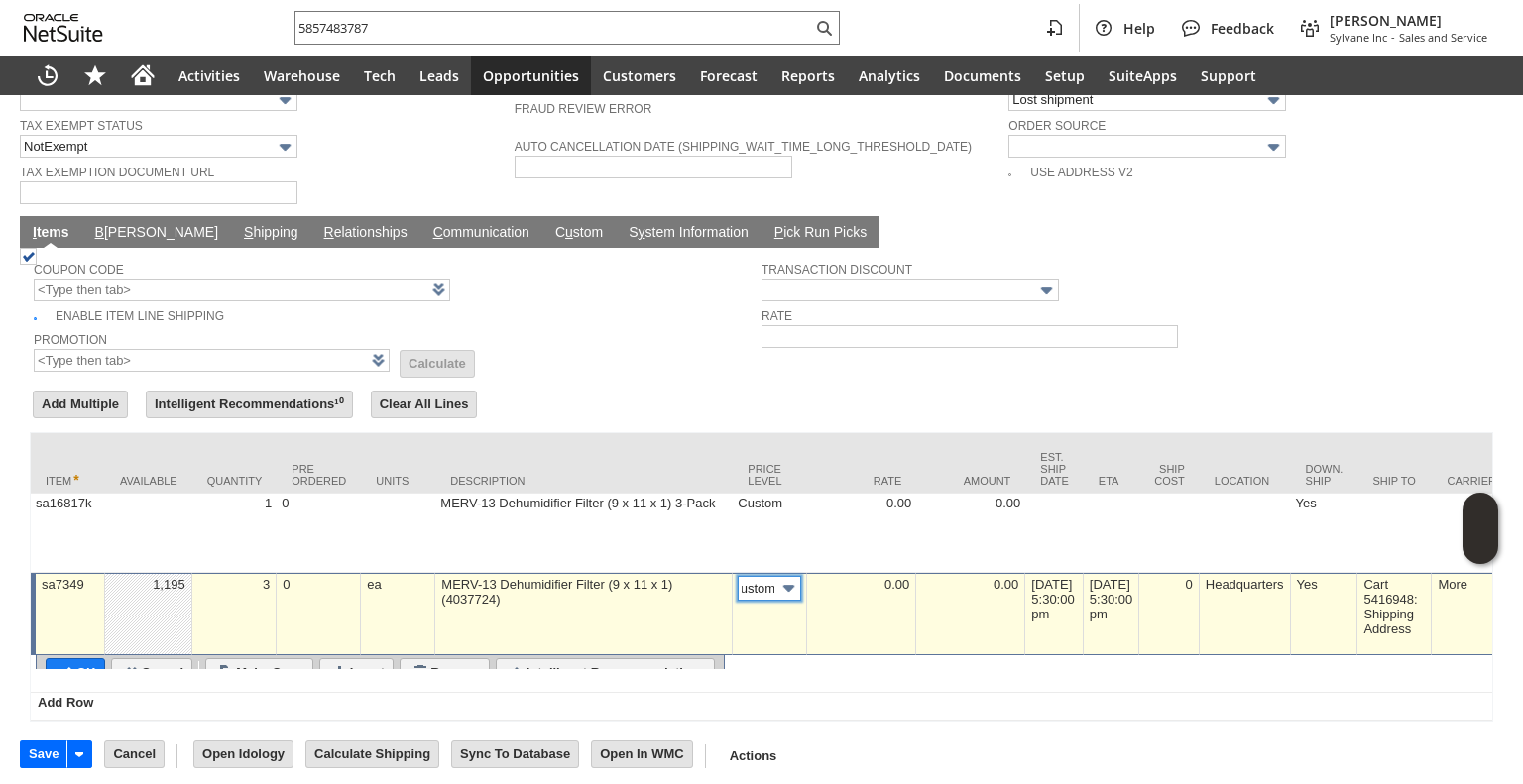 type on "Custom" 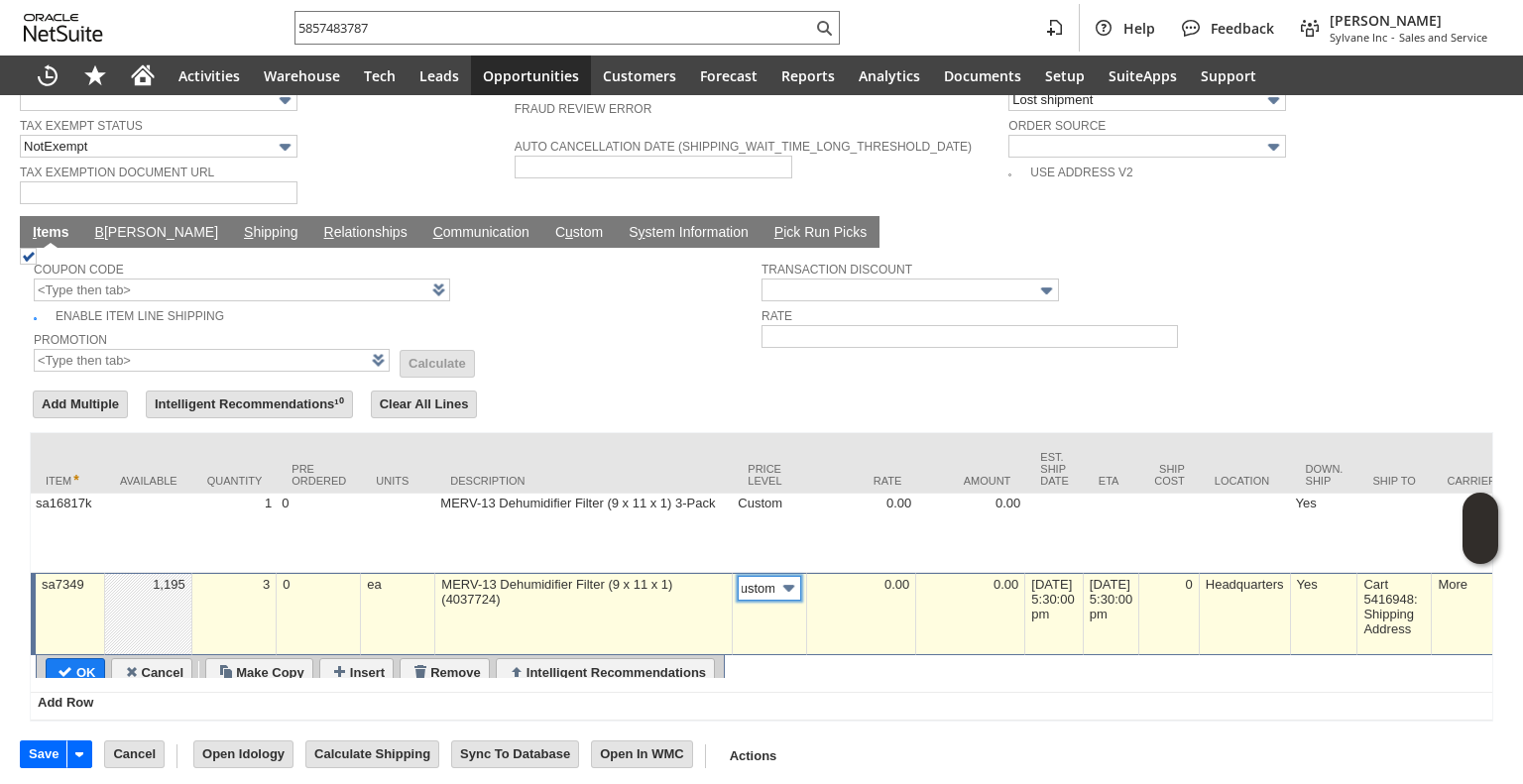 scroll, scrollTop: 0, scrollLeft: 11, axis: horizontal 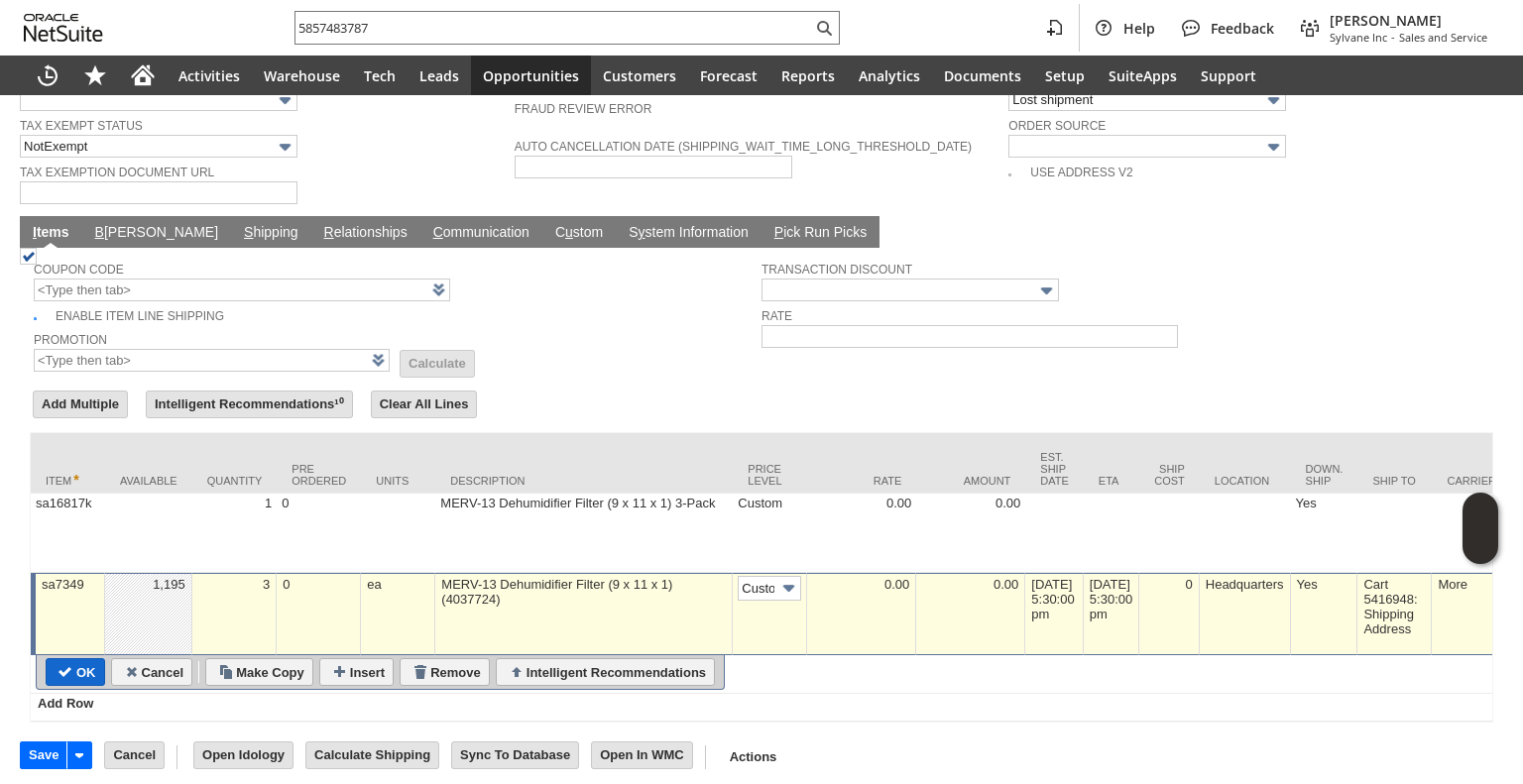 click on "OK" at bounding box center [75, 672] 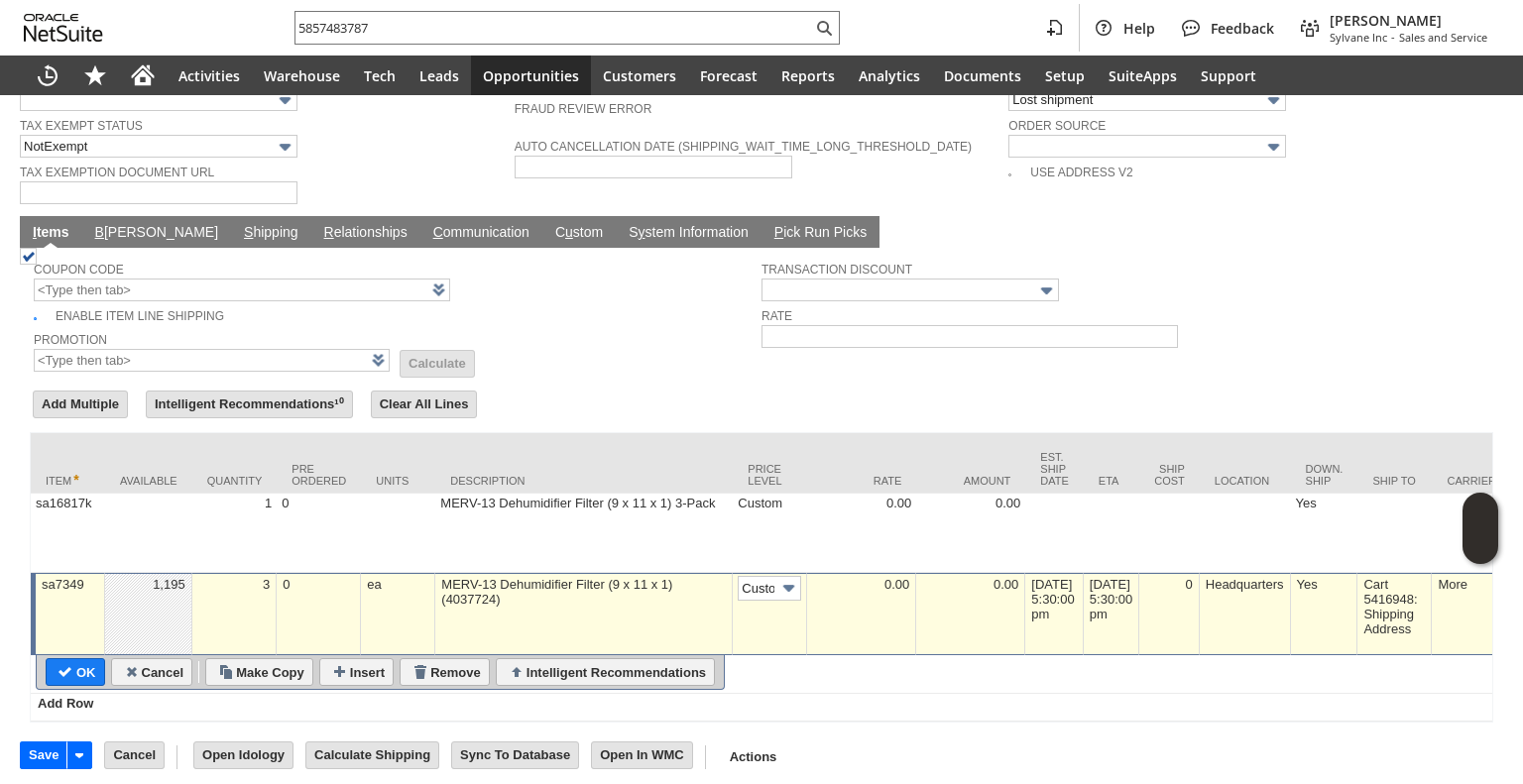 type 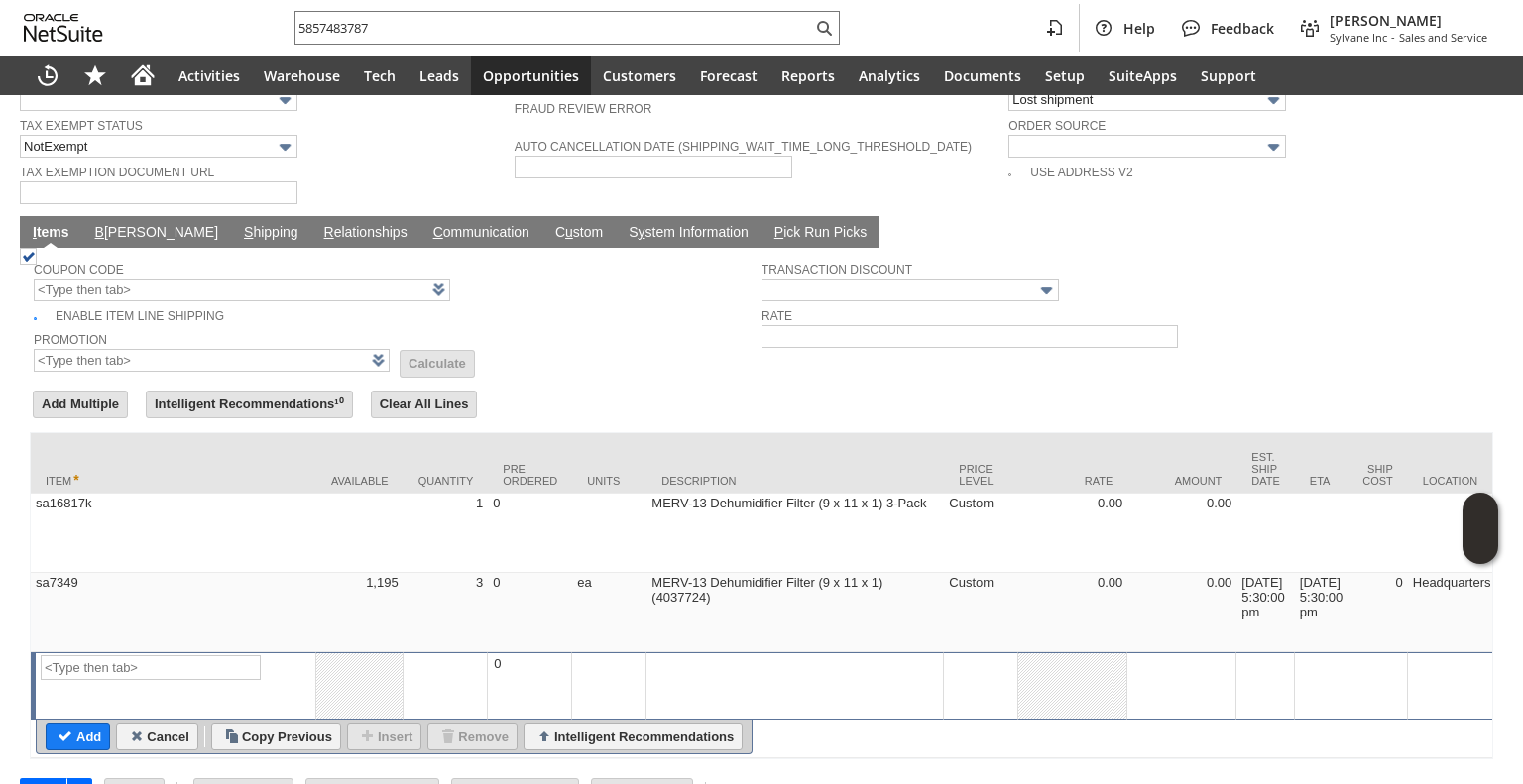 click on "B illing" at bounding box center [157, 233] 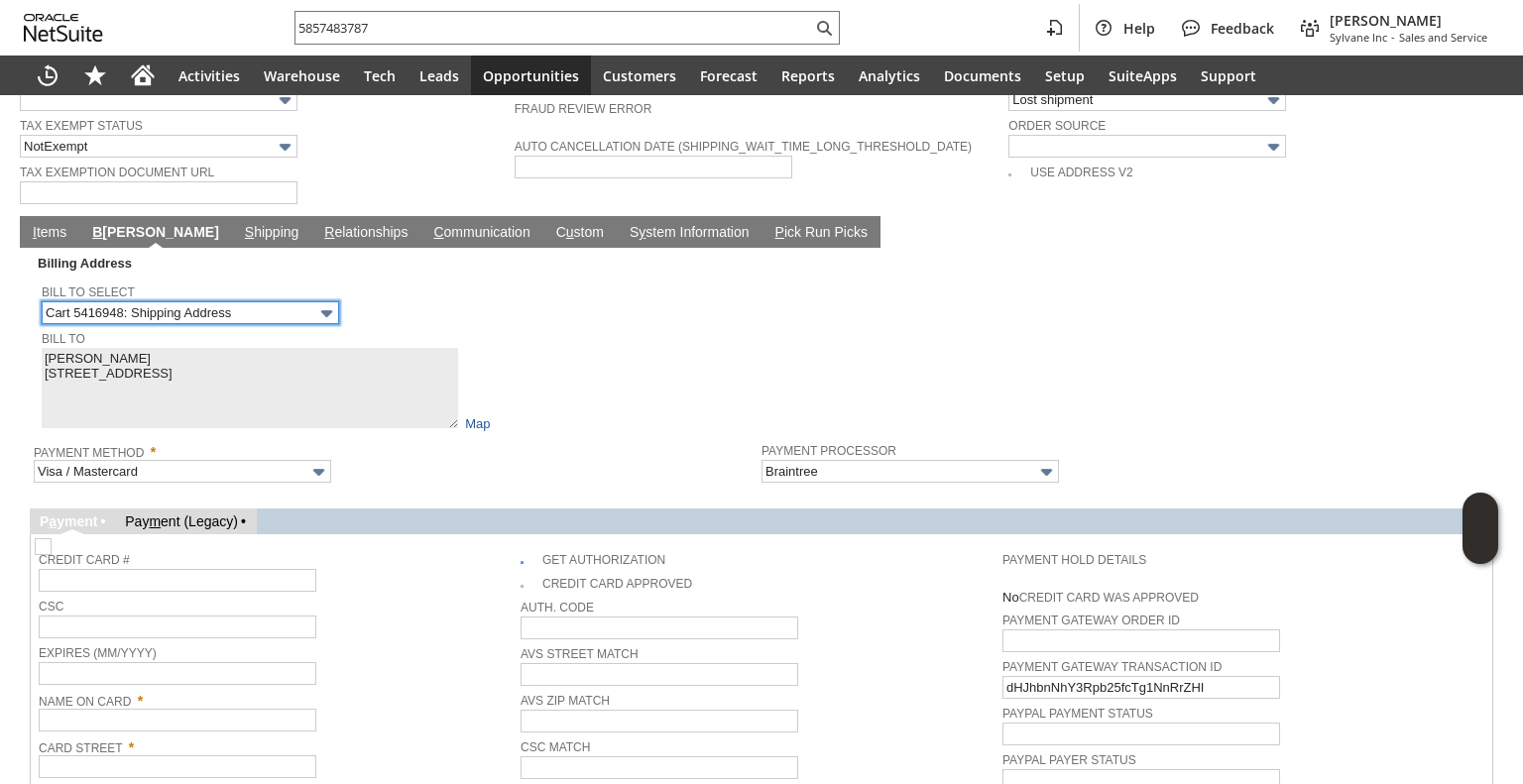 click at bounding box center [43, 546] 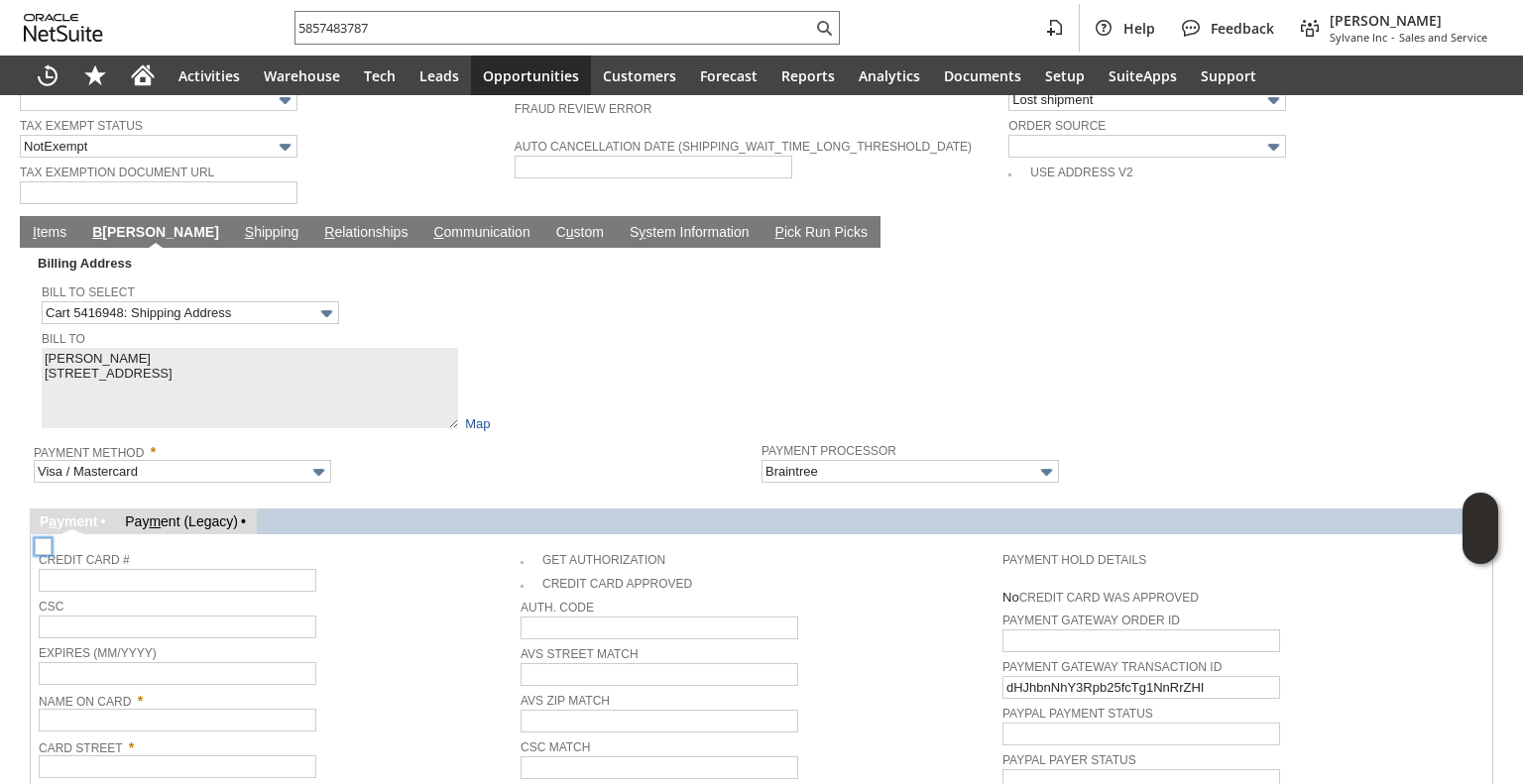checkbox on "false" 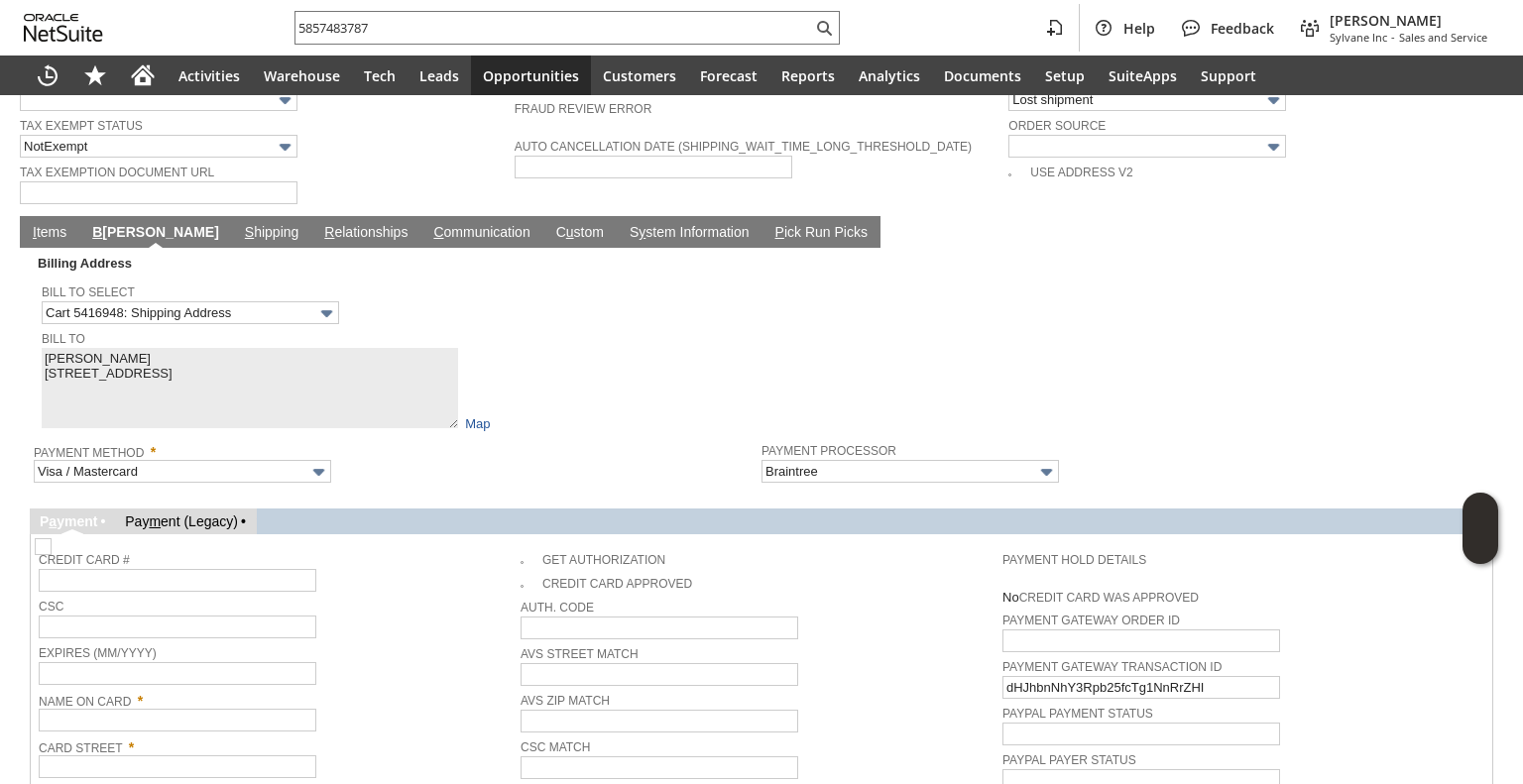 click on "Credit Card #" at bounding box center [275, 558] 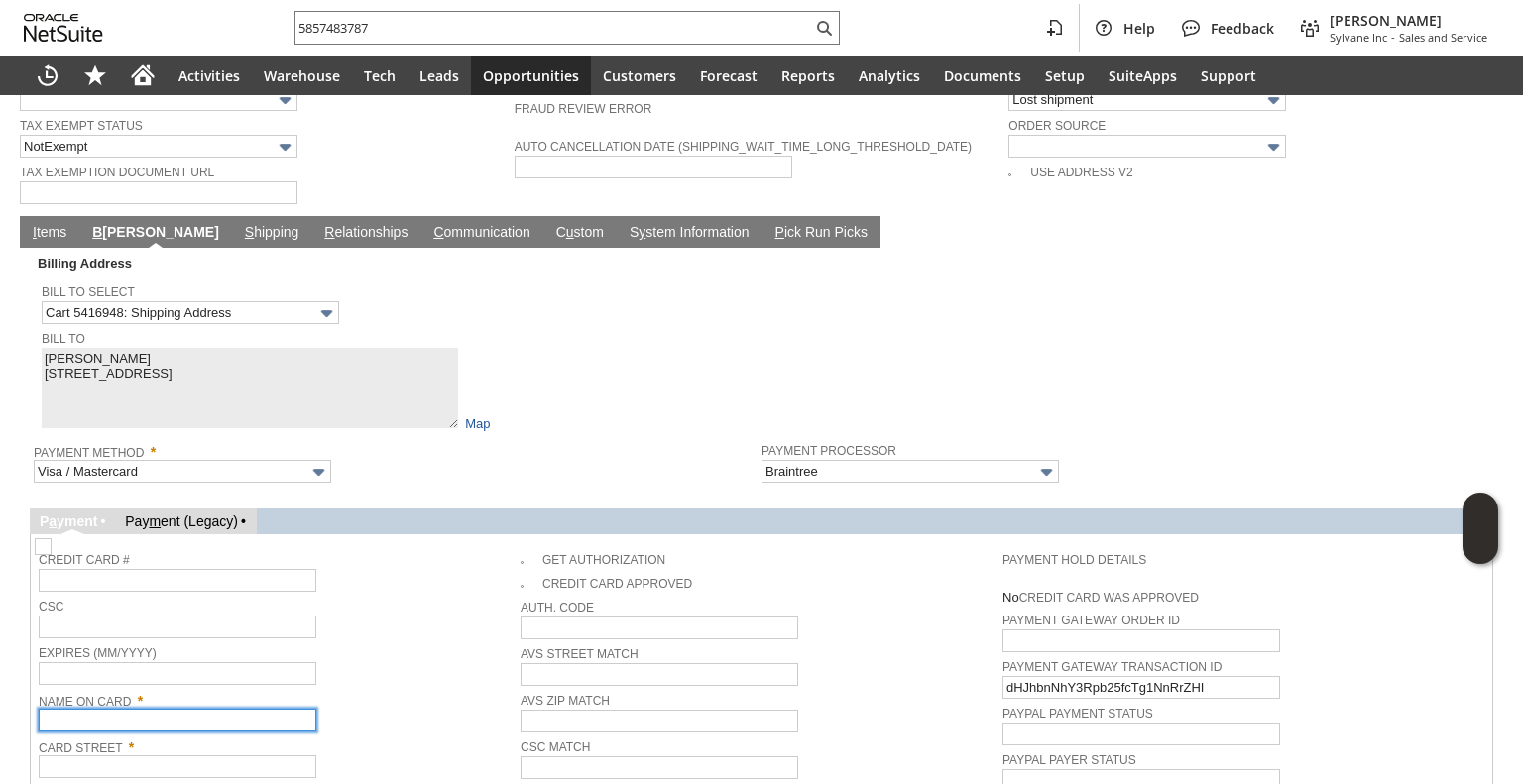 drag, startPoint x: 148, startPoint y: 692, endPoint x: 159, endPoint y: 684, distance: 13.601471 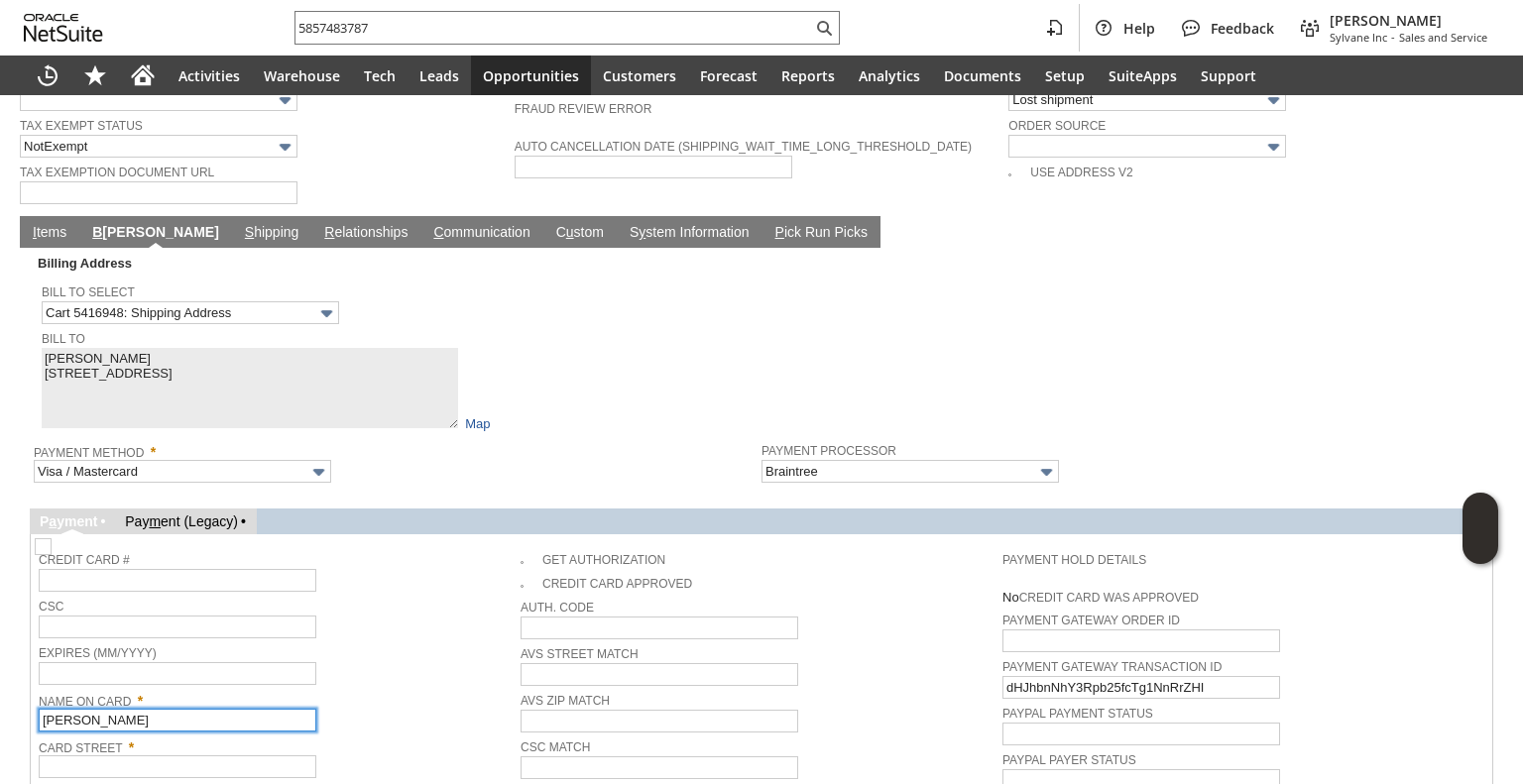 type on "Tammy Littlejohn" 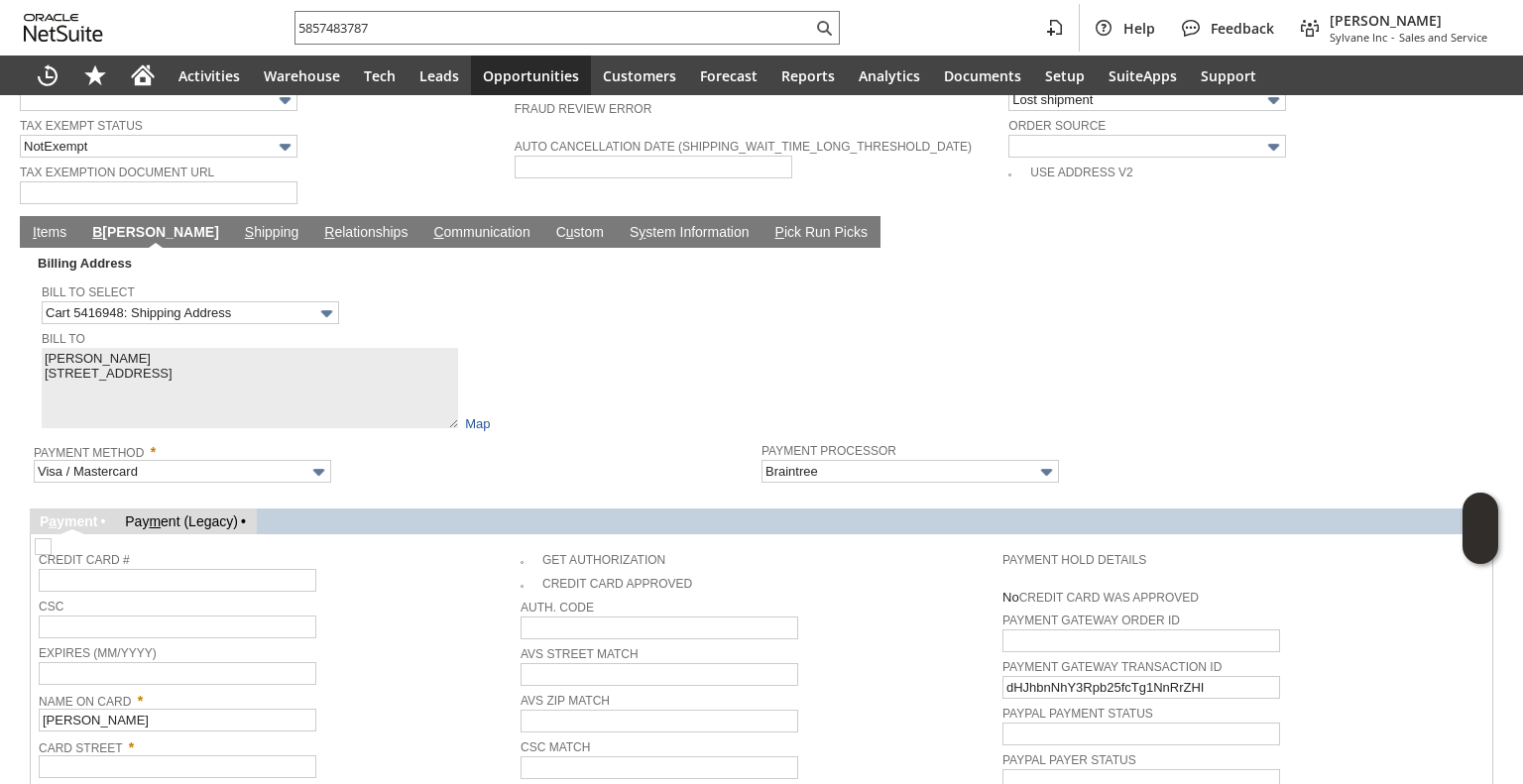 click on "Expires (MM/YYYY)" at bounding box center [275, 651] 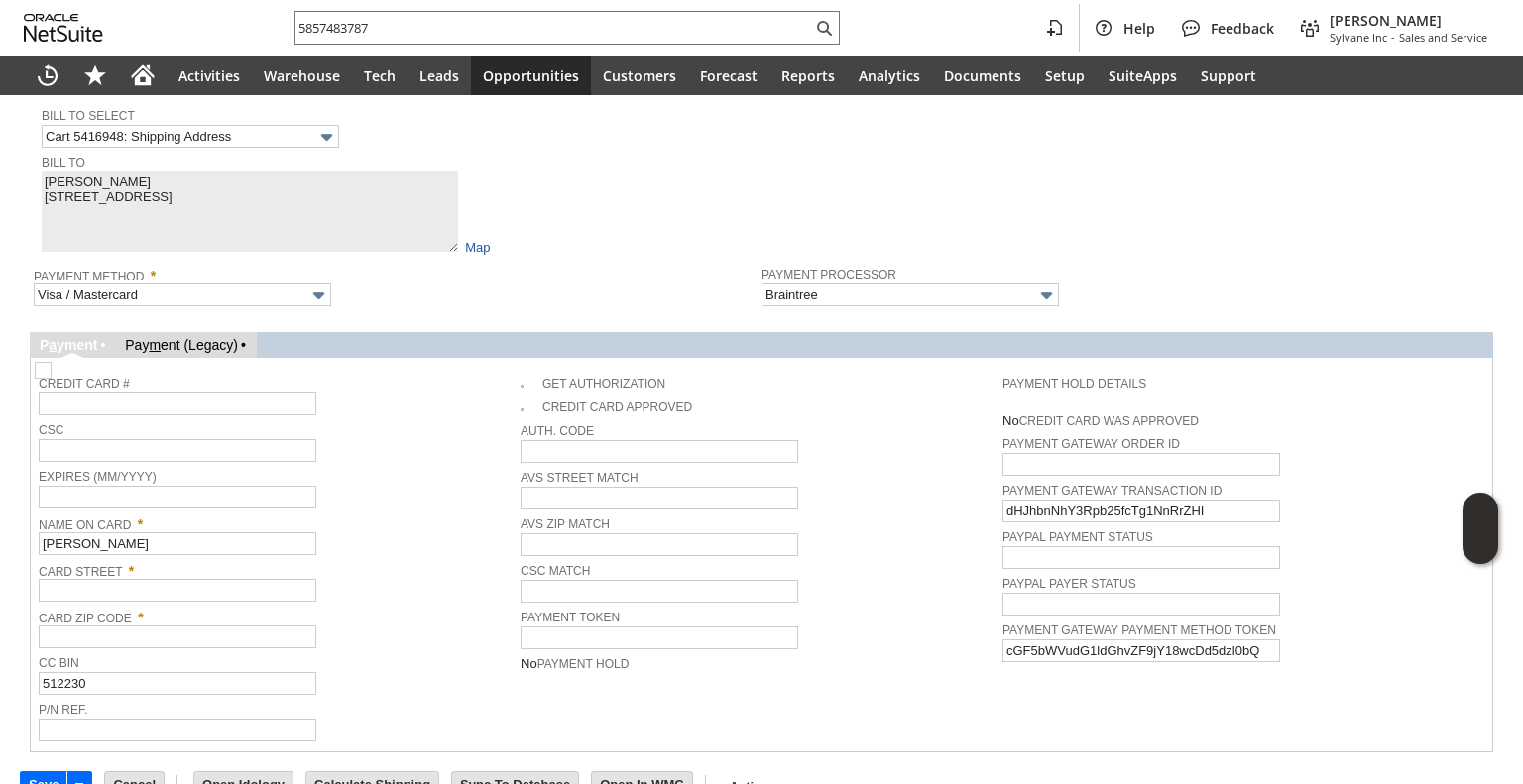 scroll, scrollTop: 1693, scrollLeft: 0, axis: vertical 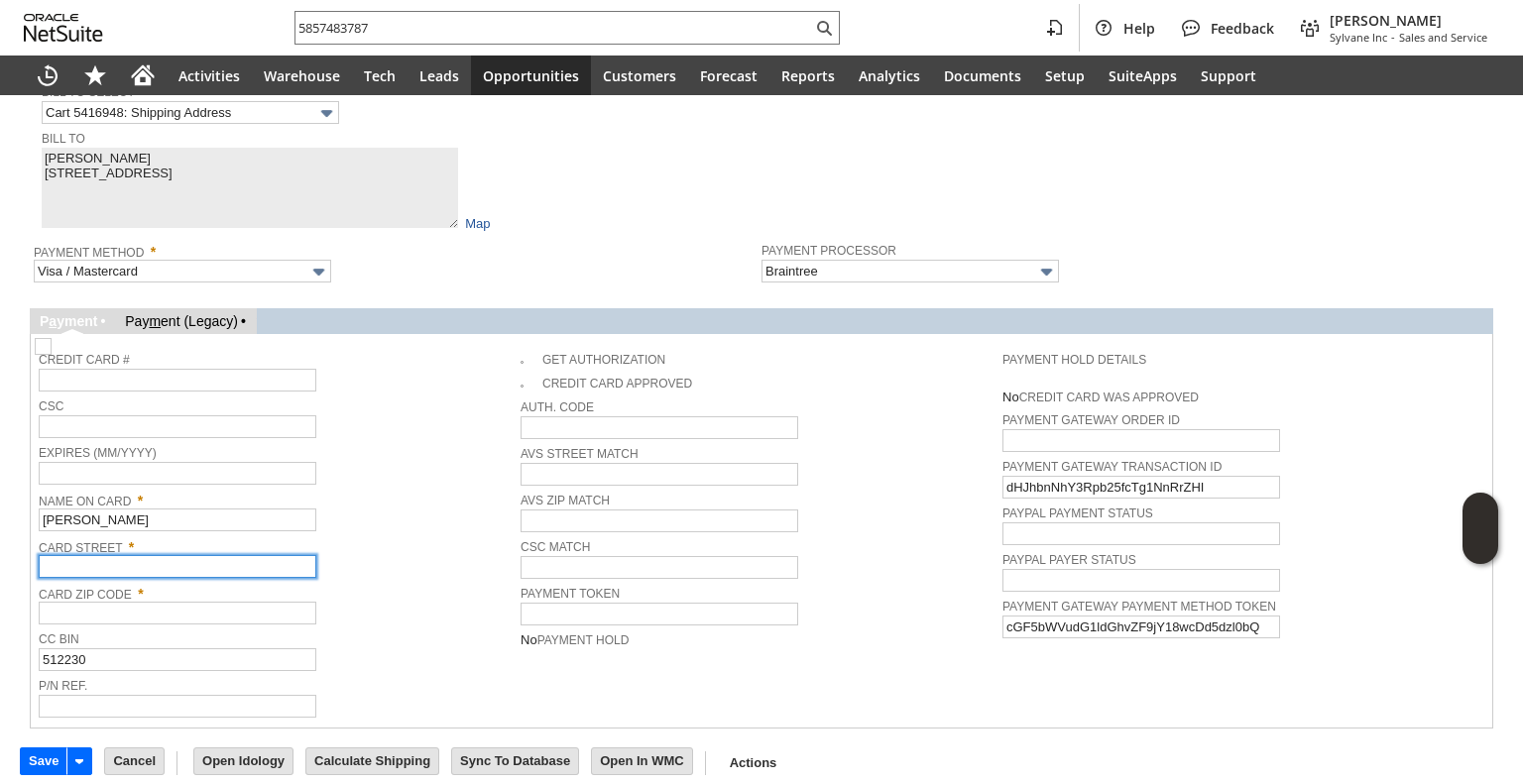 click at bounding box center [177, 566] 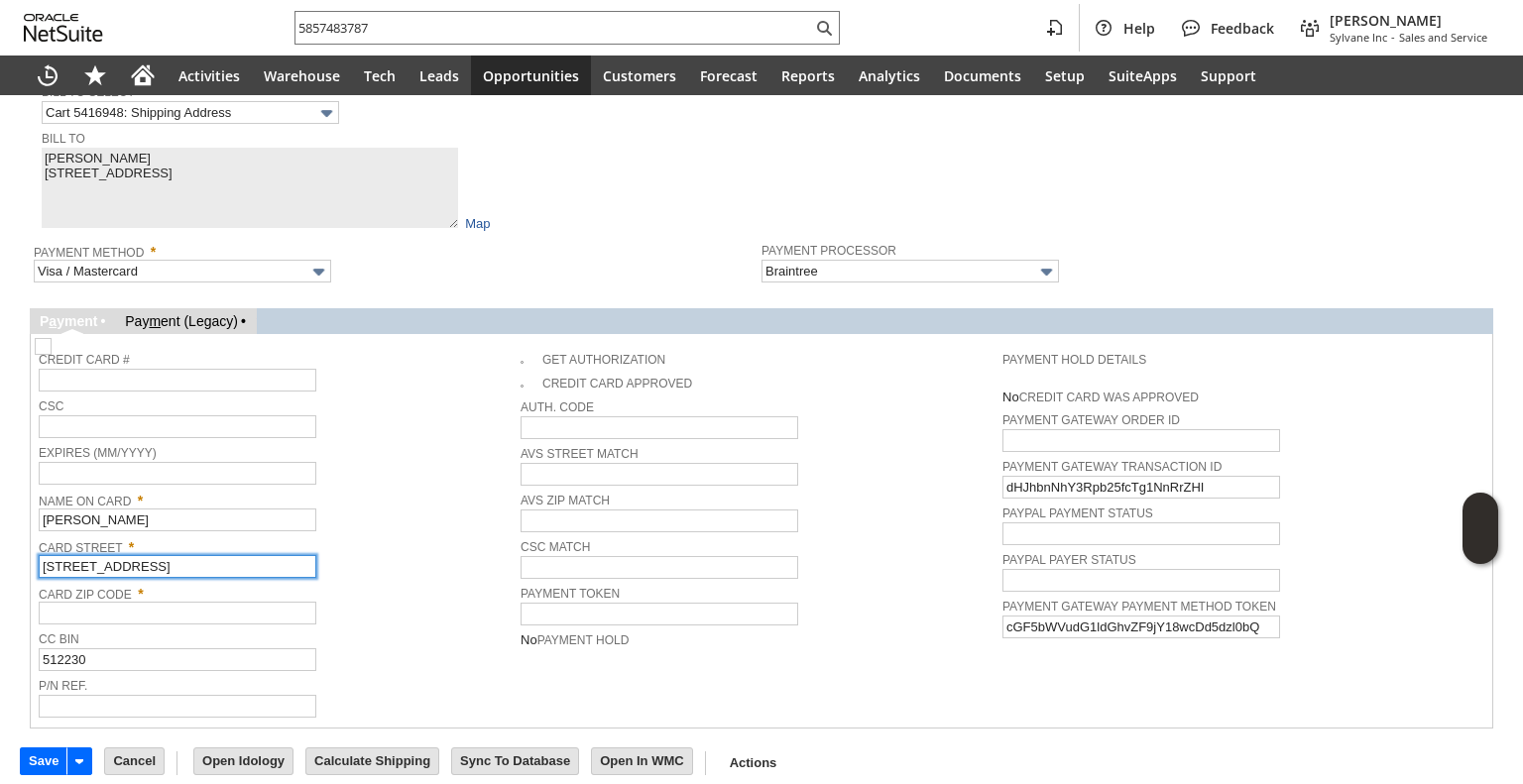 type on "4626 RUSTIC GROVE LN" 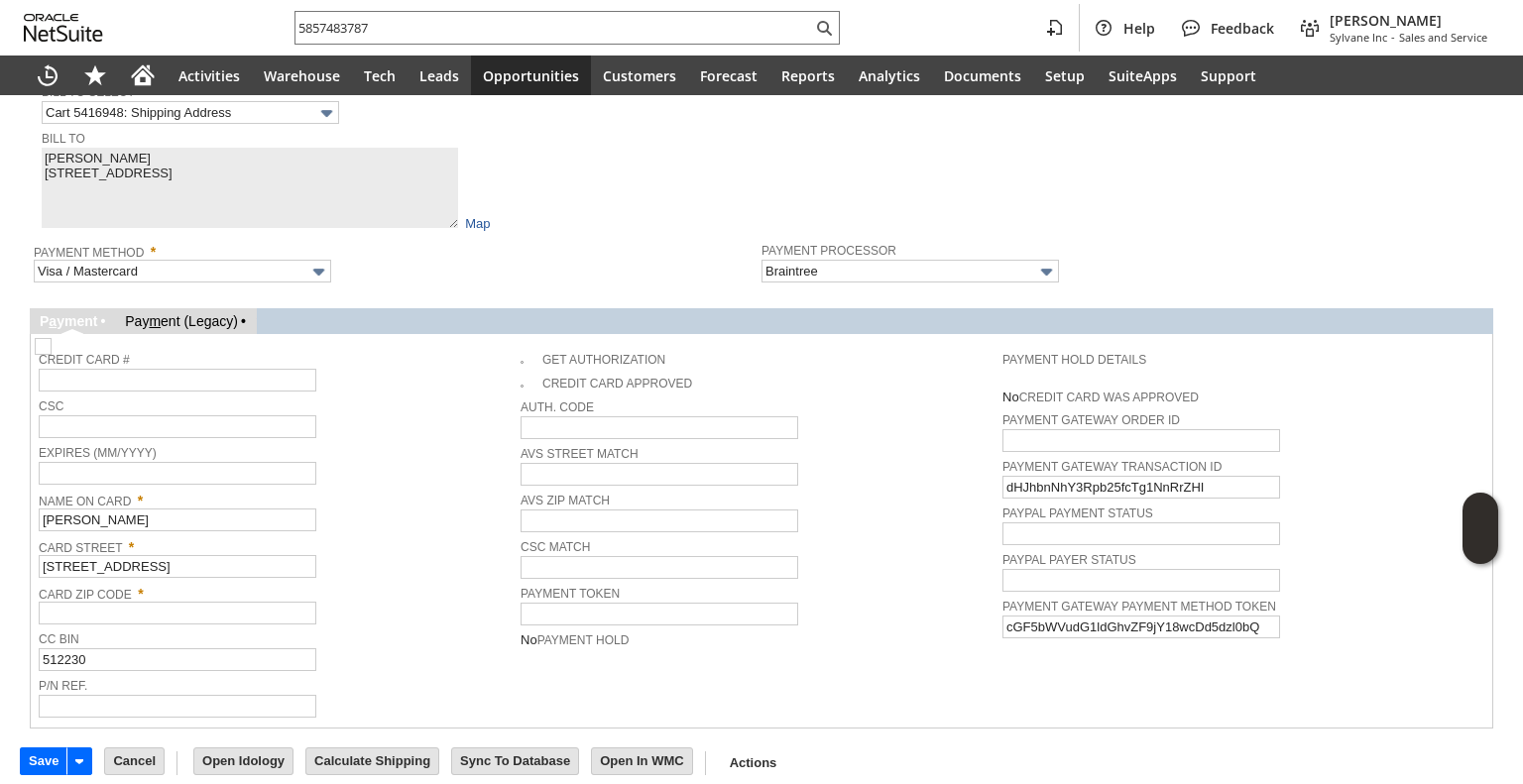 click on "Name On Card
*" at bounding box center [275, 498] 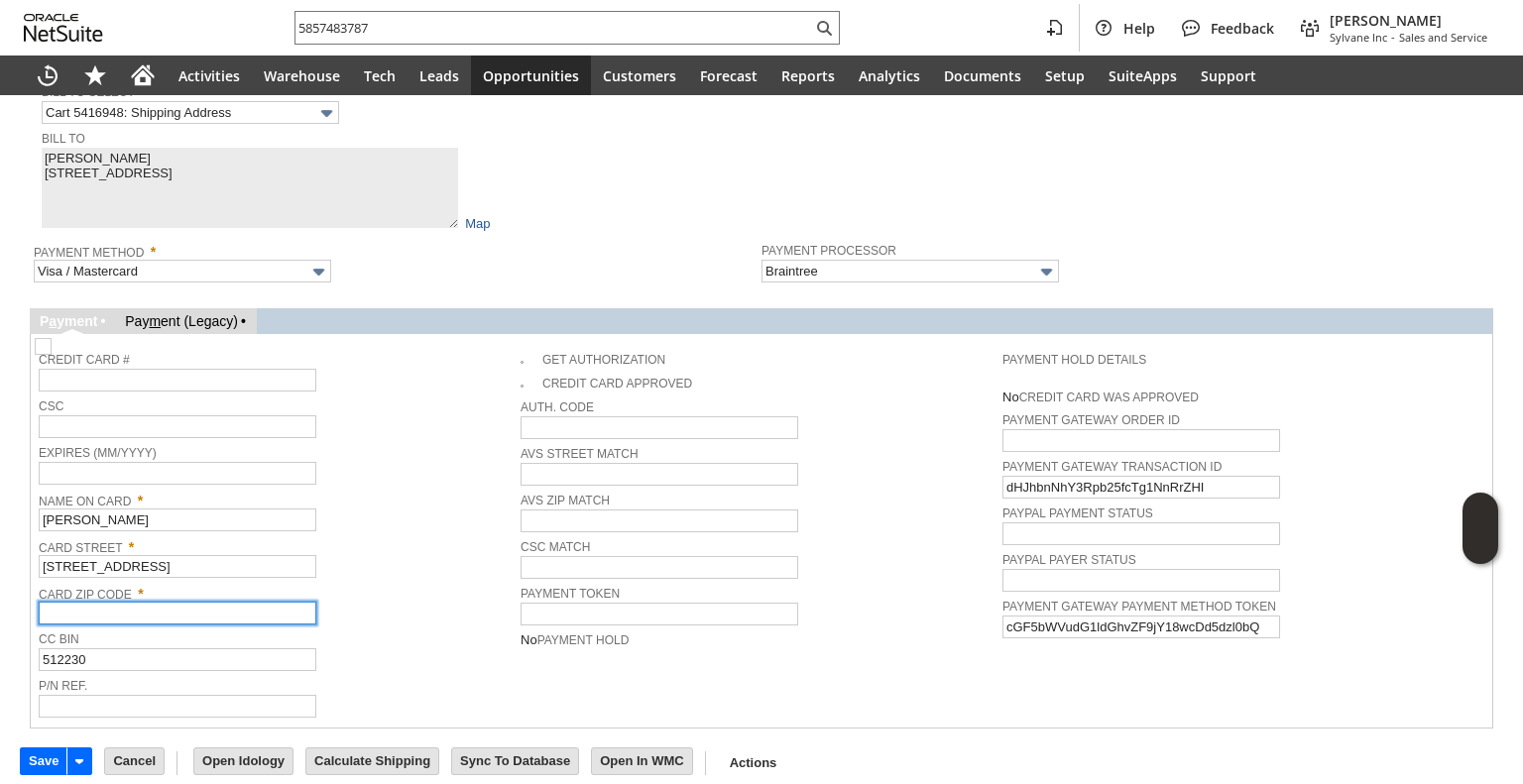 paste on "77441" 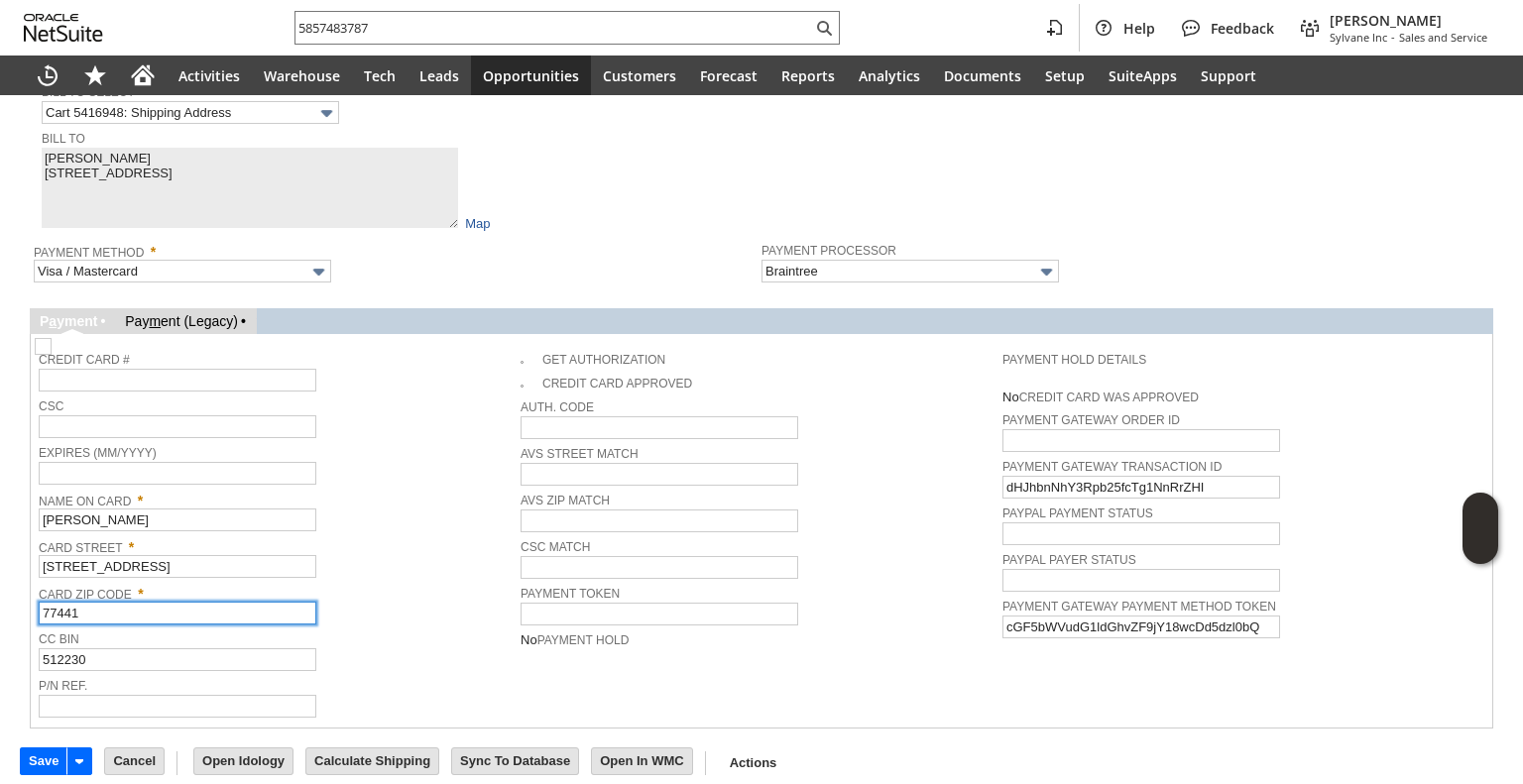 click on "77441" at bounding box center [177, 613] 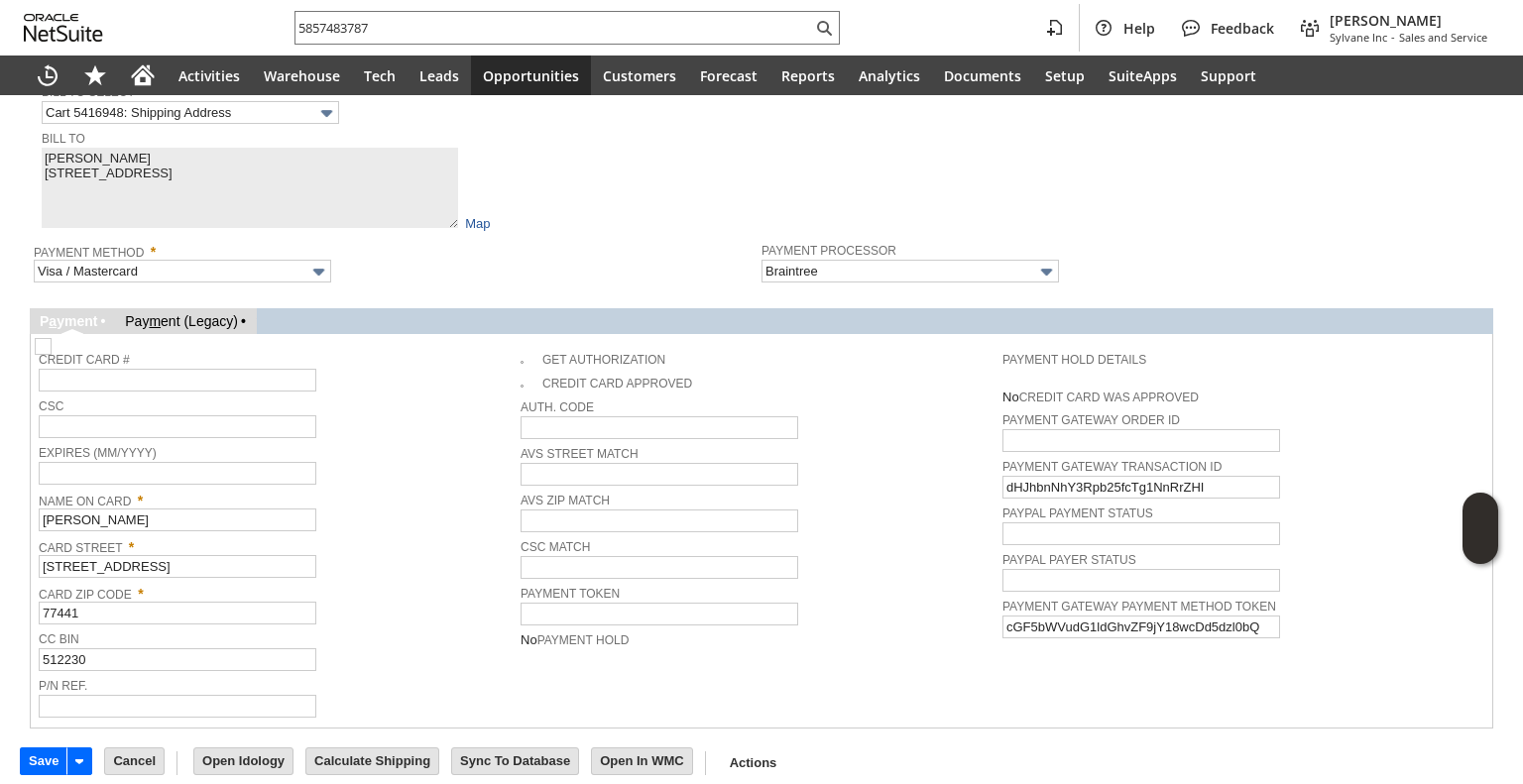 click on "Card Street
*" at bounding box center [275, 544] 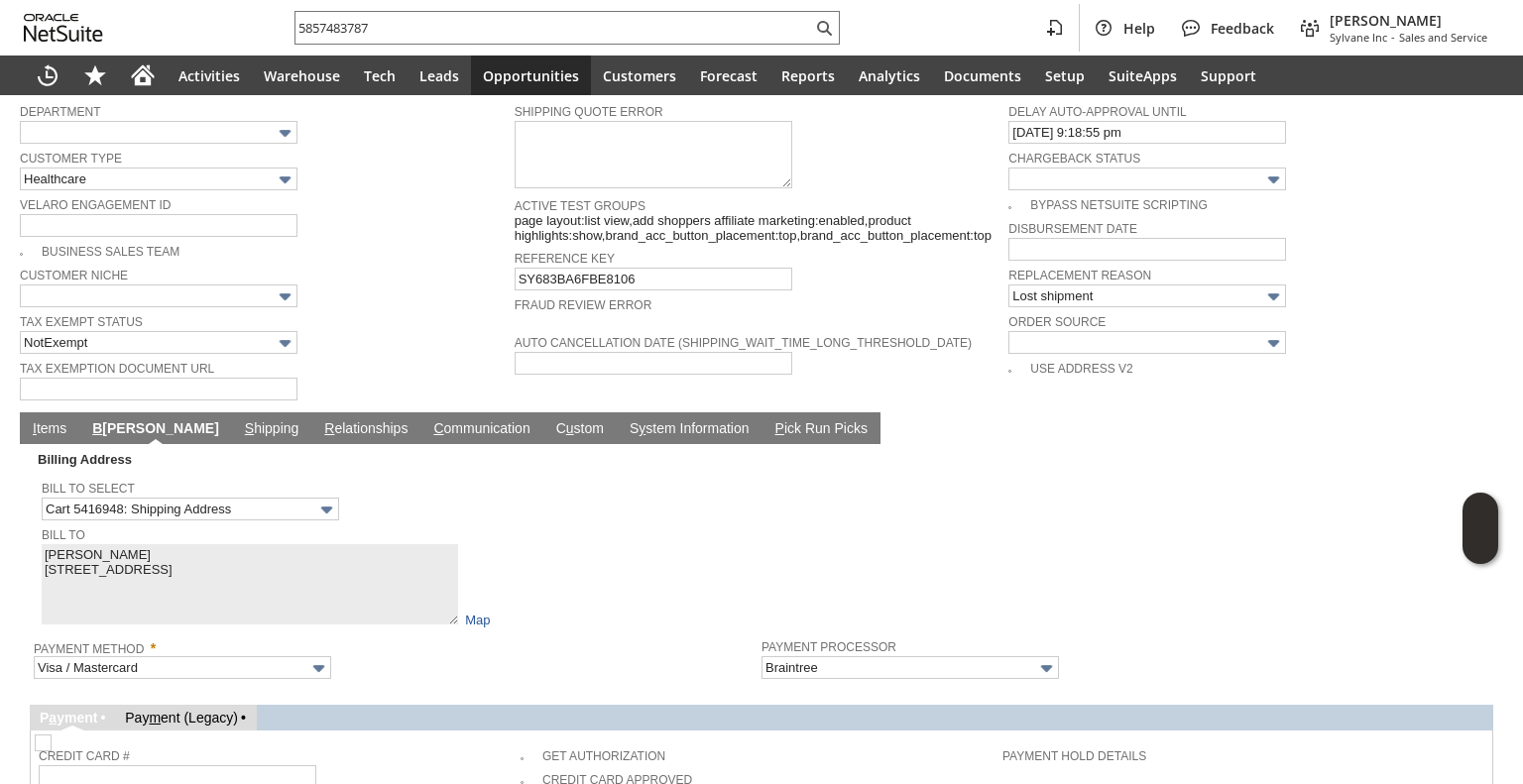 click on "I tems" at bounding box center (50, 429) 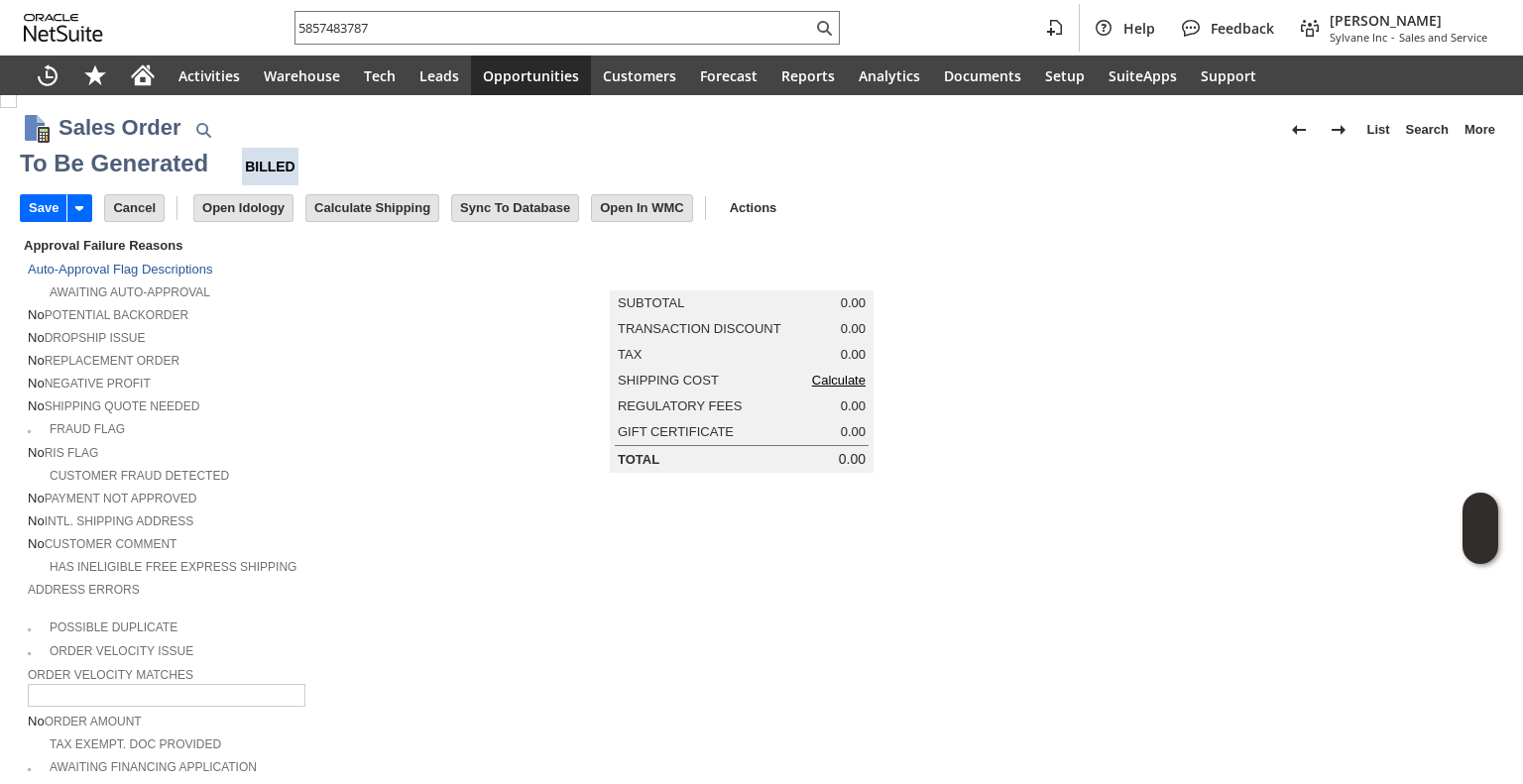 scroll, scrollTop: 0, scrollLeft: 0, axis: both 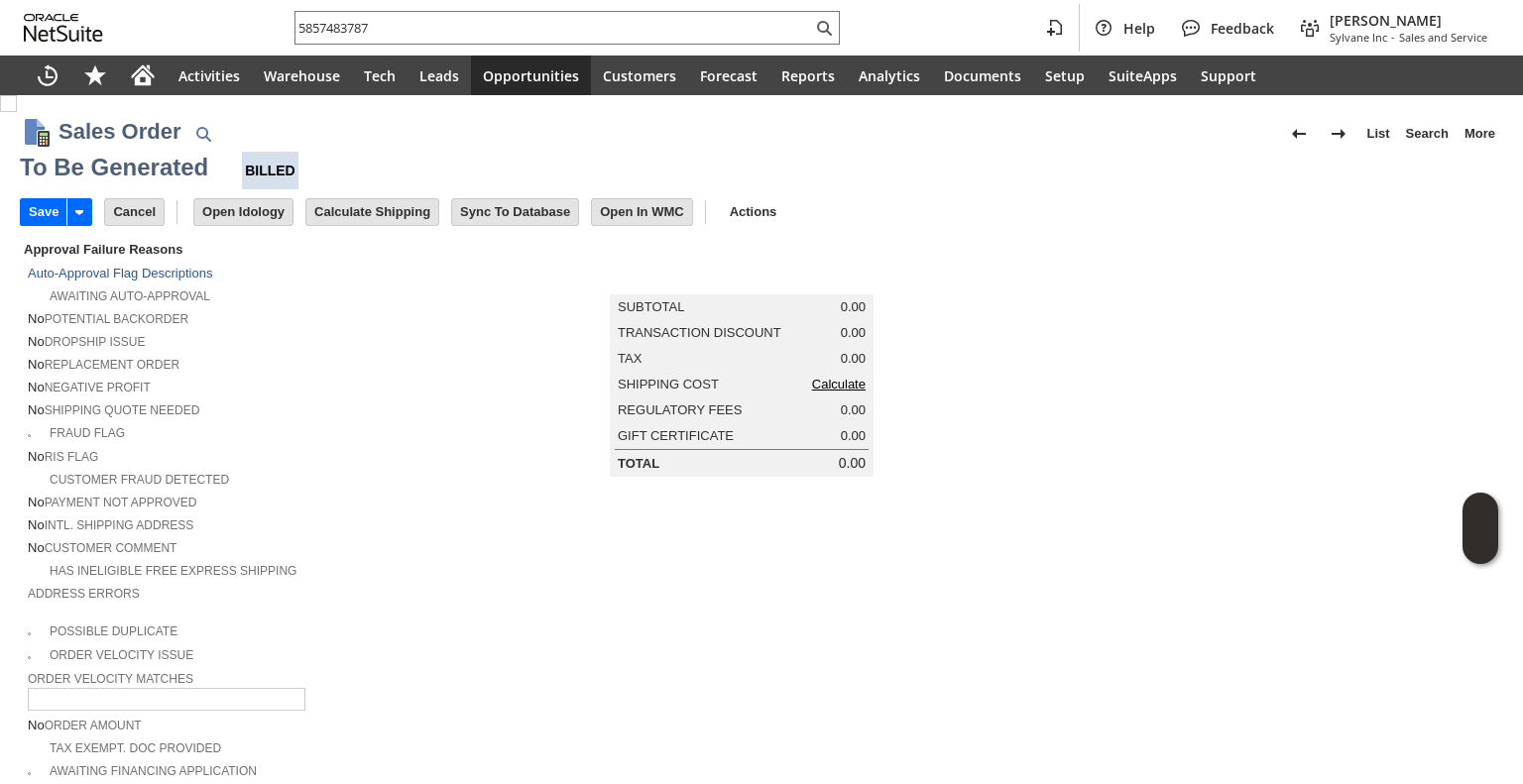click on "Calculate" at bounding box center (839, 384) 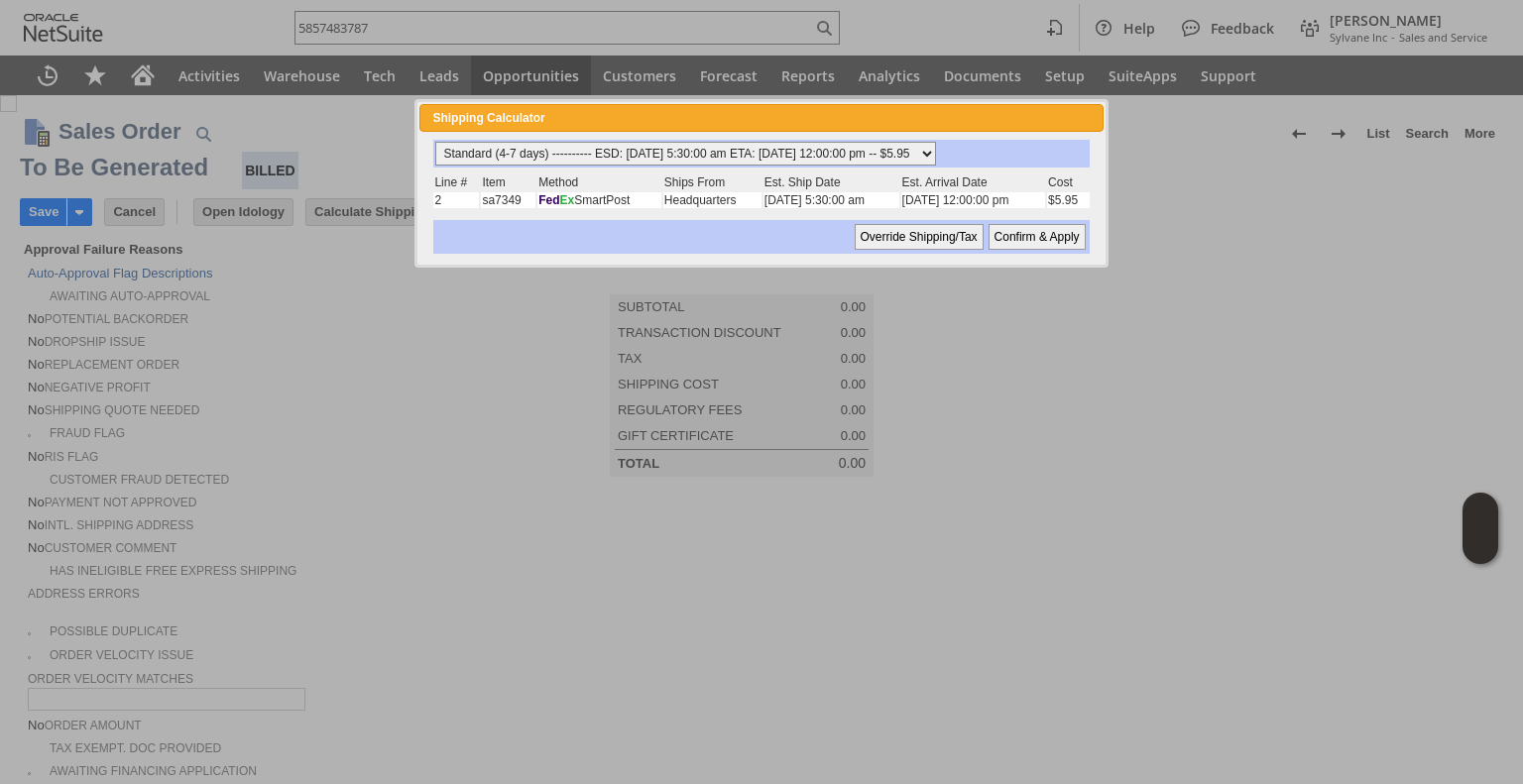 click on "Standard (4-7 days) ---------- ESD: 07/04/2025 5:30:00 am  ETA: 07/09/2025 12:00:00 pm -- $5.95 3 Day ------------------------ ESD: 07/04/2025 5:30:00 am  ETA: 07/08/2025 12:00:00 pm -- $5.95 2 Day ------------------------ ESD: 07/04/2025 5:30:00 am  ETA: 07/08/2025 12:00:00 pm -- $5.95 Next Business Day ------------ ESD: 07/04/2025 5:30:00 am  ETA: 07/07/2025 12:00:00 pm - $66.50" at bounding box center (685, 154) 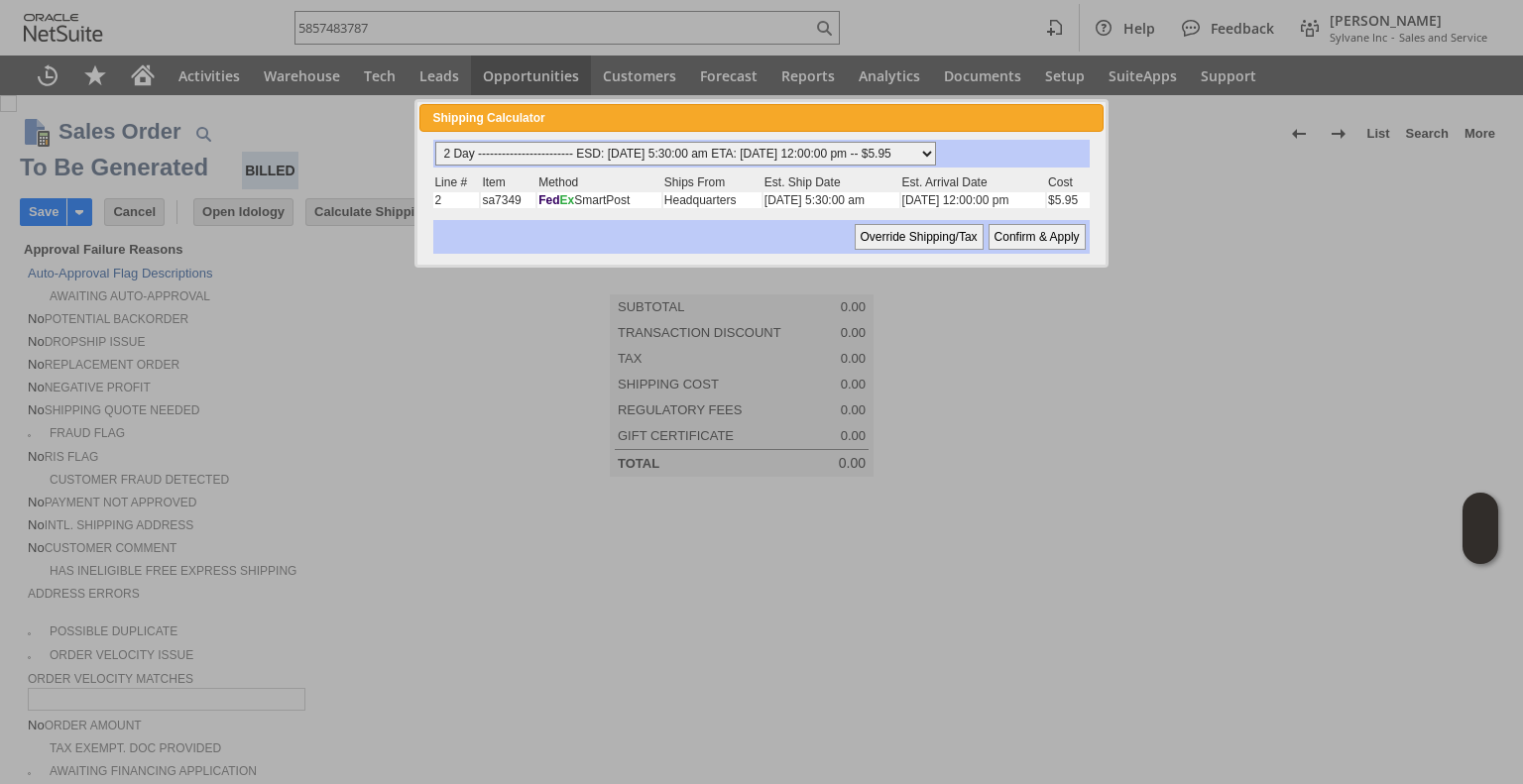 click on "Standard (4-7 days) ---------- ESD: 07/04/2025 5:30:00 am  ETA: 07/09/2025 12:00:00 pm -- $5.95 3 Day ------------------------ ESD: 07/04/2025 5:30:00 am  ETA: 07/08/2025 12:00:00 pm -- $5.95 2 Day ------------------------ ESD: 07/04/2025 5:30:00 am  ETA: 07/08/2025 12:00:00 pm -- $5.95 Next Business Day ------------ ESD: 07/04/2025 5:30:00 am  ETA: 07/07/2025 12:00:00 pm - $66.50" at bounding box center [685, 154] 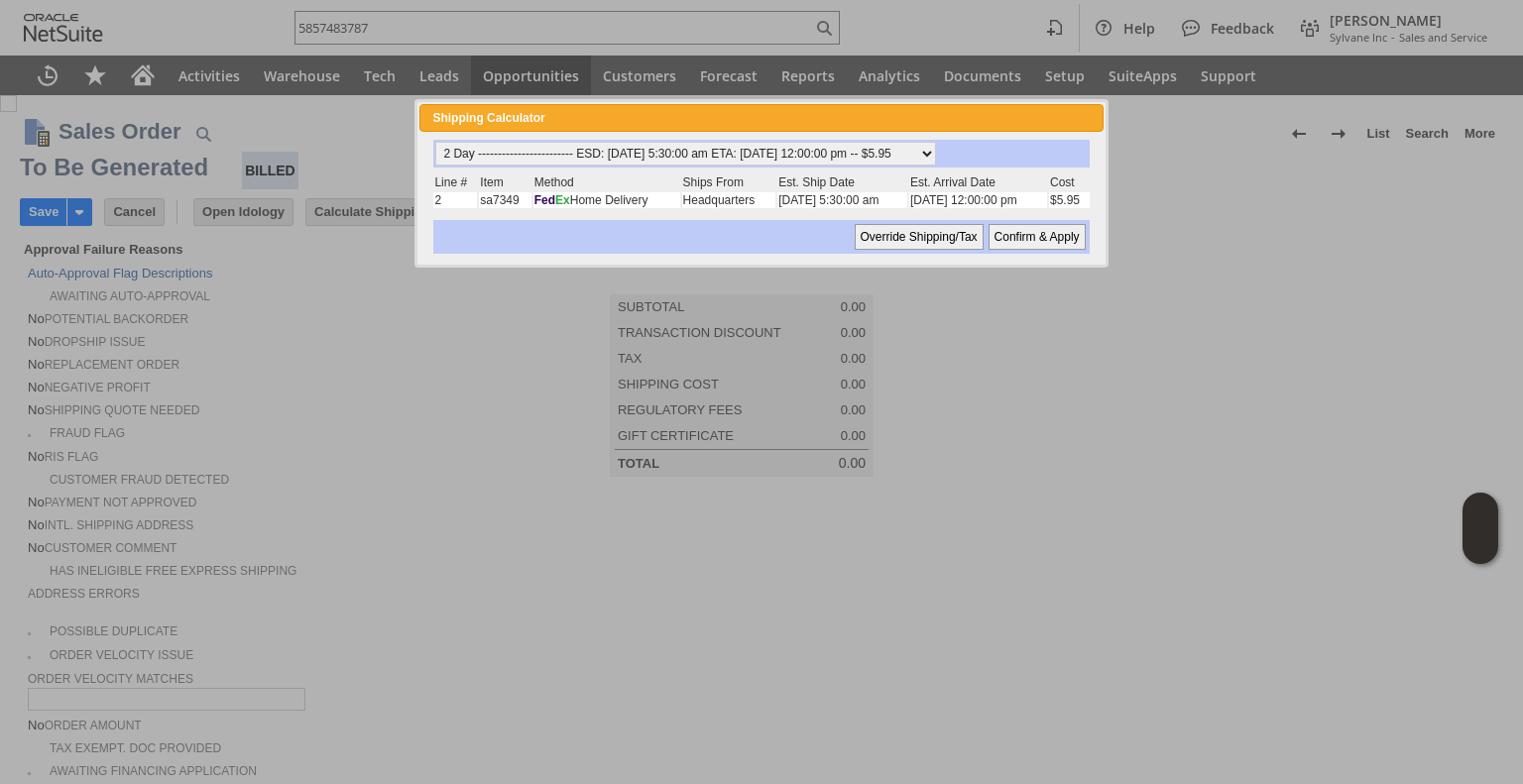 click on "Confirm & Apply" at bounding box center [1037, 237] 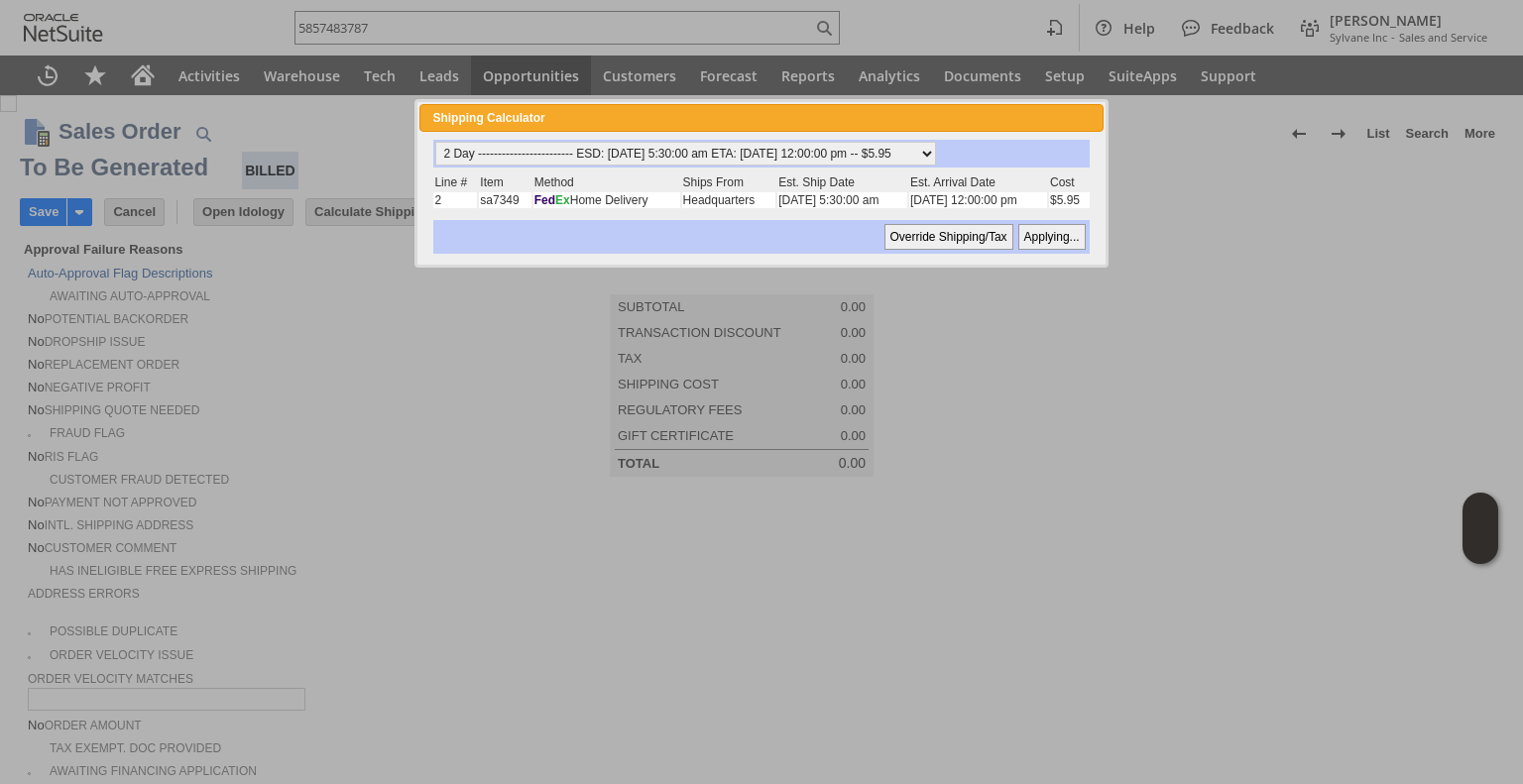 type 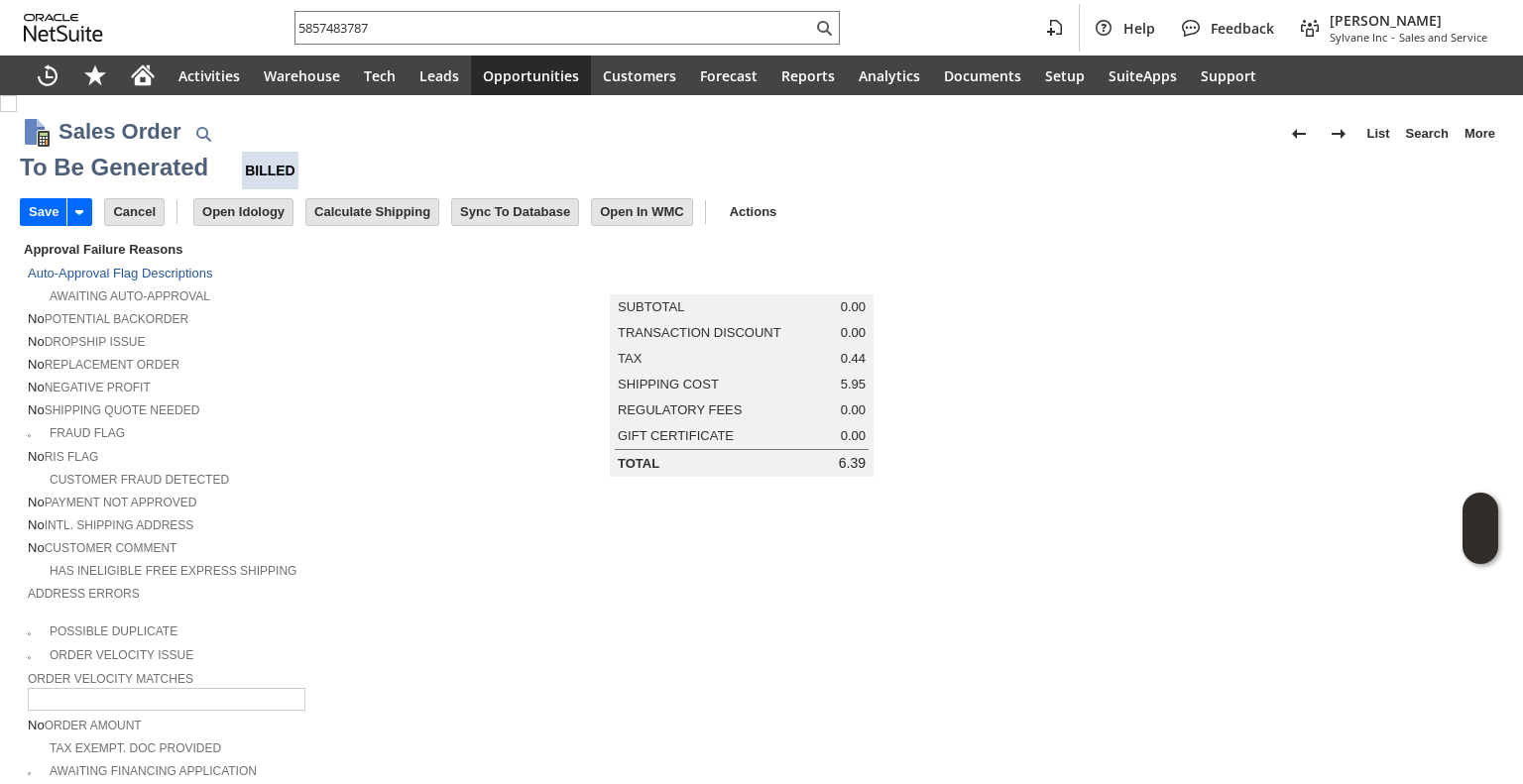 scroll, scrollTop: 1530, scrollLeft: 0, axis: vertical 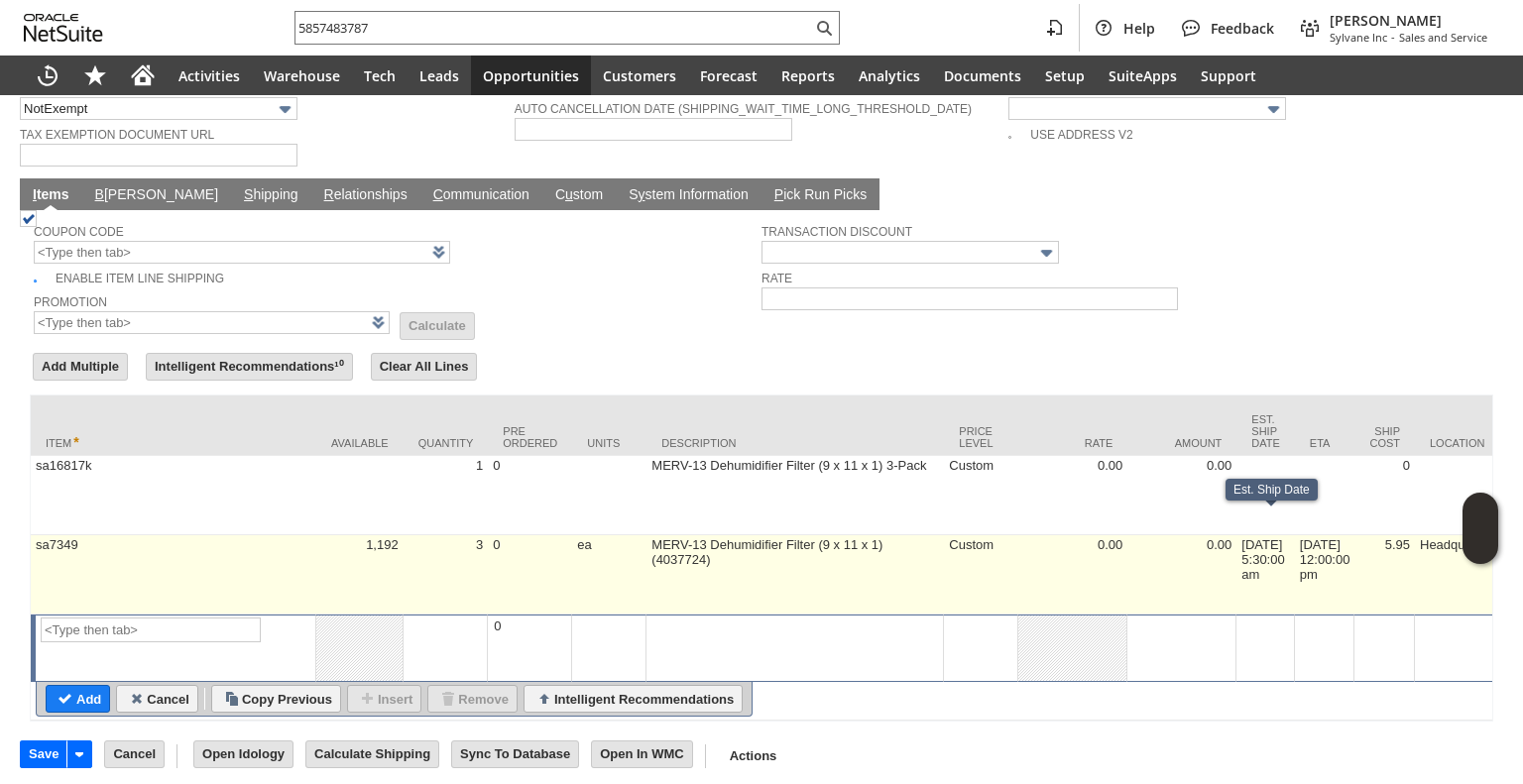 click on "5.95" at bounding box center [1384, 575] 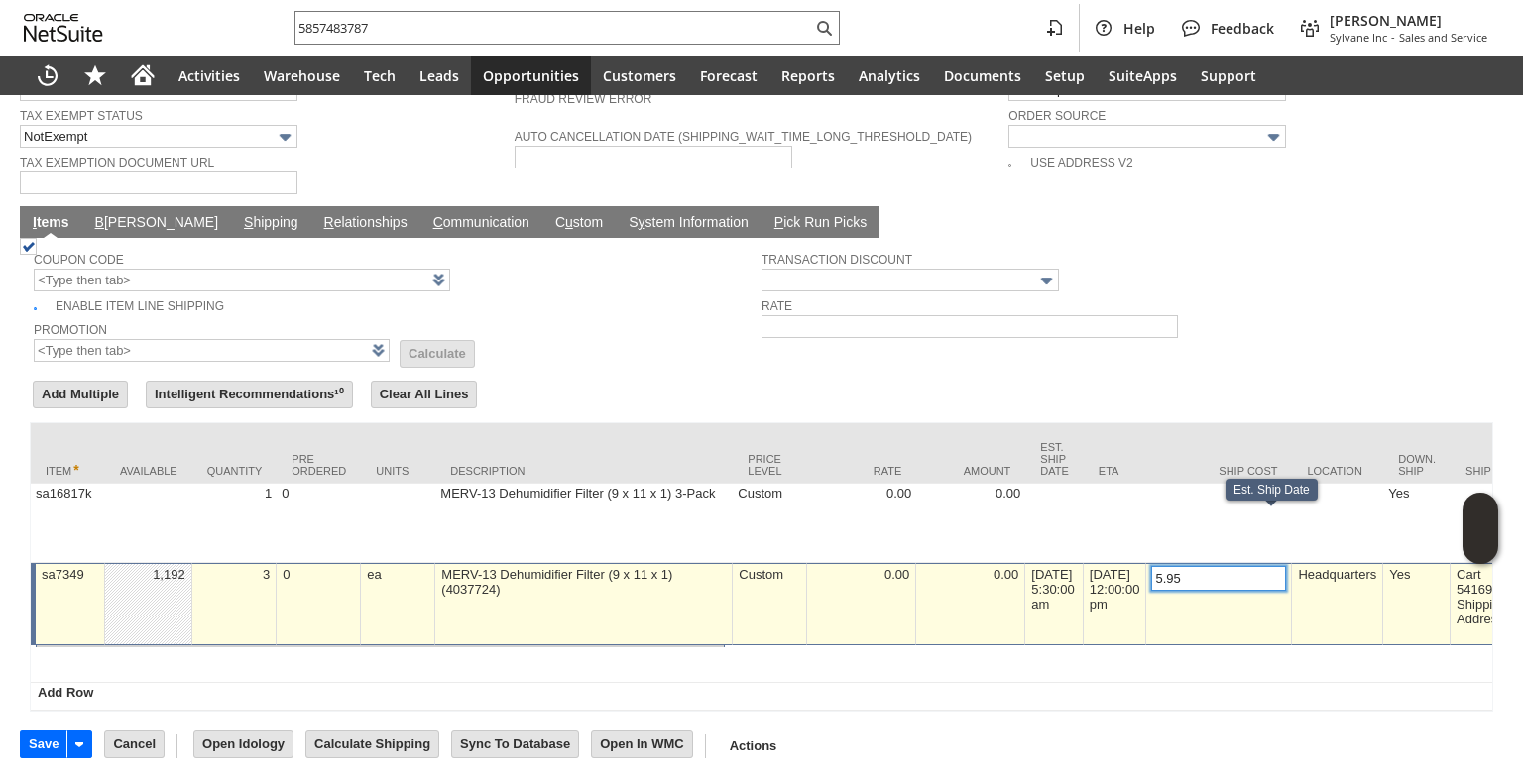 scroll, scrollTop: 1493, scrollLeft: 0, axis: vertical 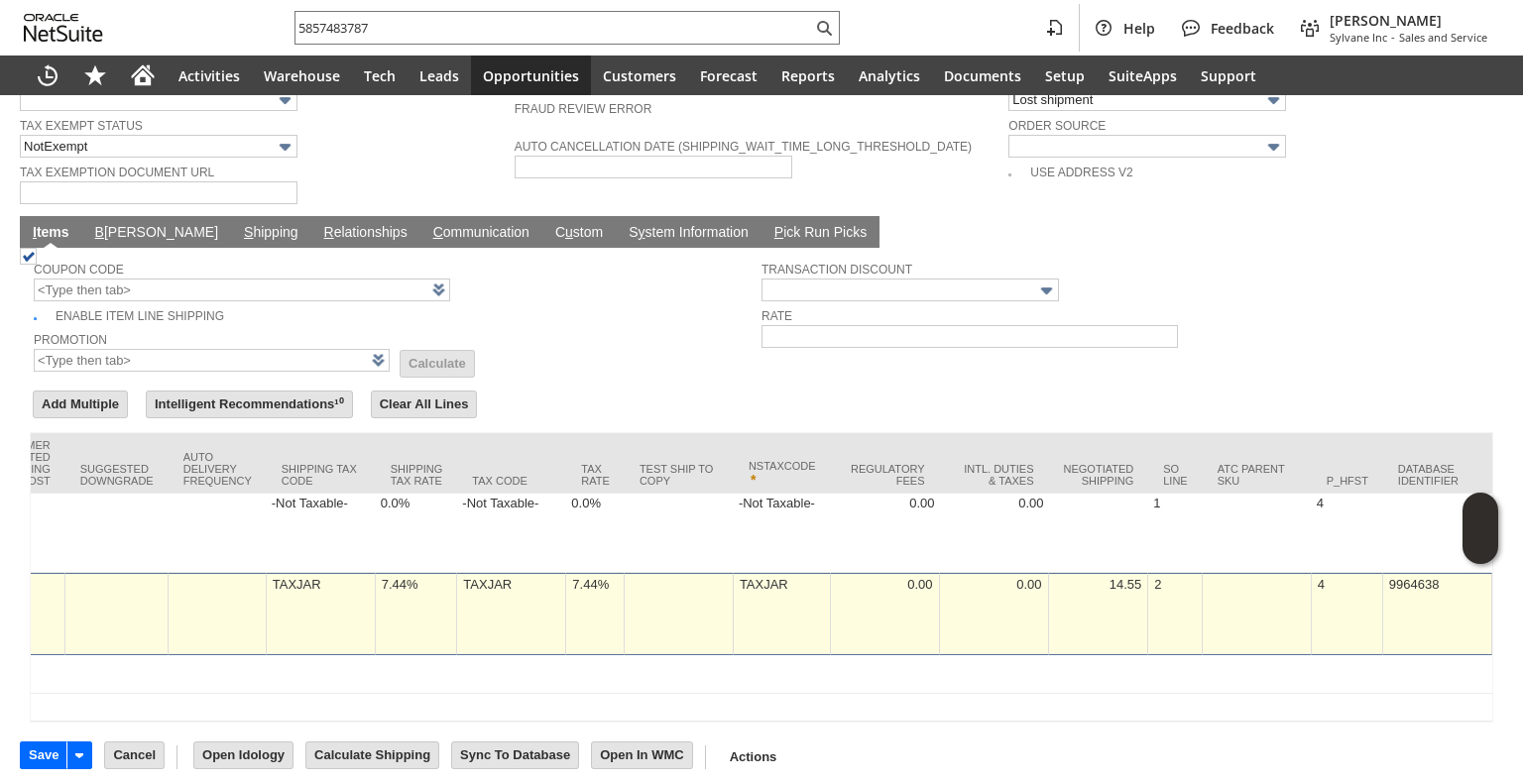 type on "0" 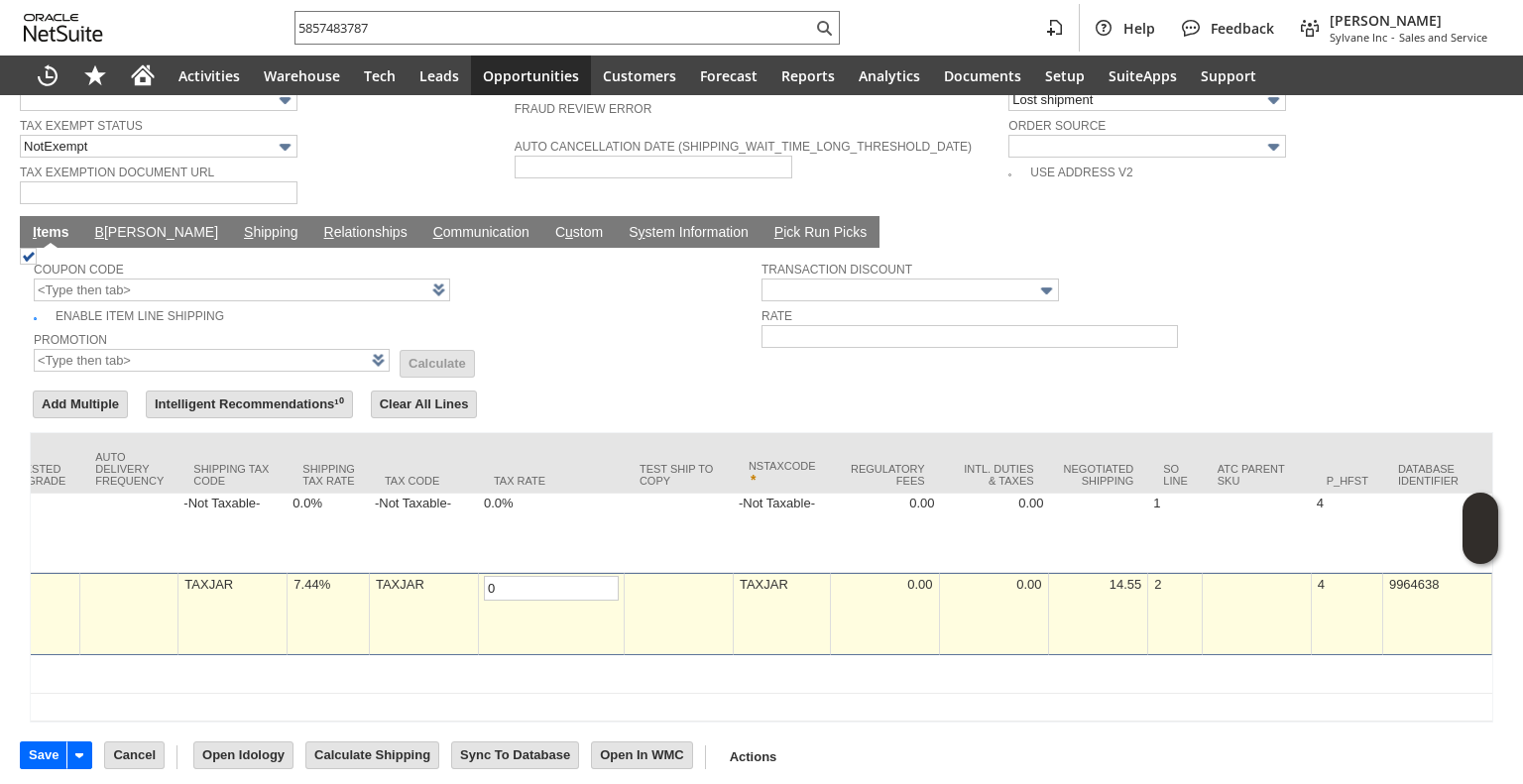 type on "0.0%" 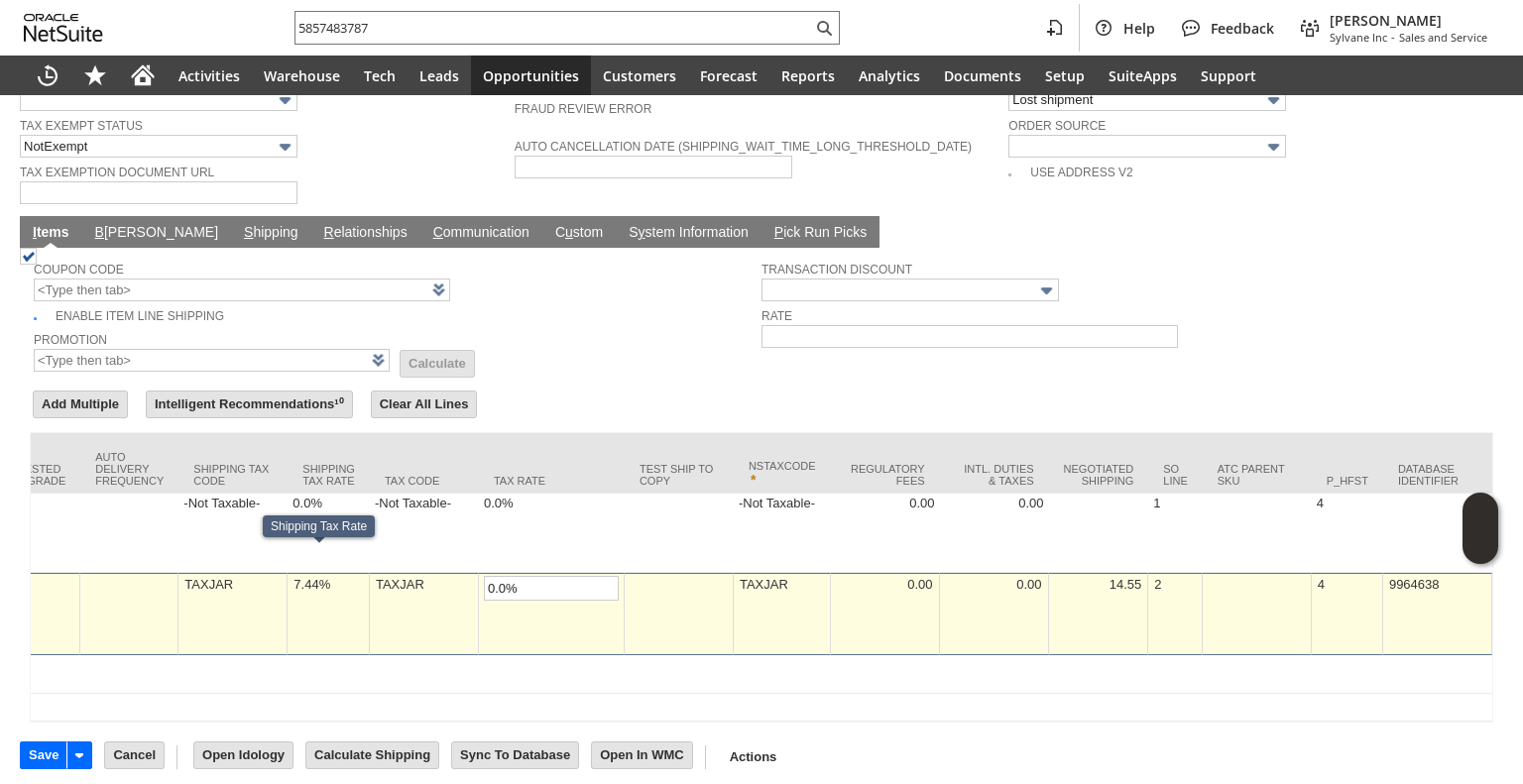 click on "7.44%" at bounding box center (328, 614) 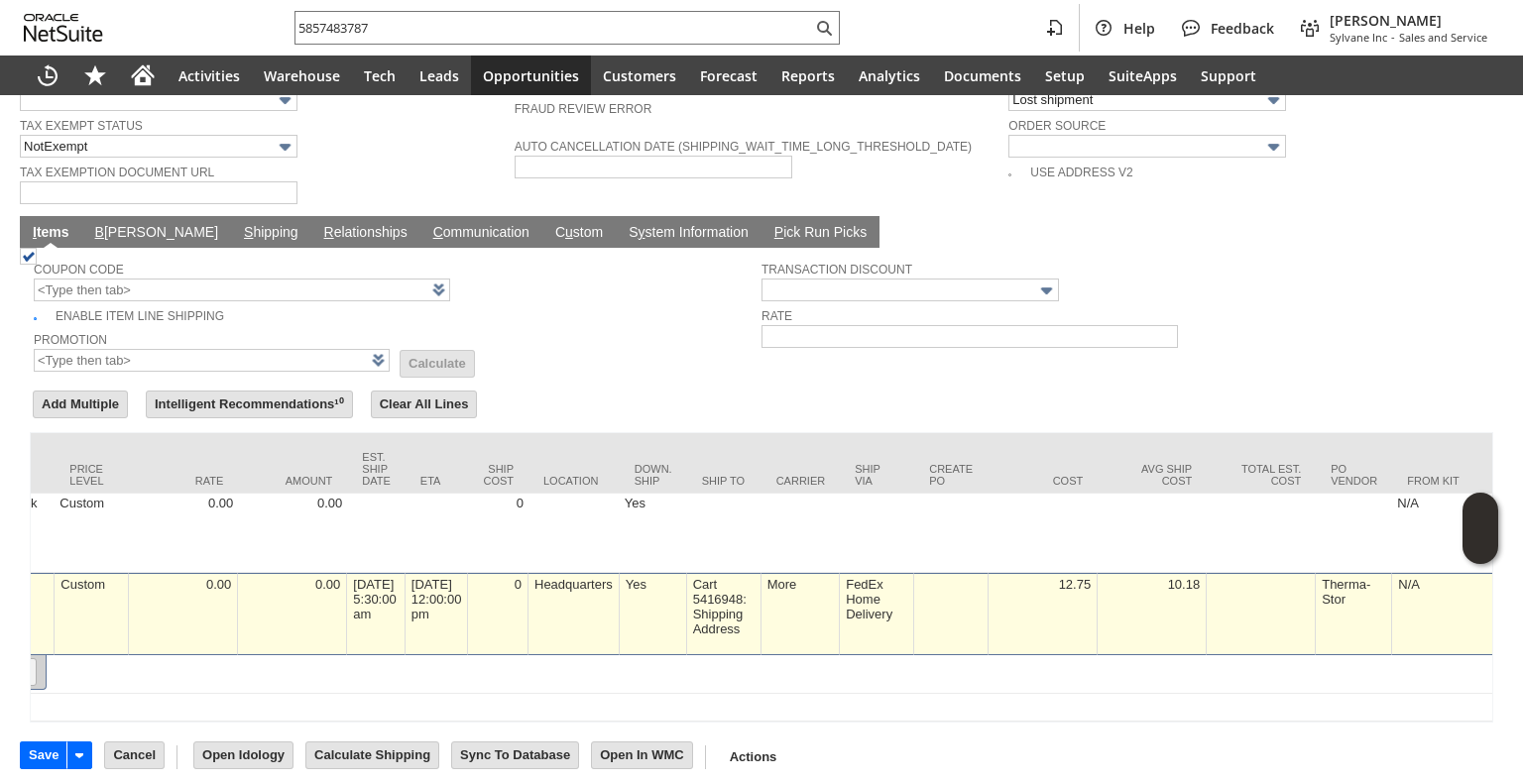 scroll, scrollTop: 0, scrollLeft: 0, axis: both 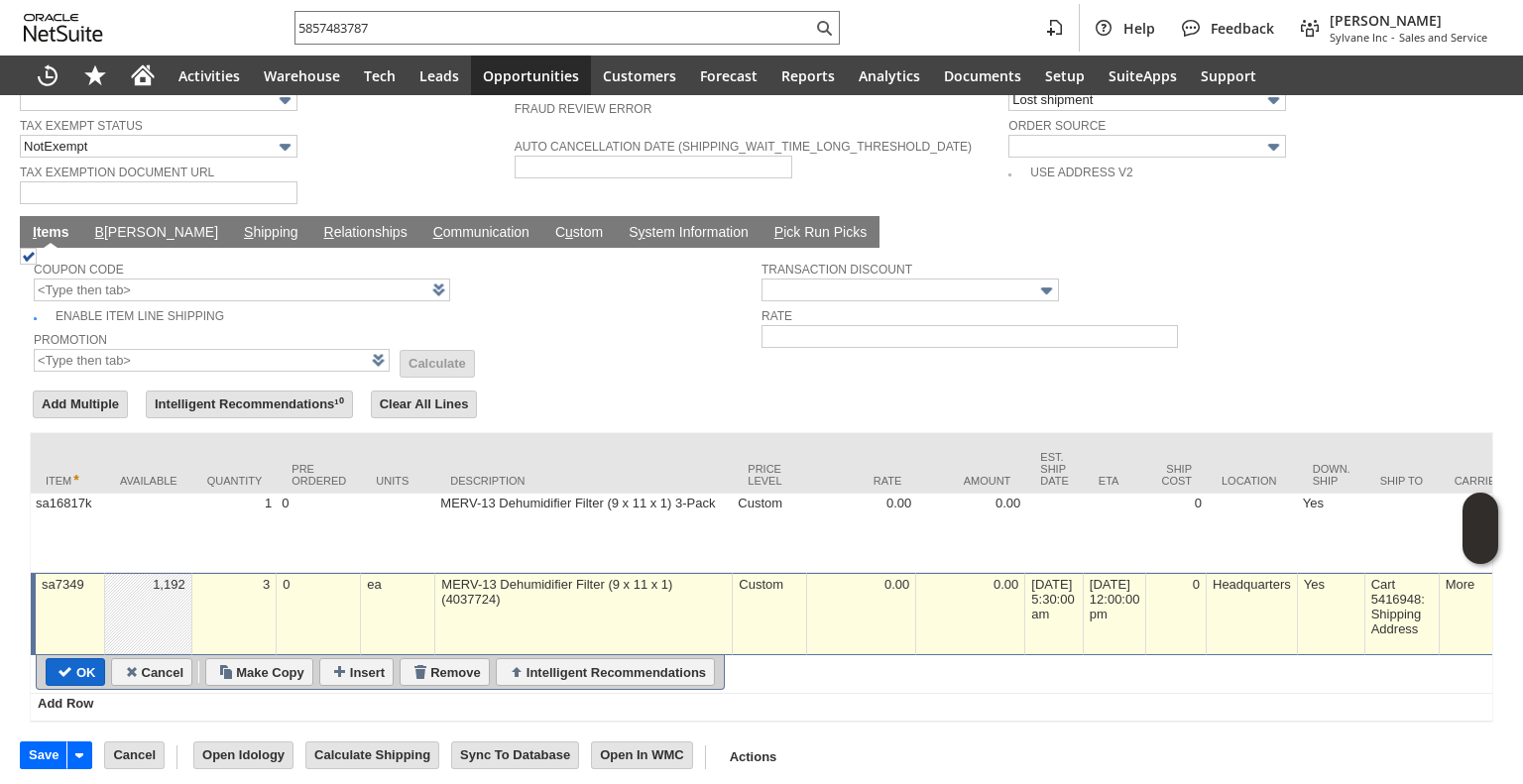 type on "0.0%" 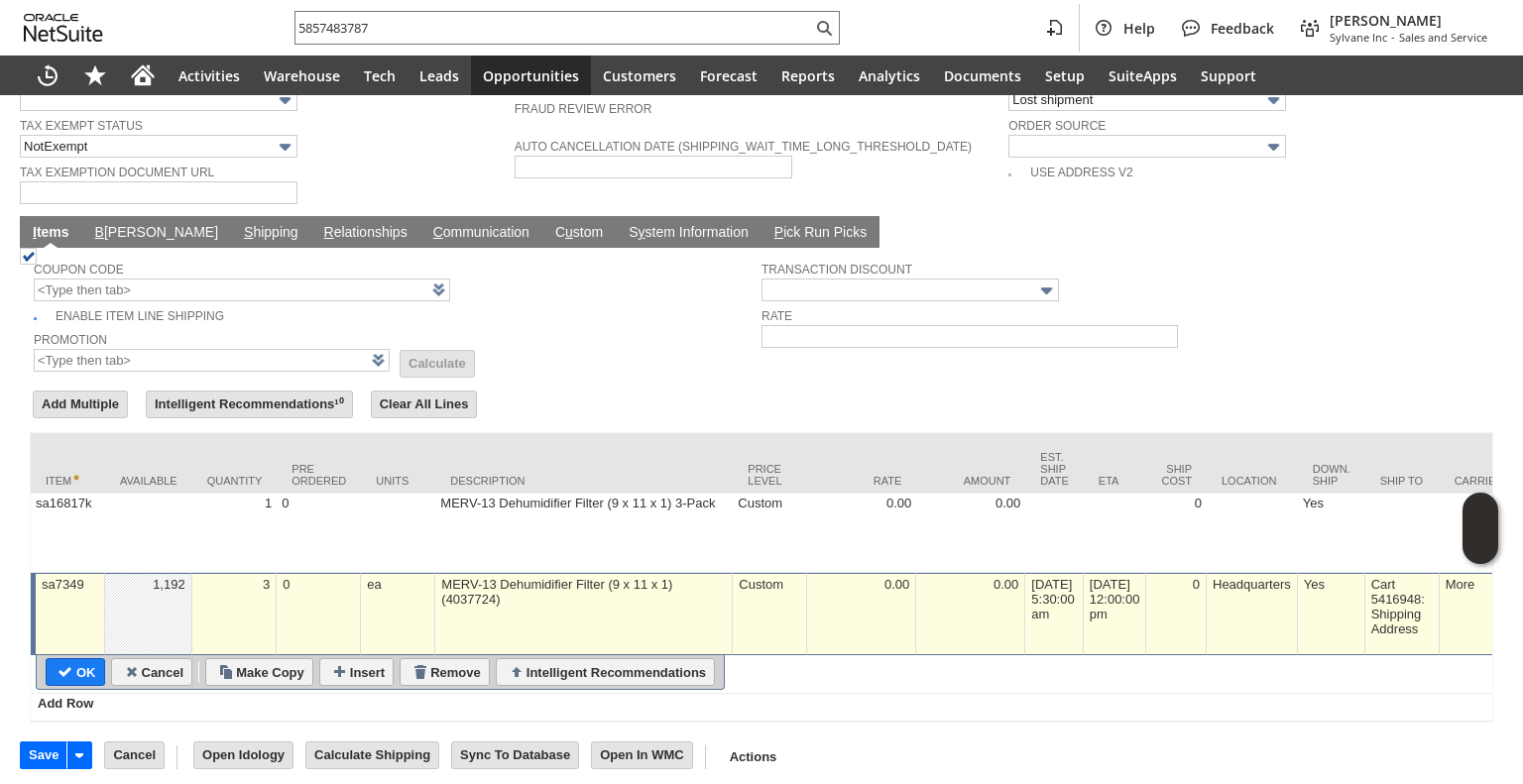 type 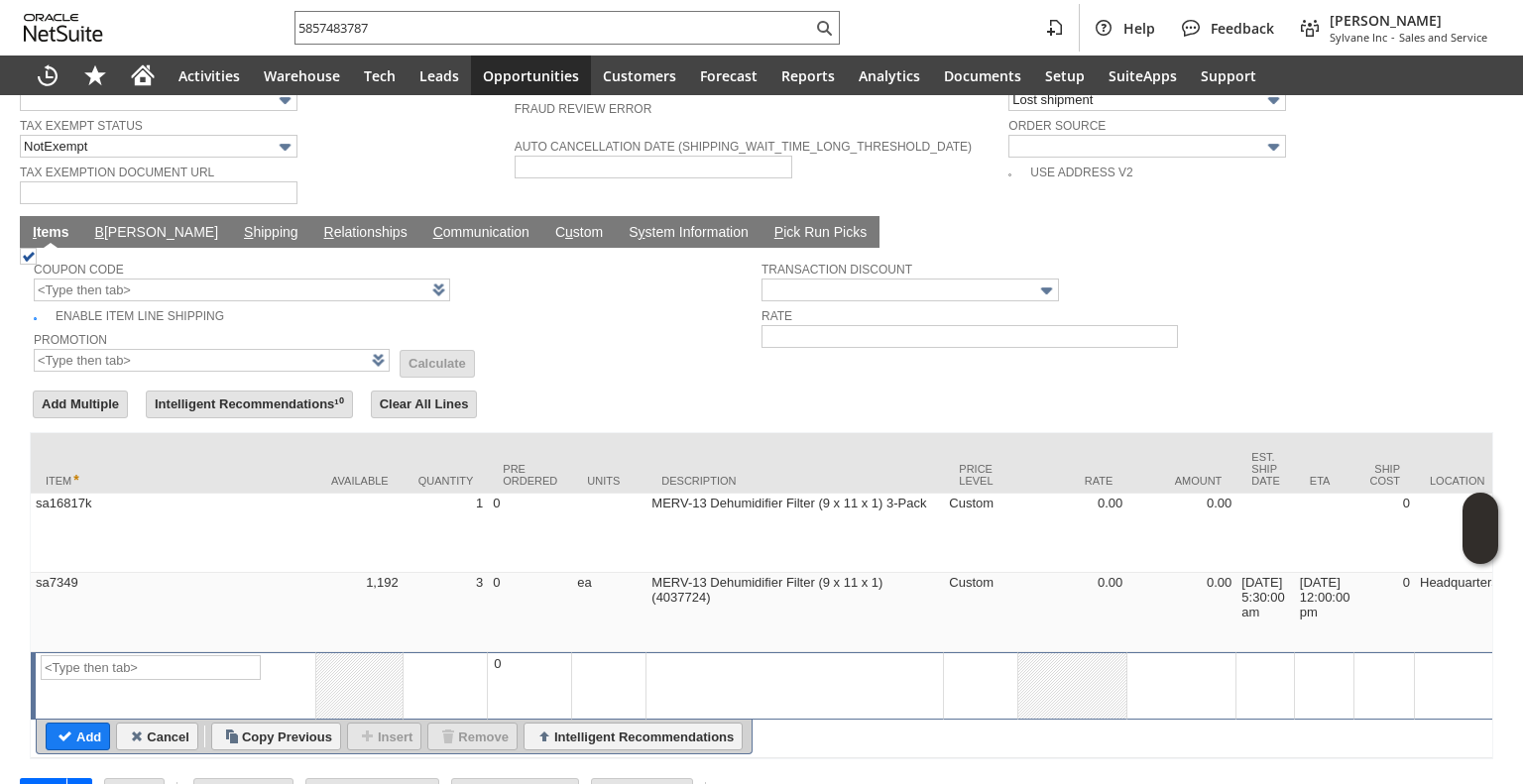 click on "B illing" at bounding box center (157, 232) 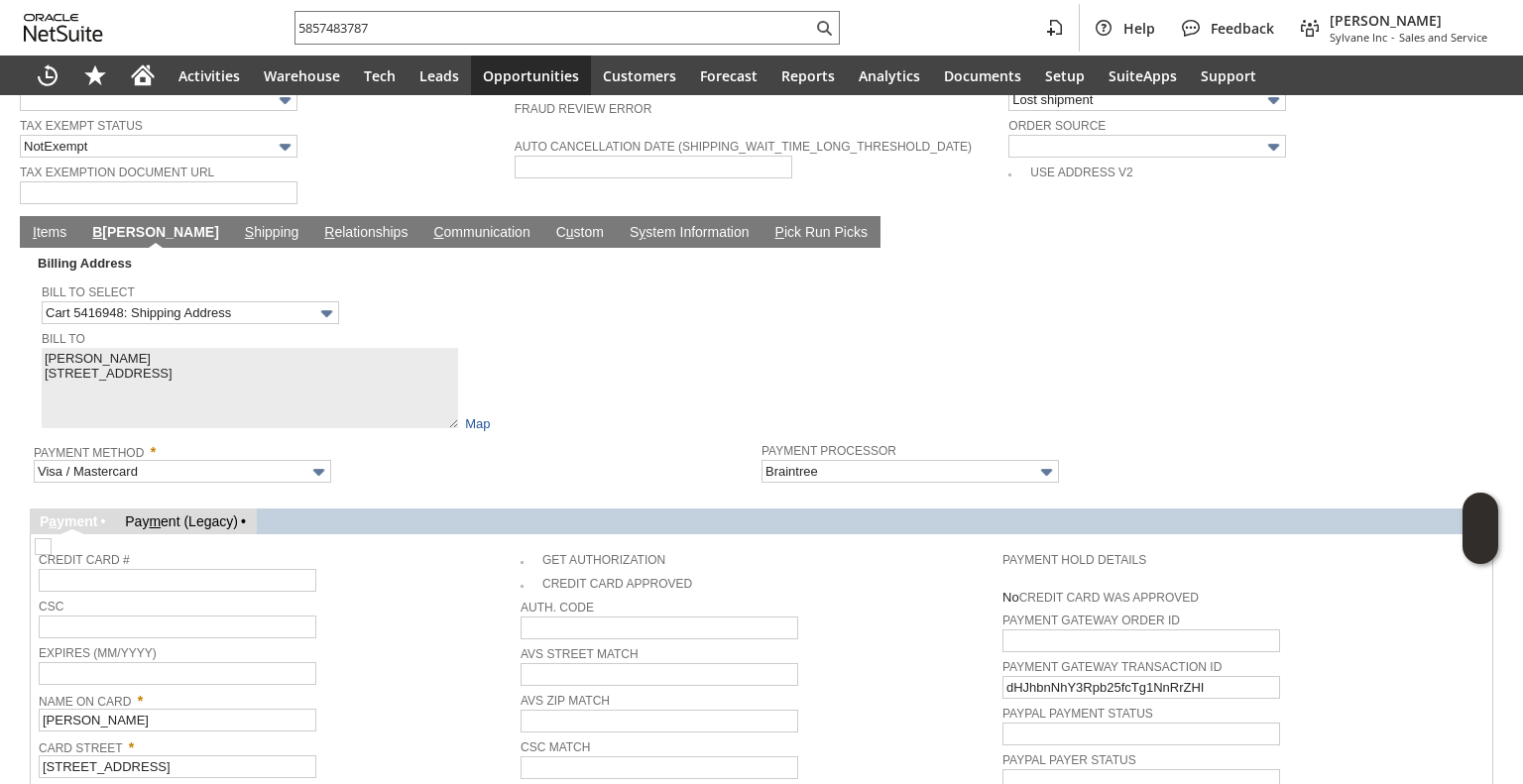 click on "I tems" at bounding box center [50, 233] 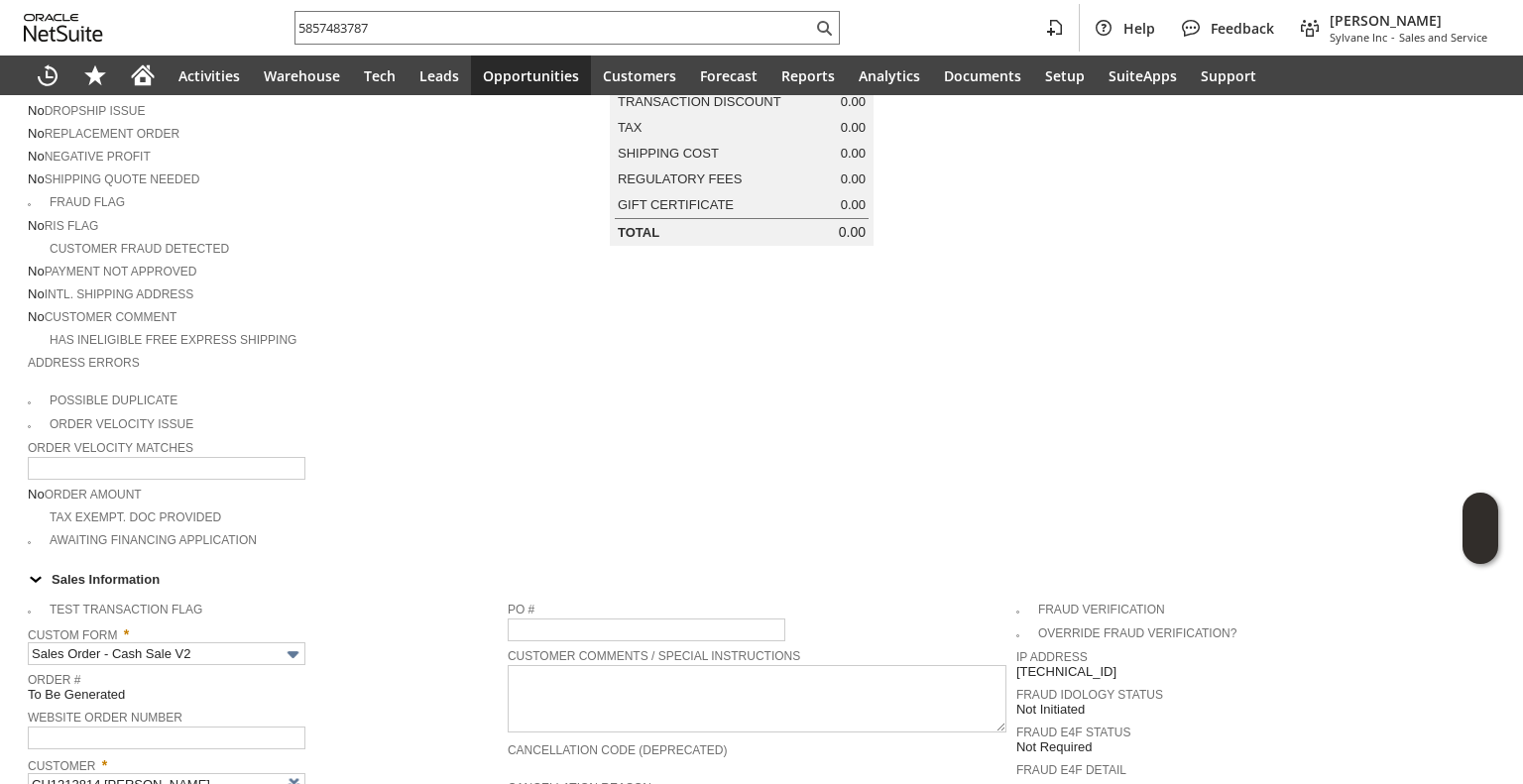 scroll, scrollTop: 0, scrollLeft: 0, axis: both 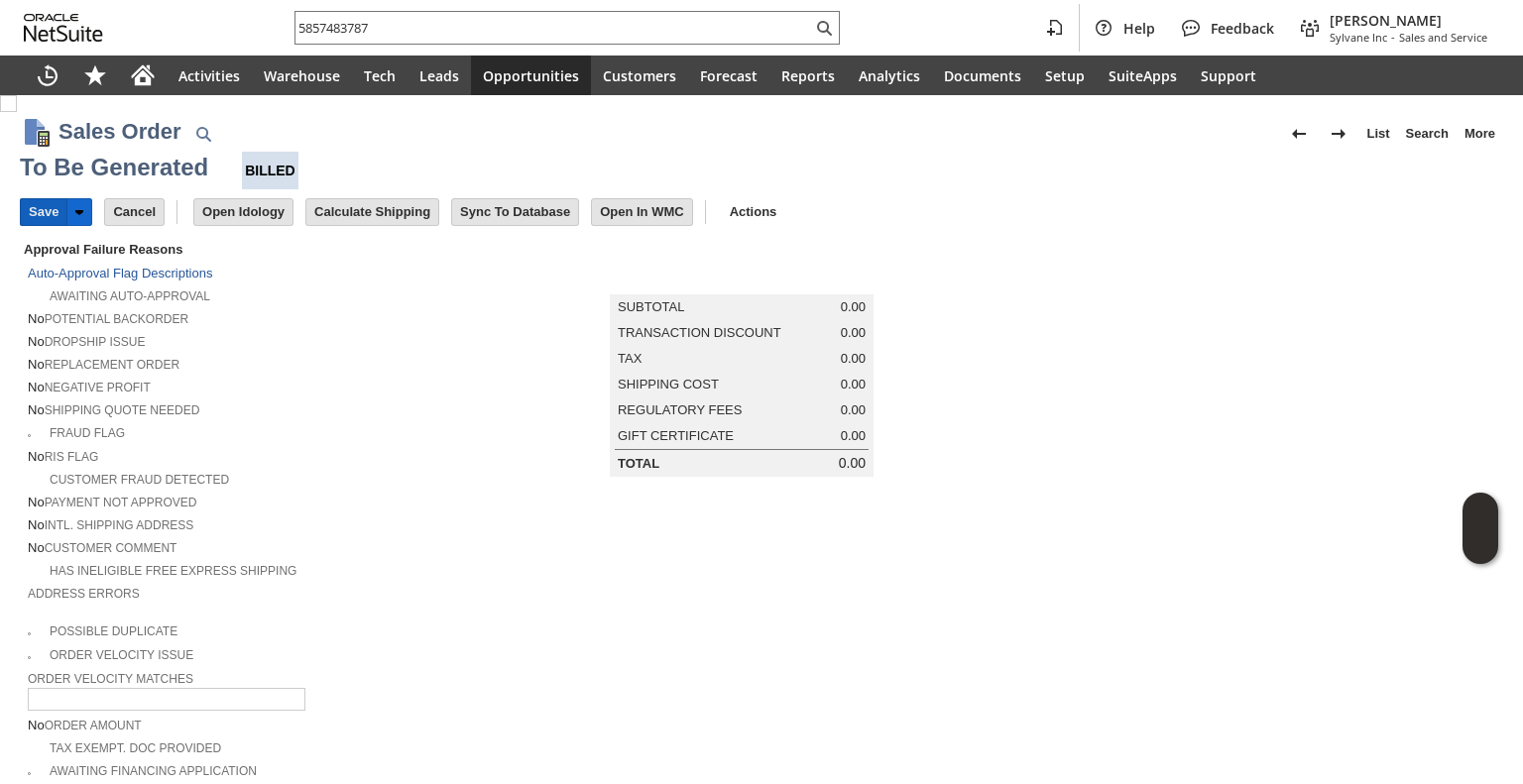 click on "Save" at bounding box center (44, 212) 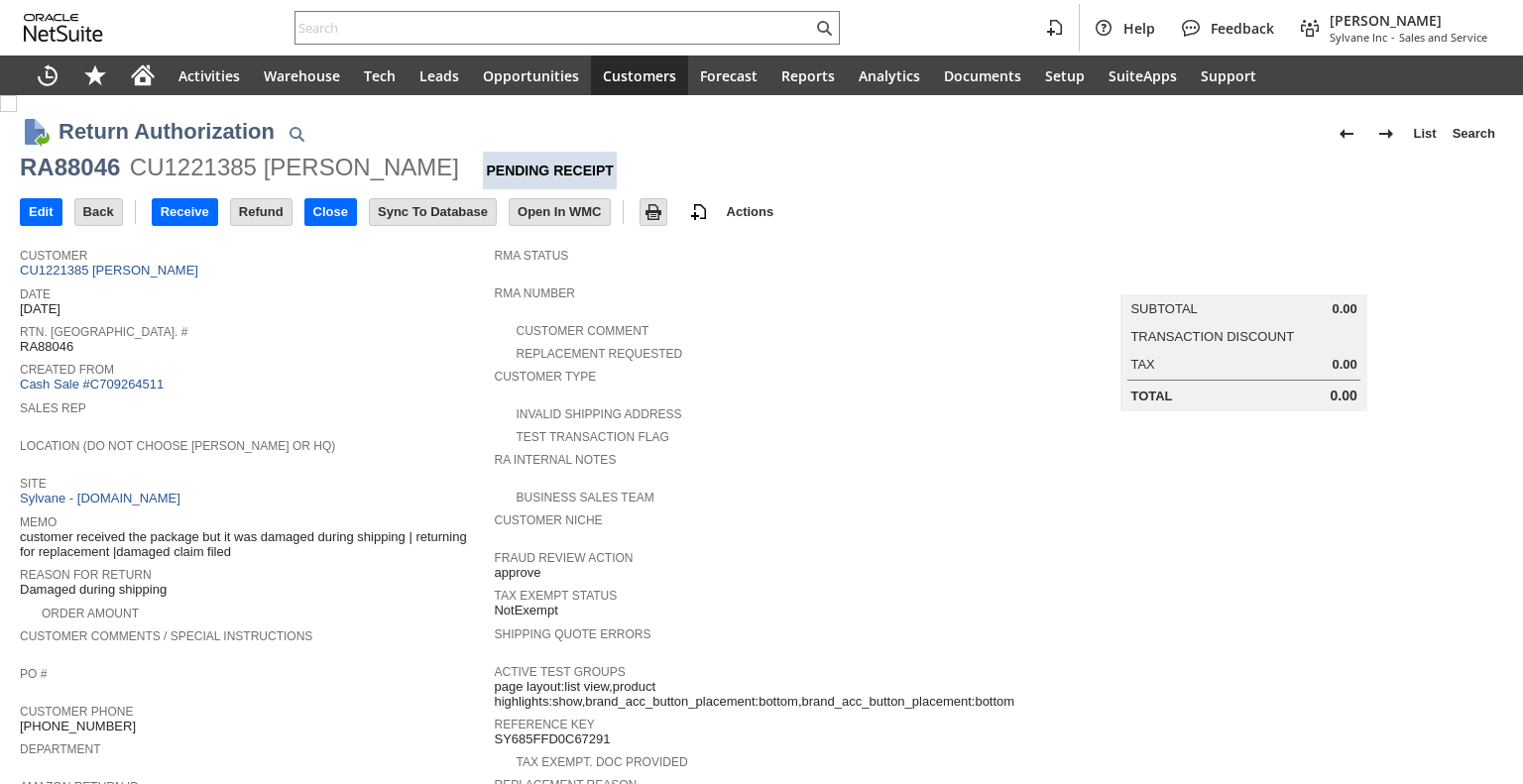 scroll, scrollTop: 0, scrollLeft: 0, axis: both 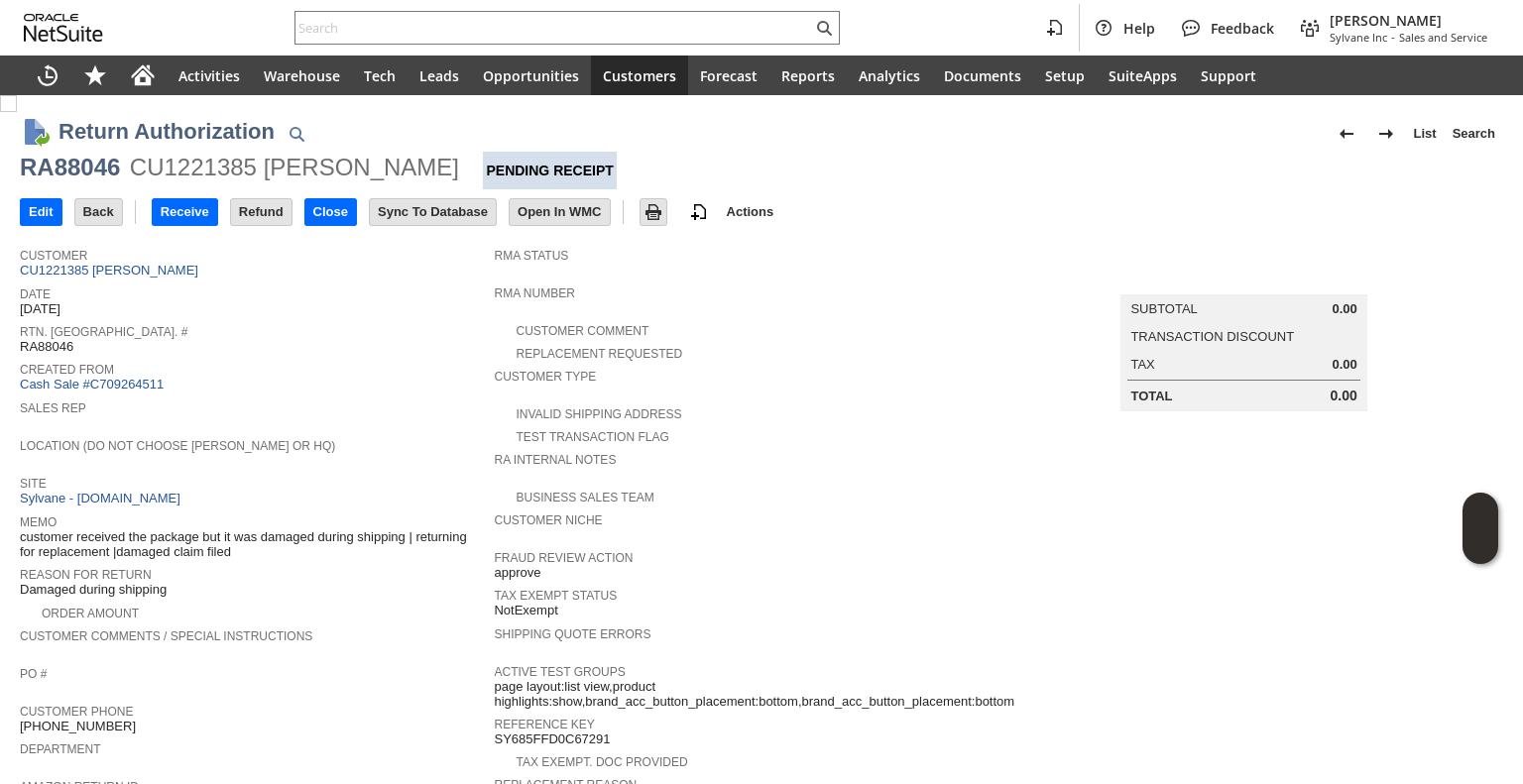 click on "Customer" at bounding box center (252, 253) 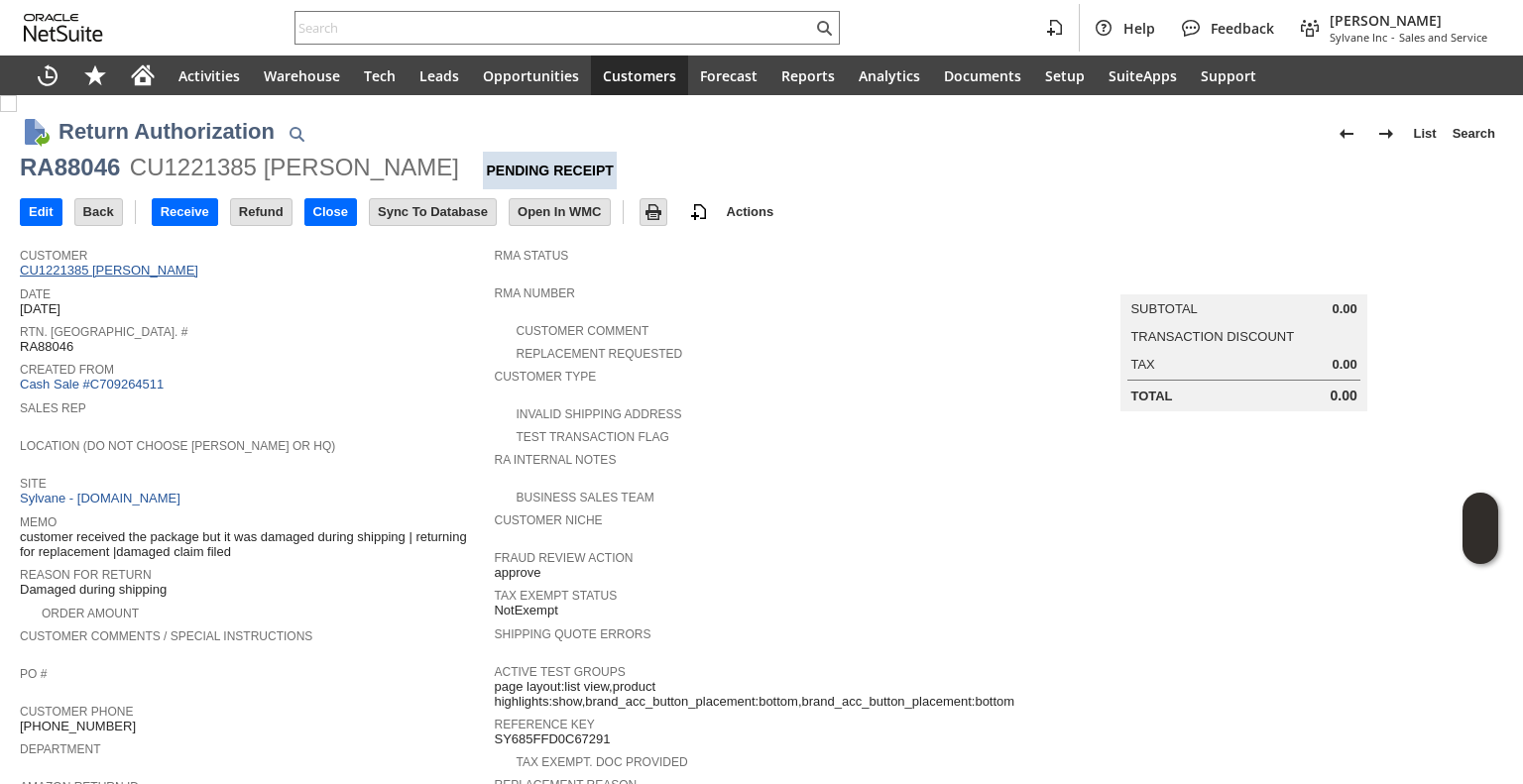 click on "CU1221385 Michelle Vikingstad" at bounding box center [111, 270] 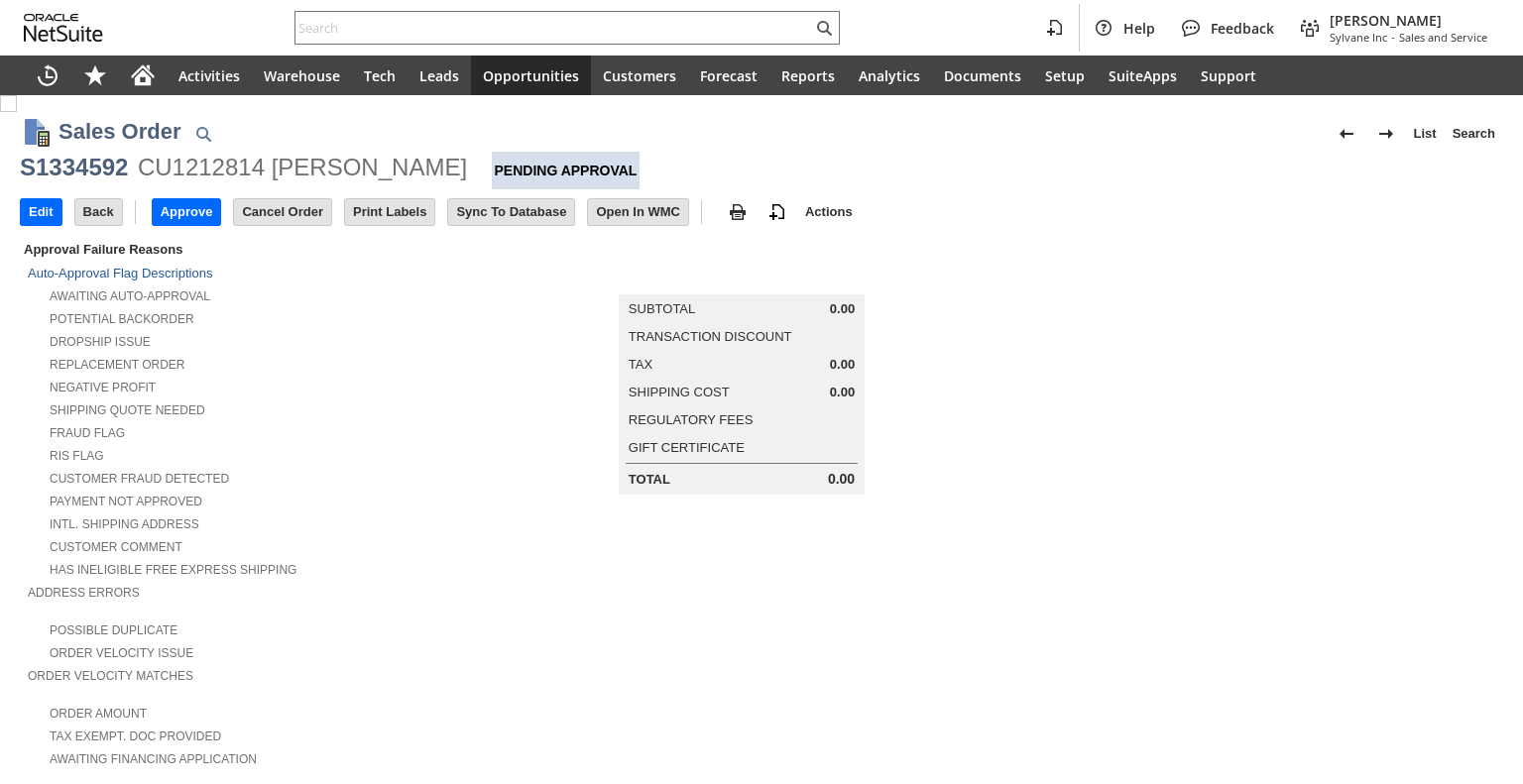scroll, scrollTop: 0, scrollLeft: 0, axis: both 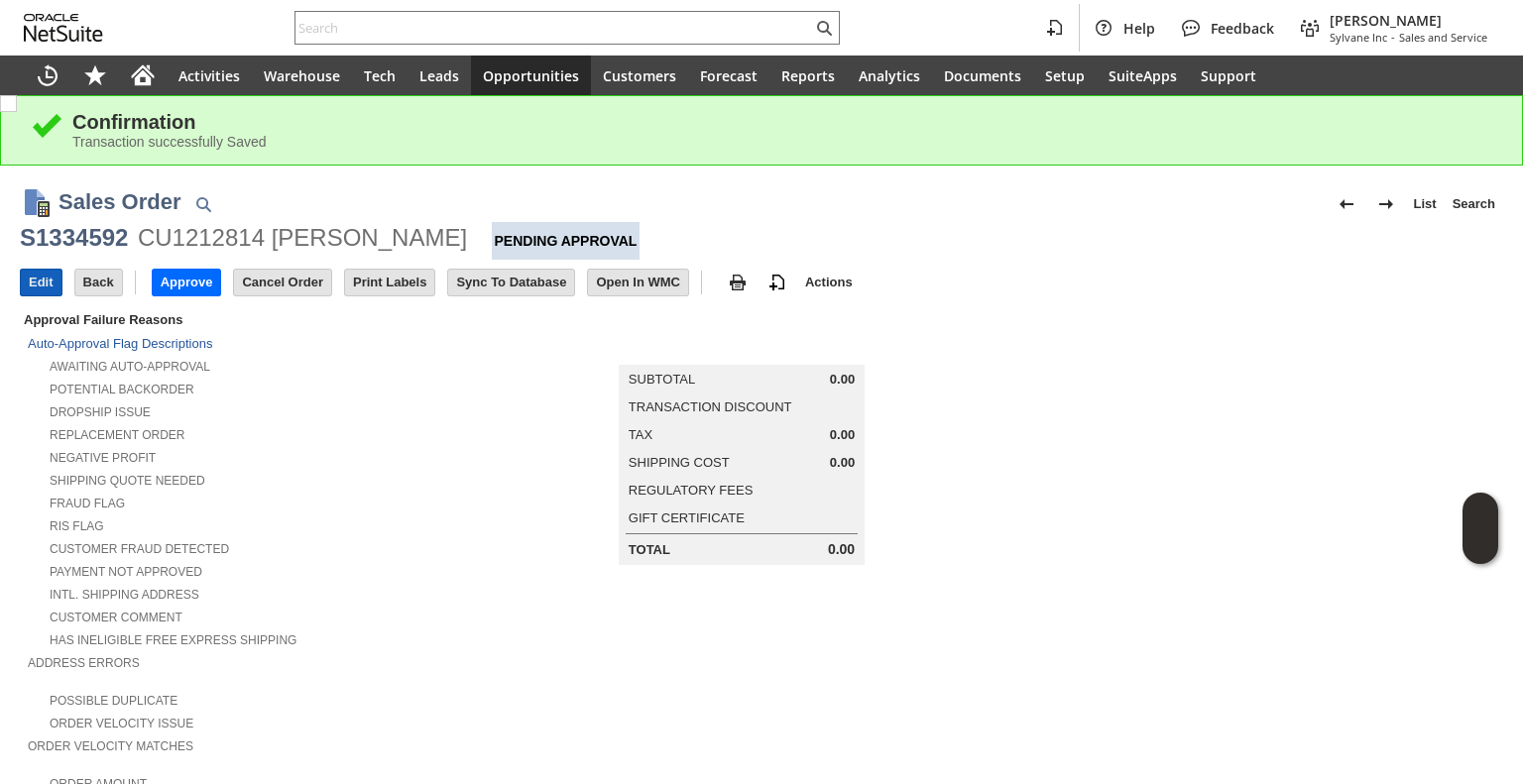 click on "Edit" at bounding box center (41, 282) 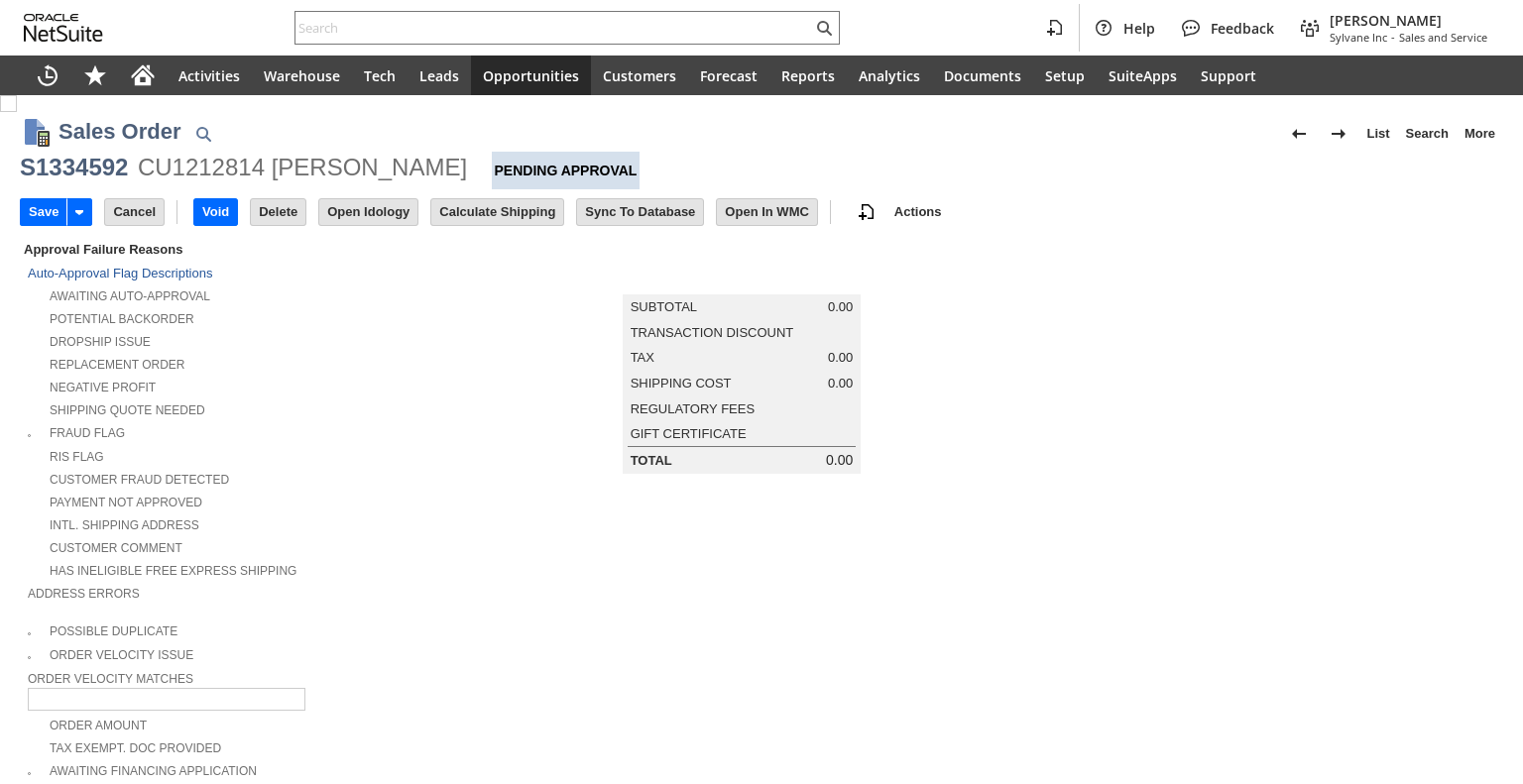 scroll, scrollTop: 0, scrollLeft: 0, axis: both 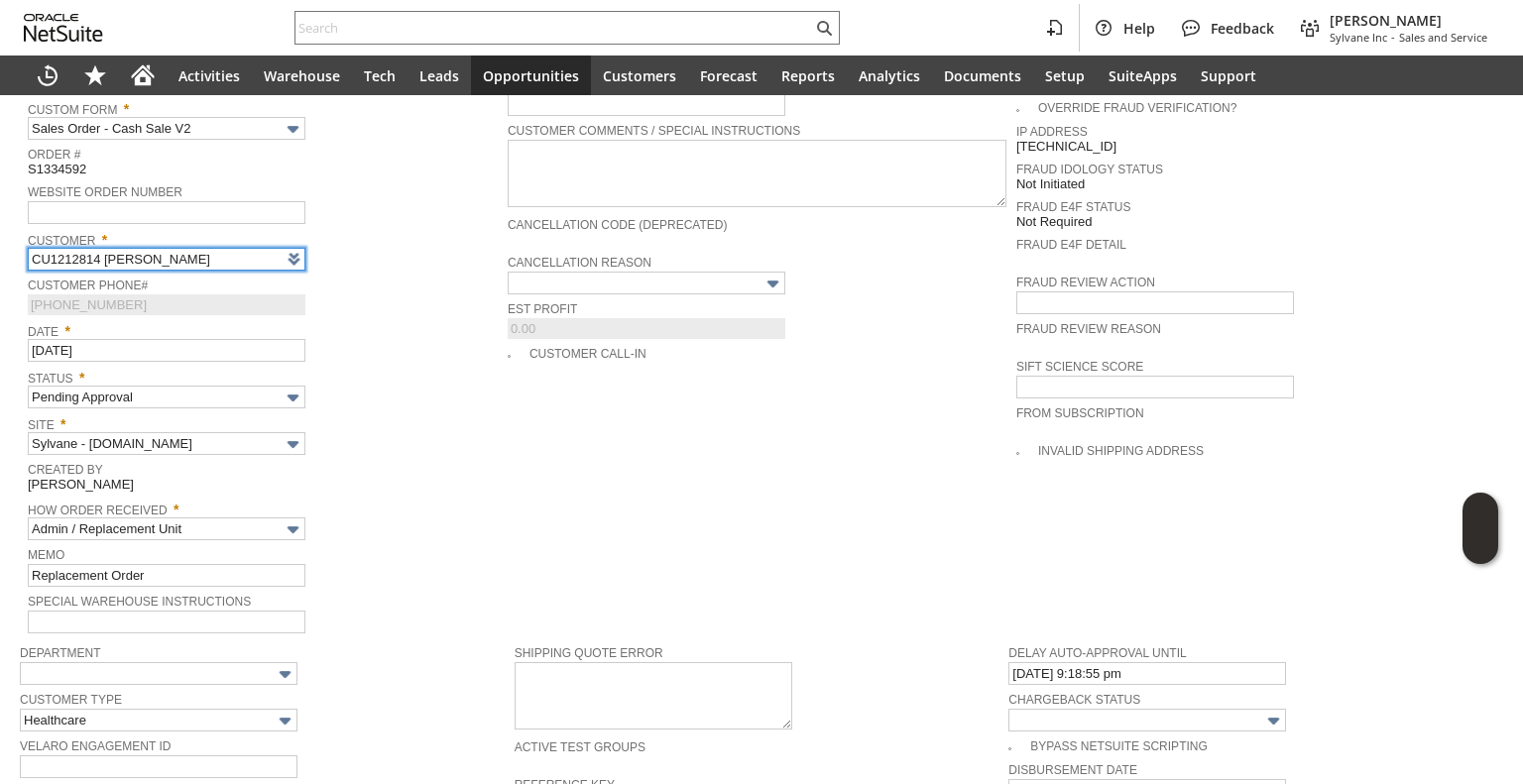 type on "Intelligent Recommendations¹⁰" 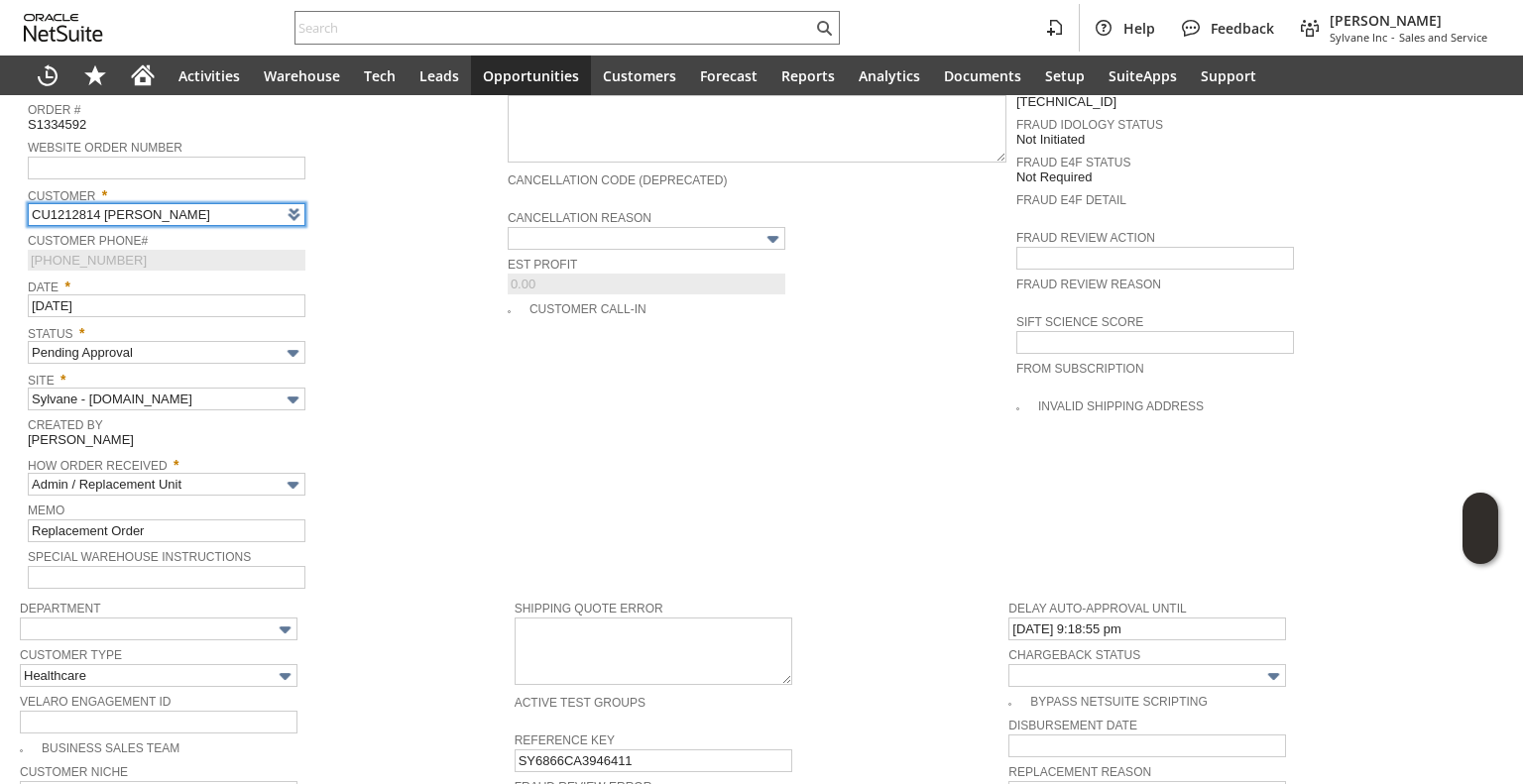 scroll, scrollTop: 855, scrollLeft: 0, axis: vertical 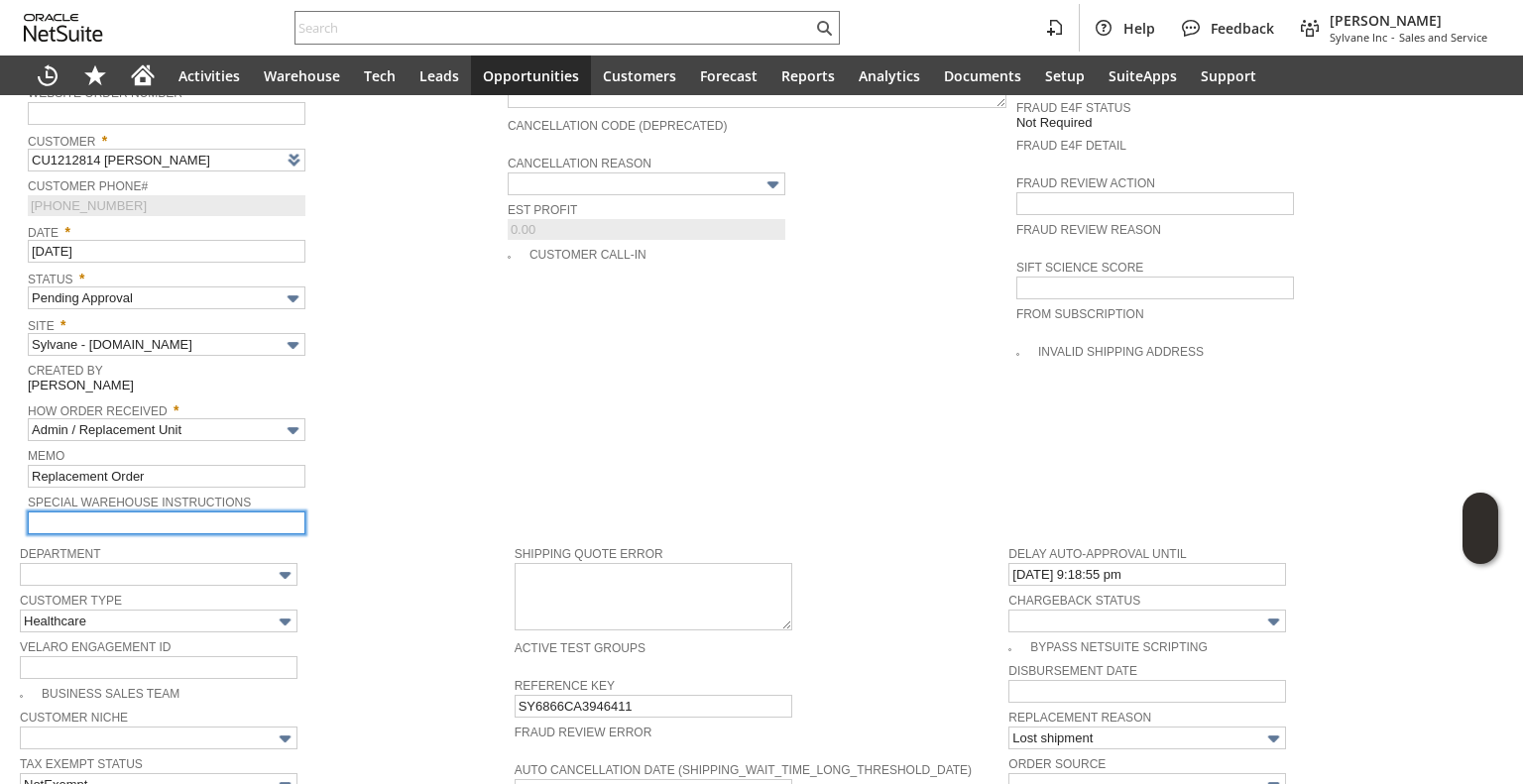 click at bounding box center [167, 522] 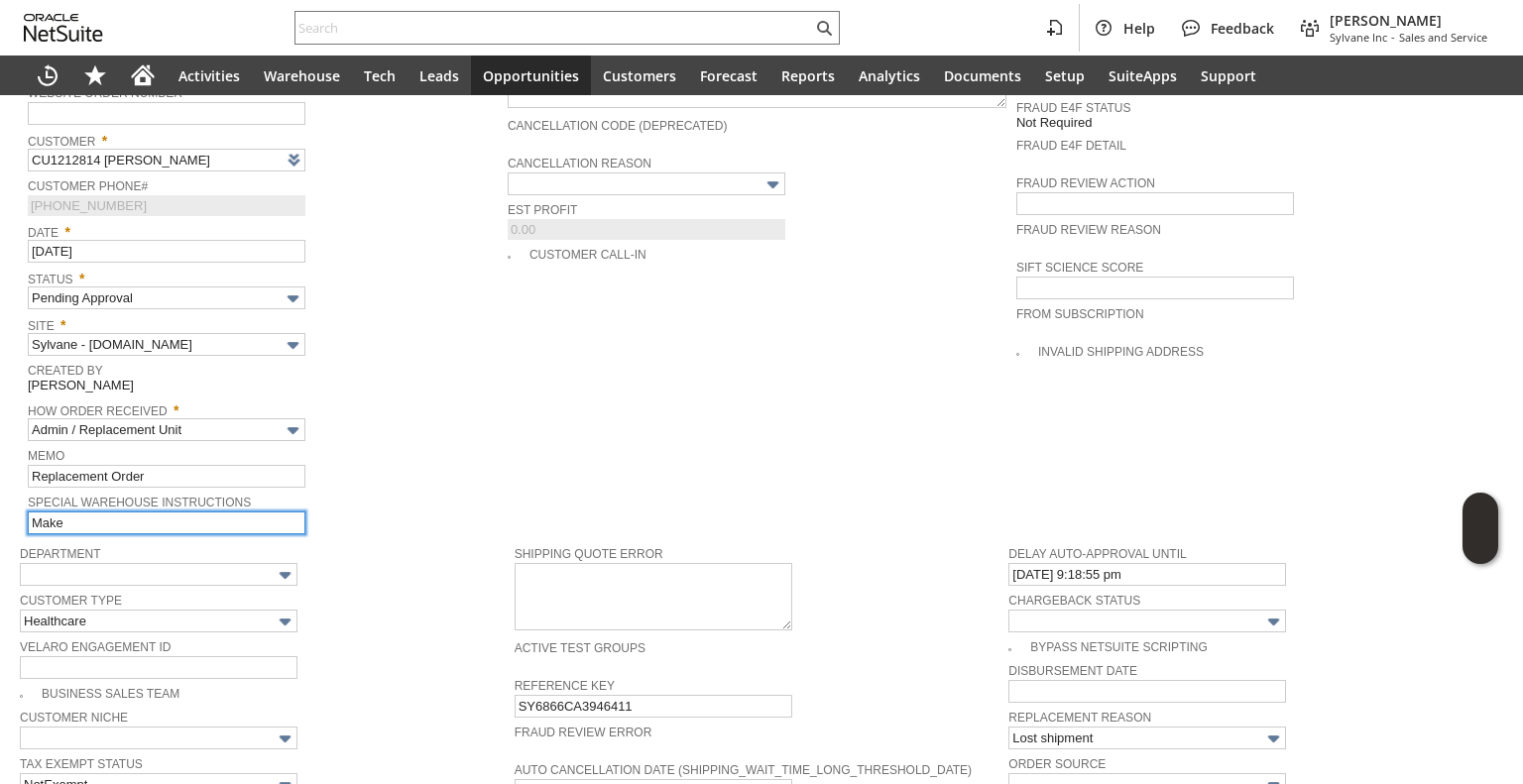 type on "make signature required" 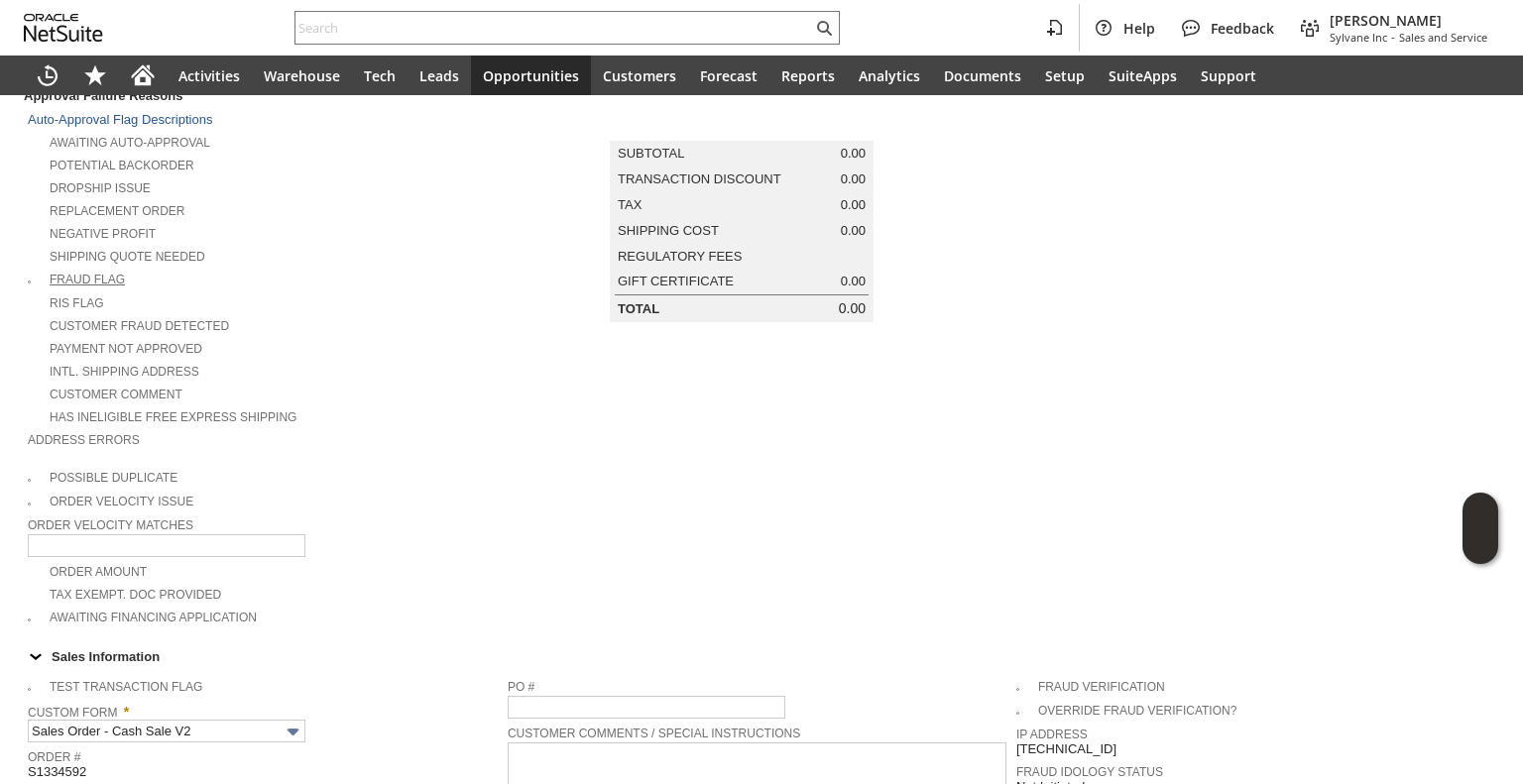 scroll, scrollTop: 0, scrollLeft: 0, axis: both 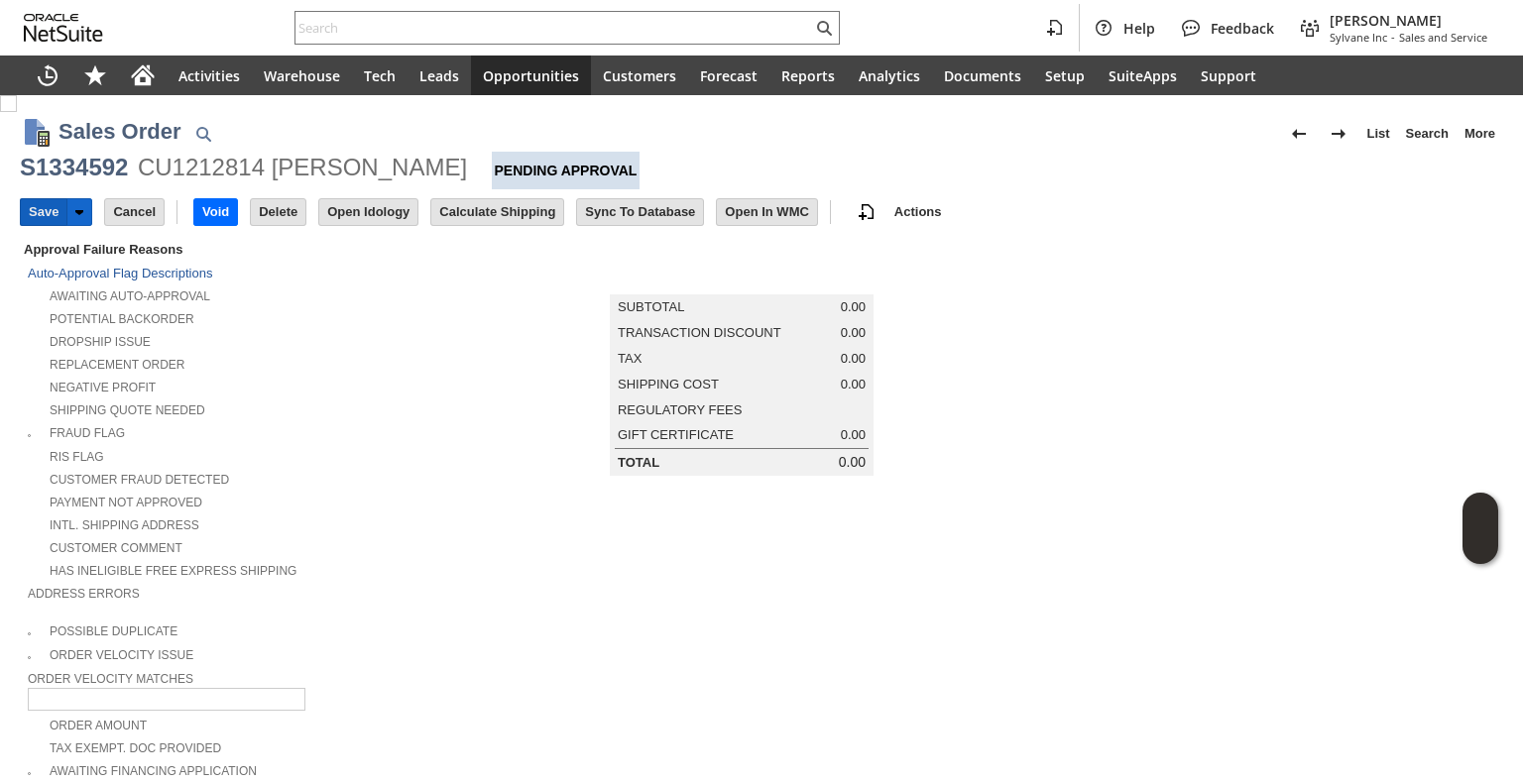 click on "Save" at bounding box center (44, 212) 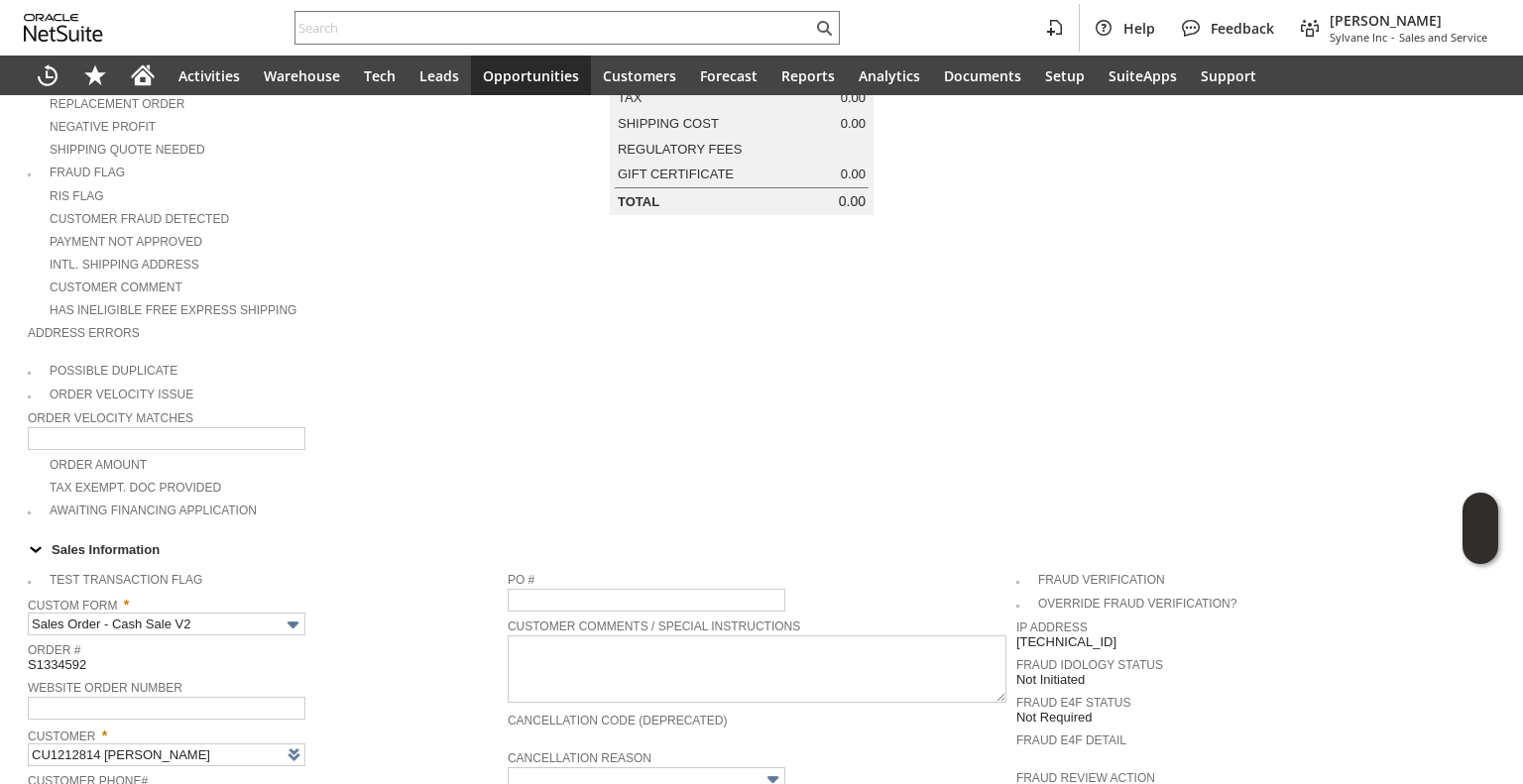 scroll, scrollTop: 396, scrollLeft: 0, axis: vertical 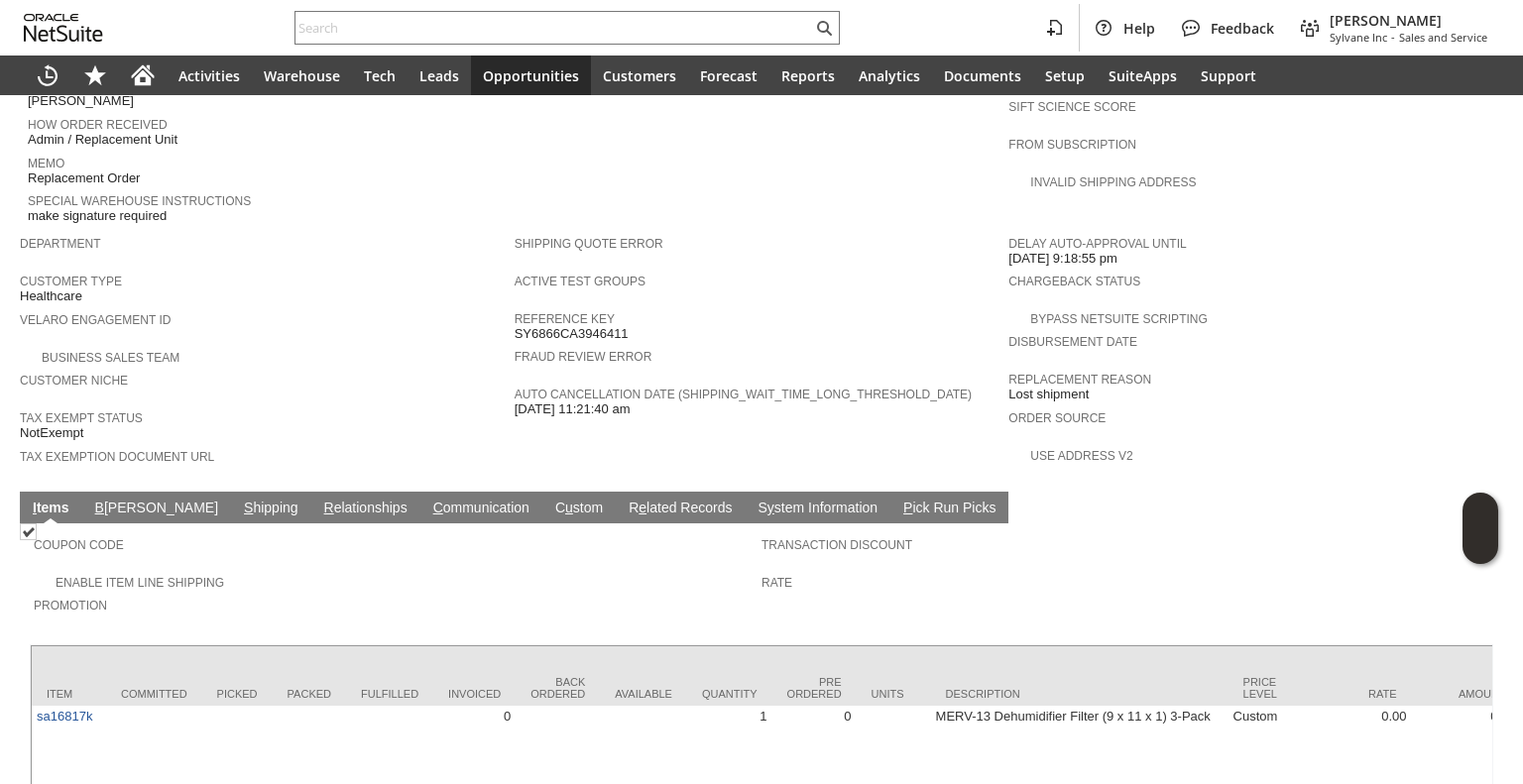 click on "S" at bounding box center [248, 507] 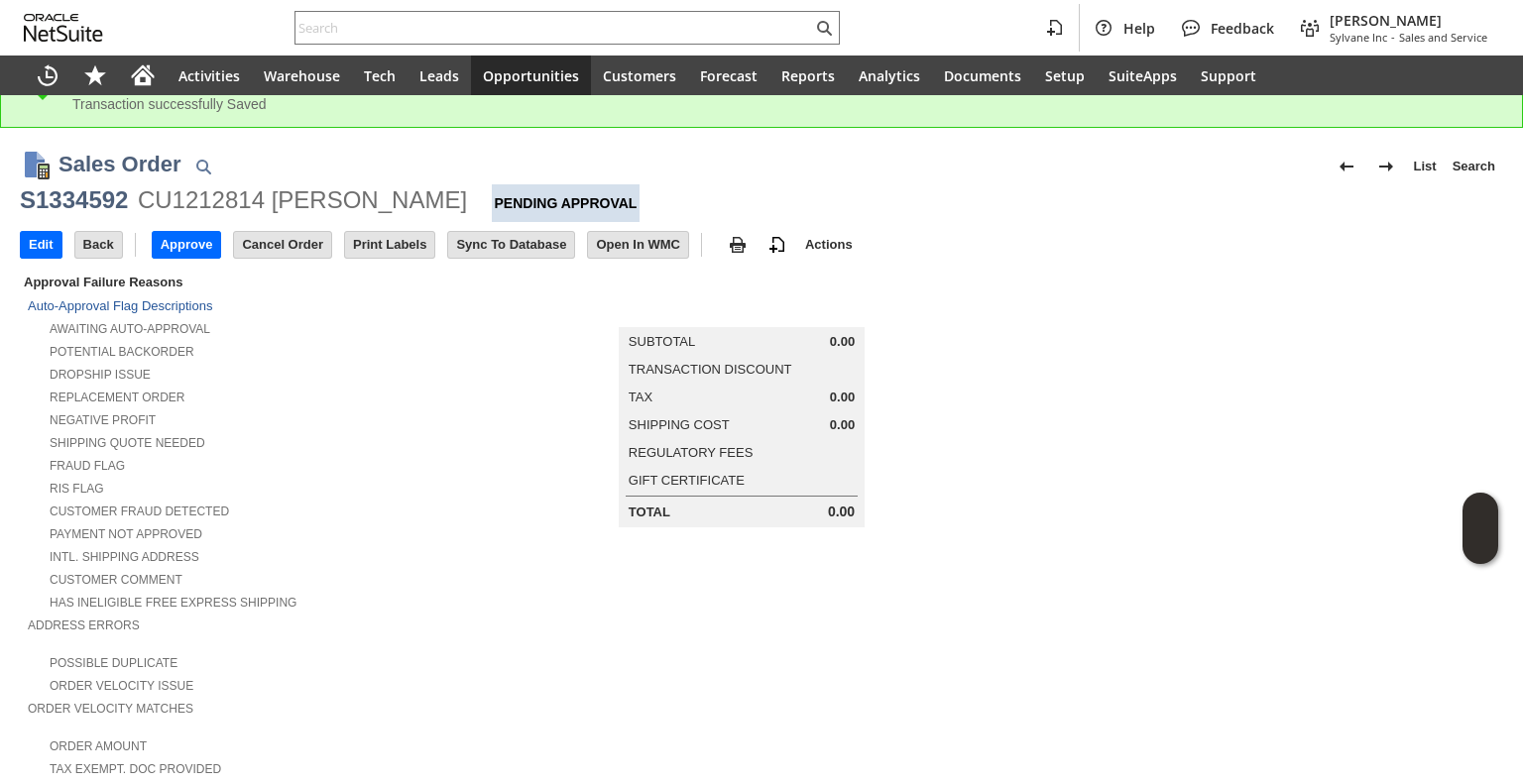 scroll, scrollTop: 0, scrollLeft: 0, axis: both 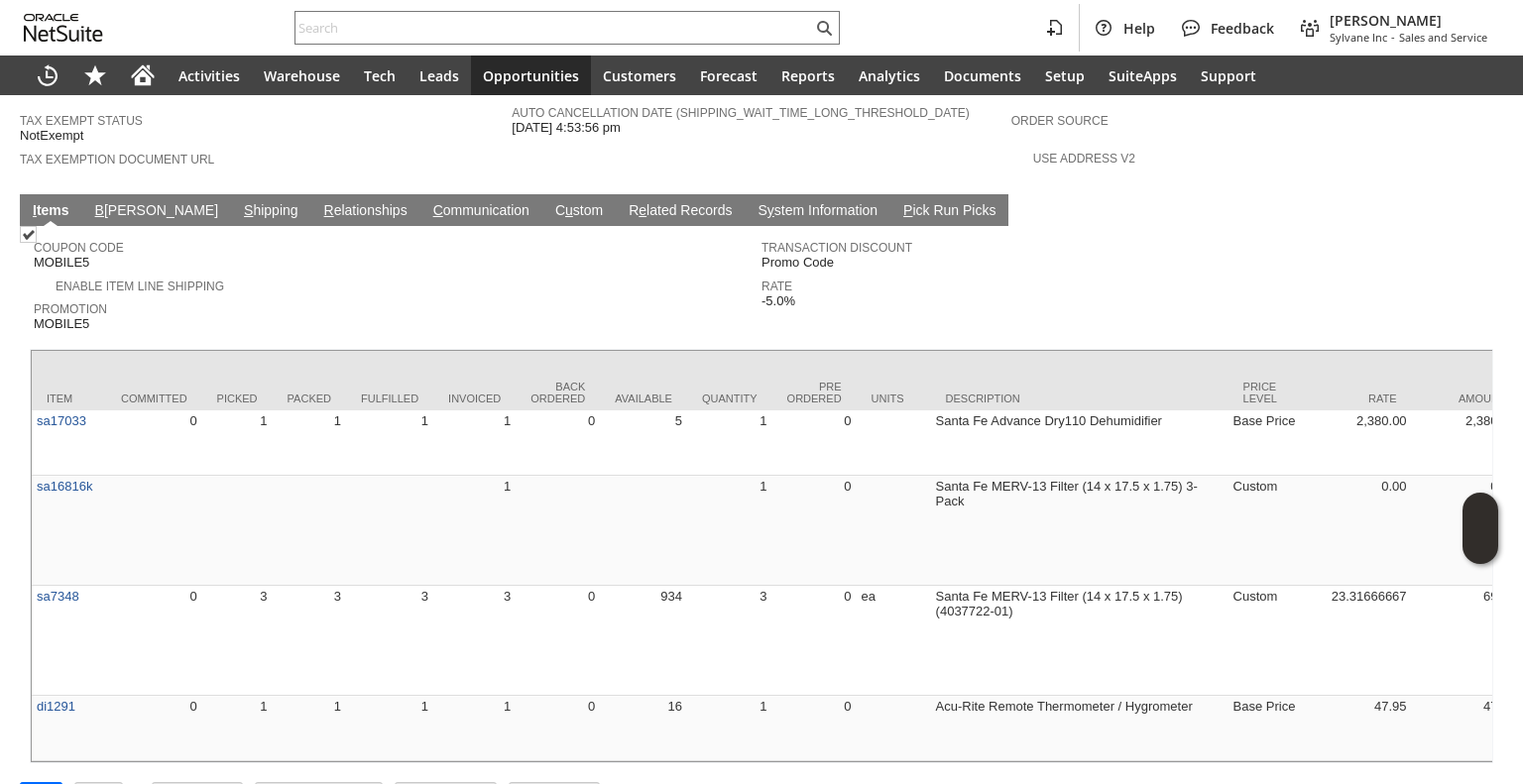 click on "S hipping" at bounding box center [271, 211] 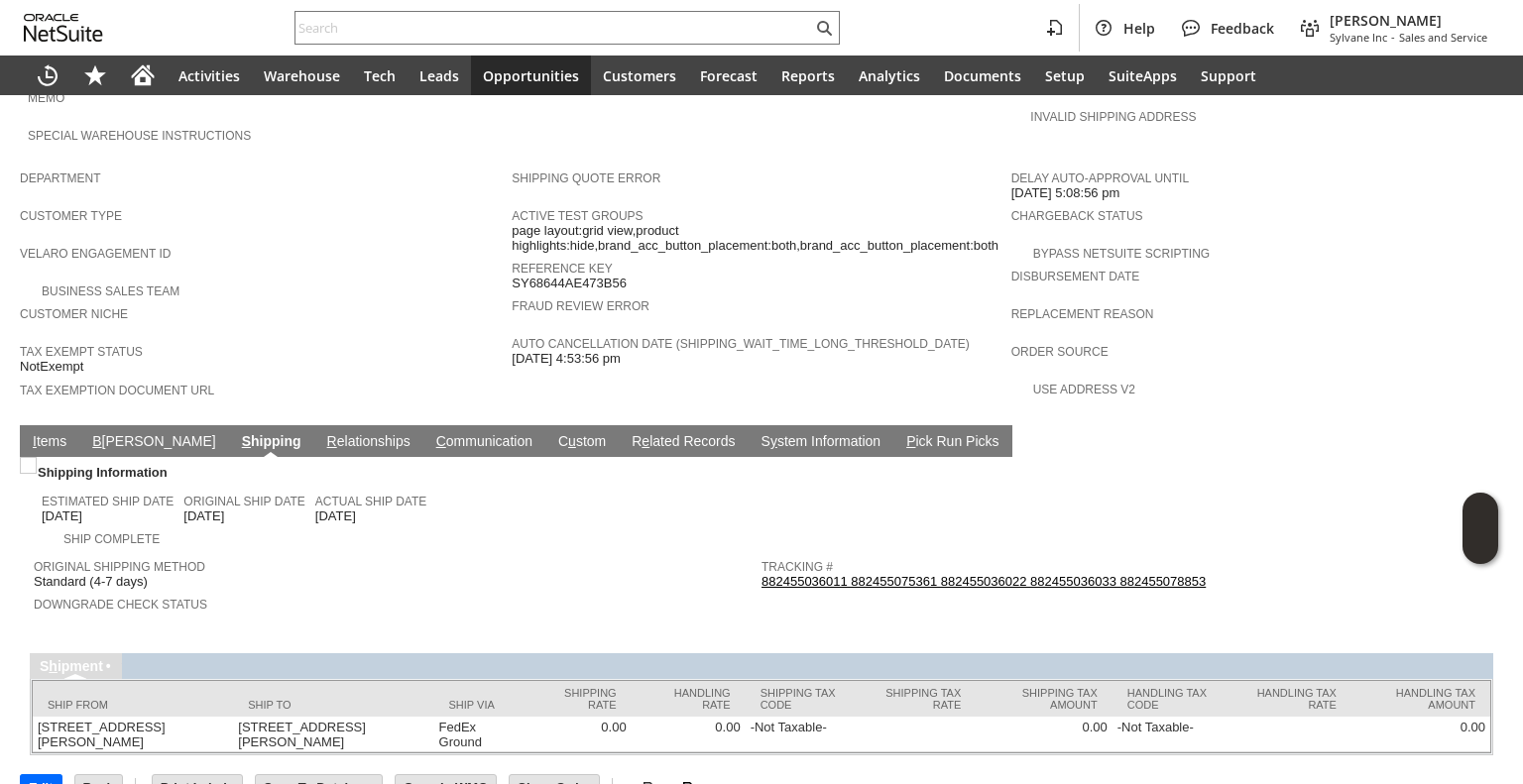 click on "882455036011 882455075361 882455036022 882455036033 882455078853" at bounding box center (984, 581) 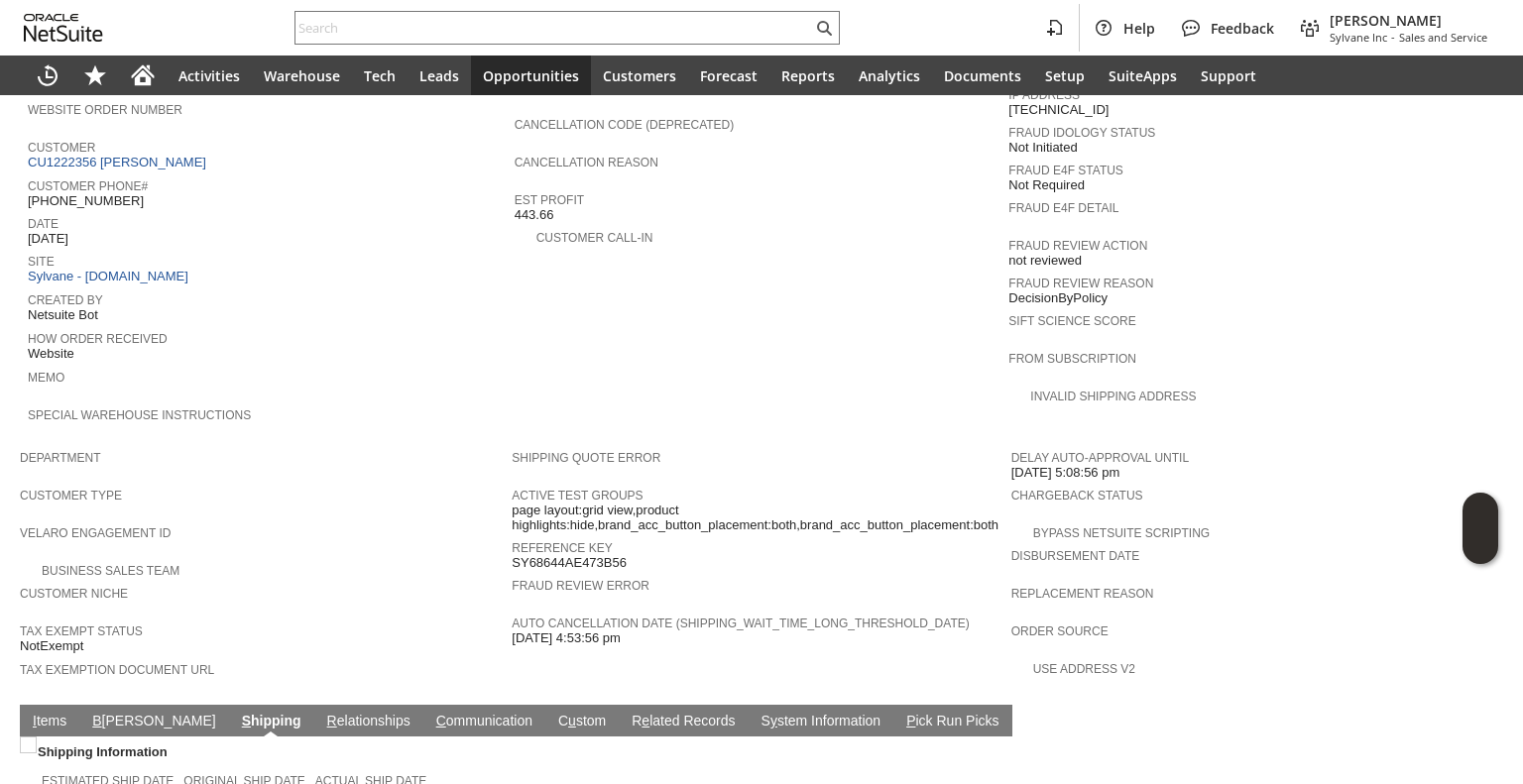 scroll, scrollTop: 991, scrollLeft: 0, axis: vertical 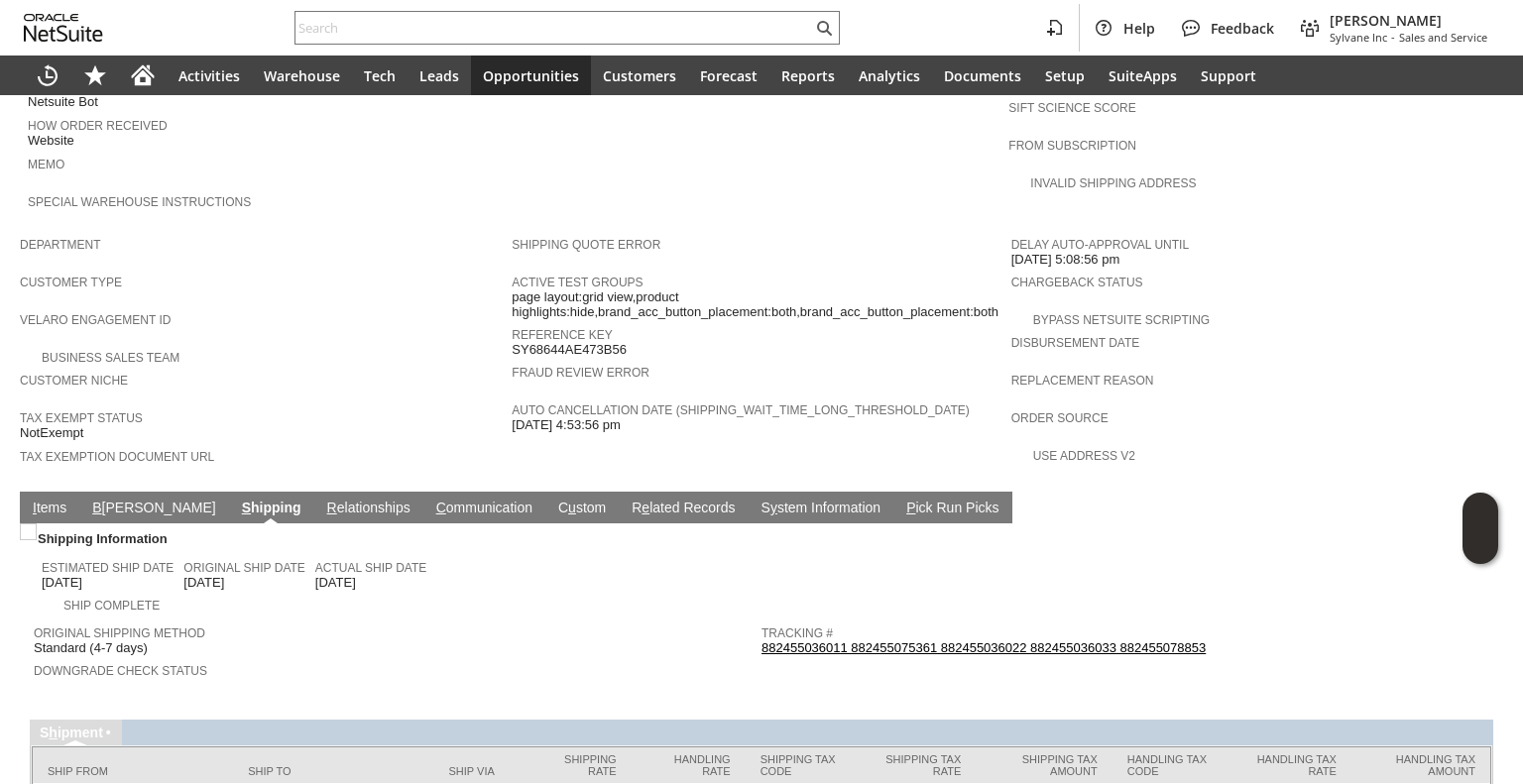 click on "Shipping Information" 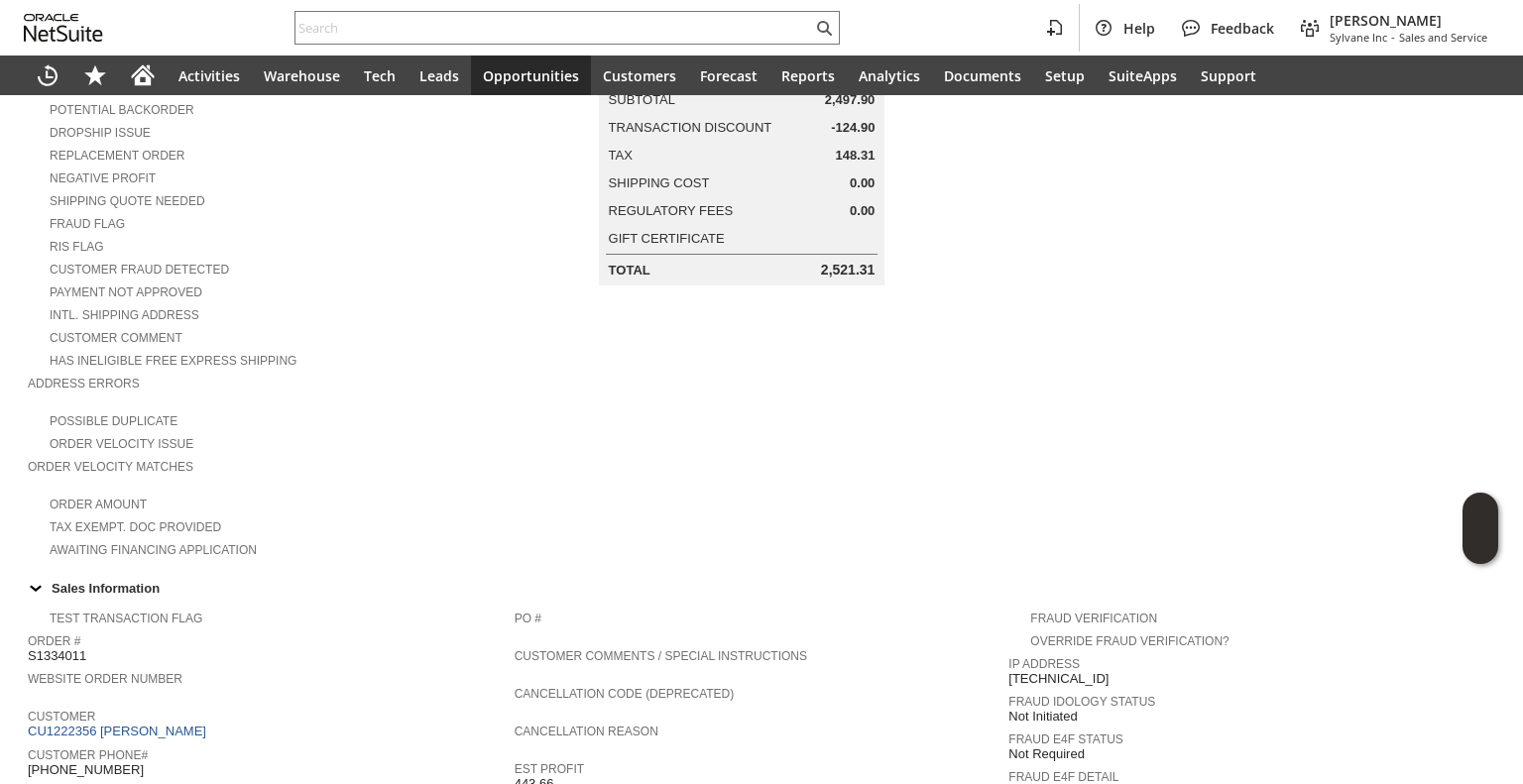 scroll, scrollTop: 0, scrollLeft: 0, axis: both 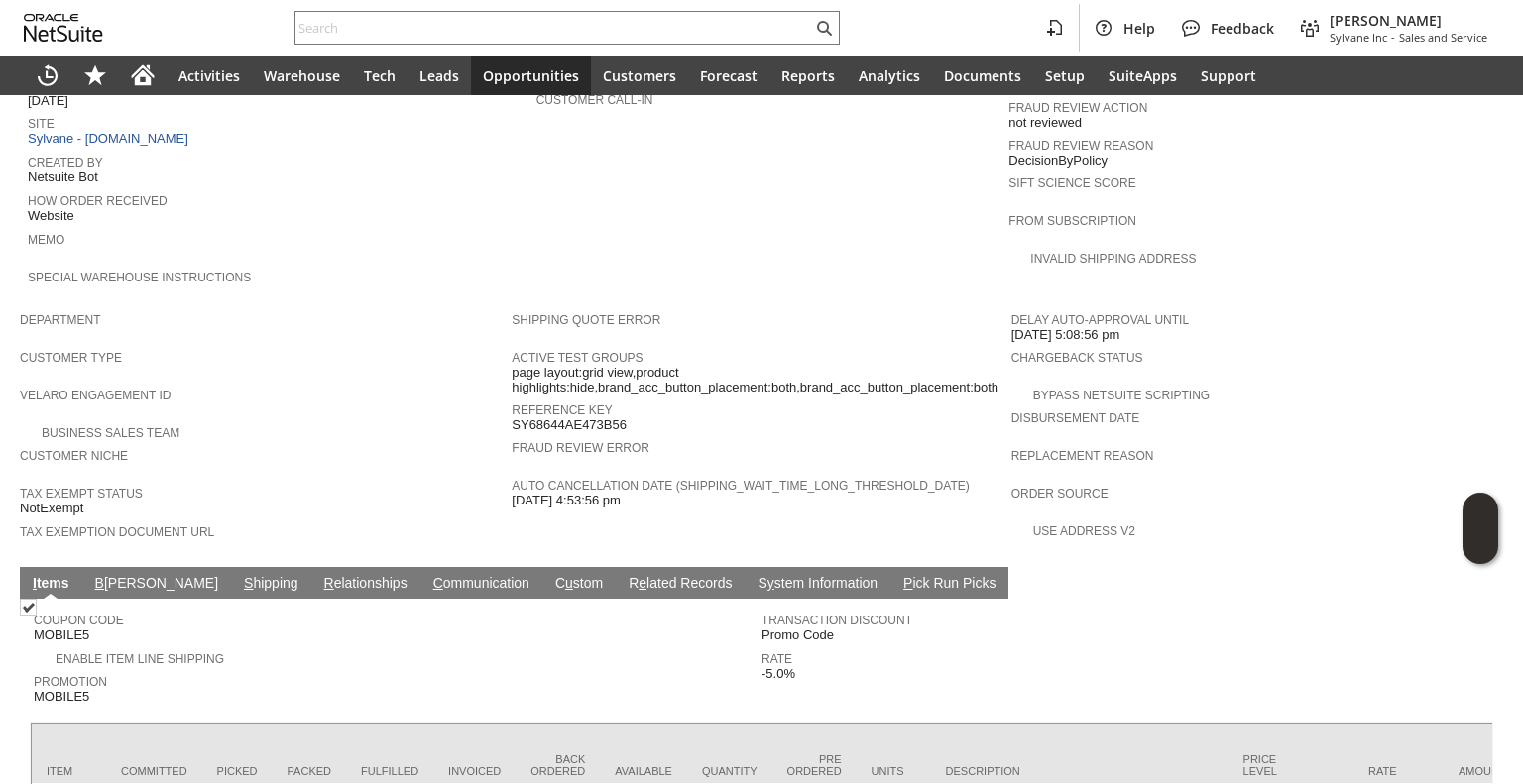 click on "Coupon Code
MOBILE5
Enable Item Line Shipping
Promotion
MOBILE5
Transaction Discount
Promo Code
Rate
-5.0%" 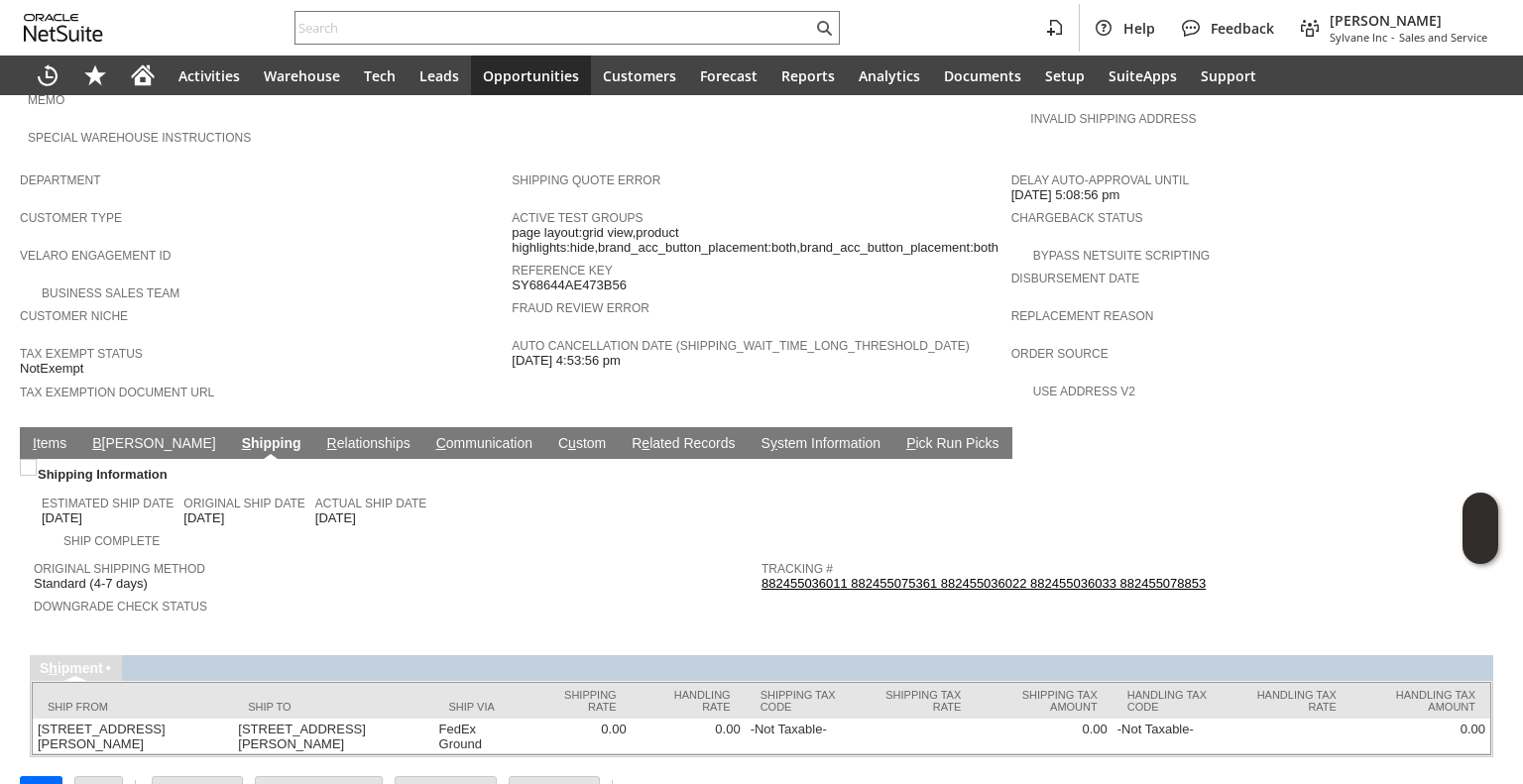 scroll, scrollTop: 1058, scrollLeft: 0, axis: vertical 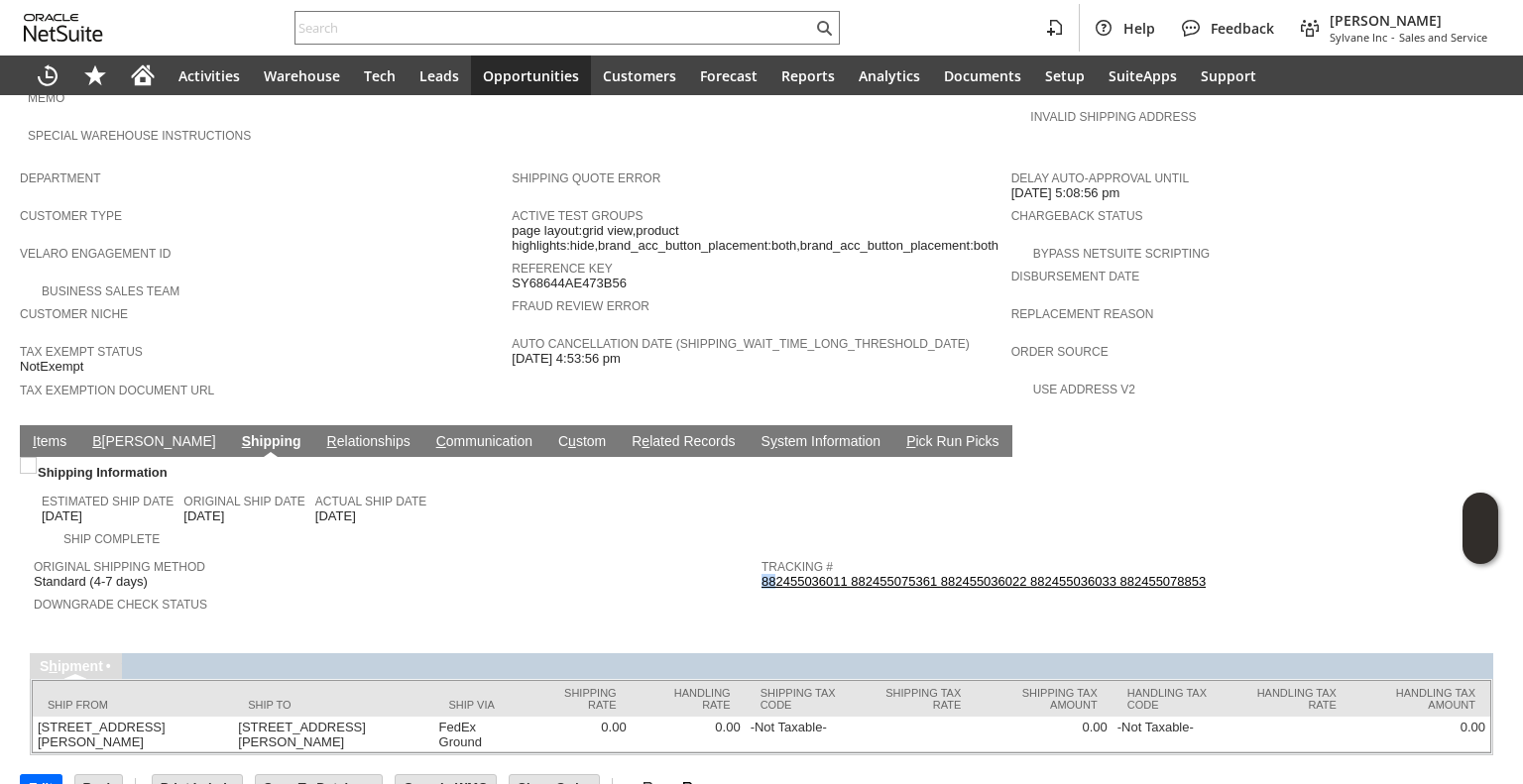 drag, startPoint x: 1306, startPoint y: 543, endPoint x: 754, endPoint y: 545, distance: 552.0036 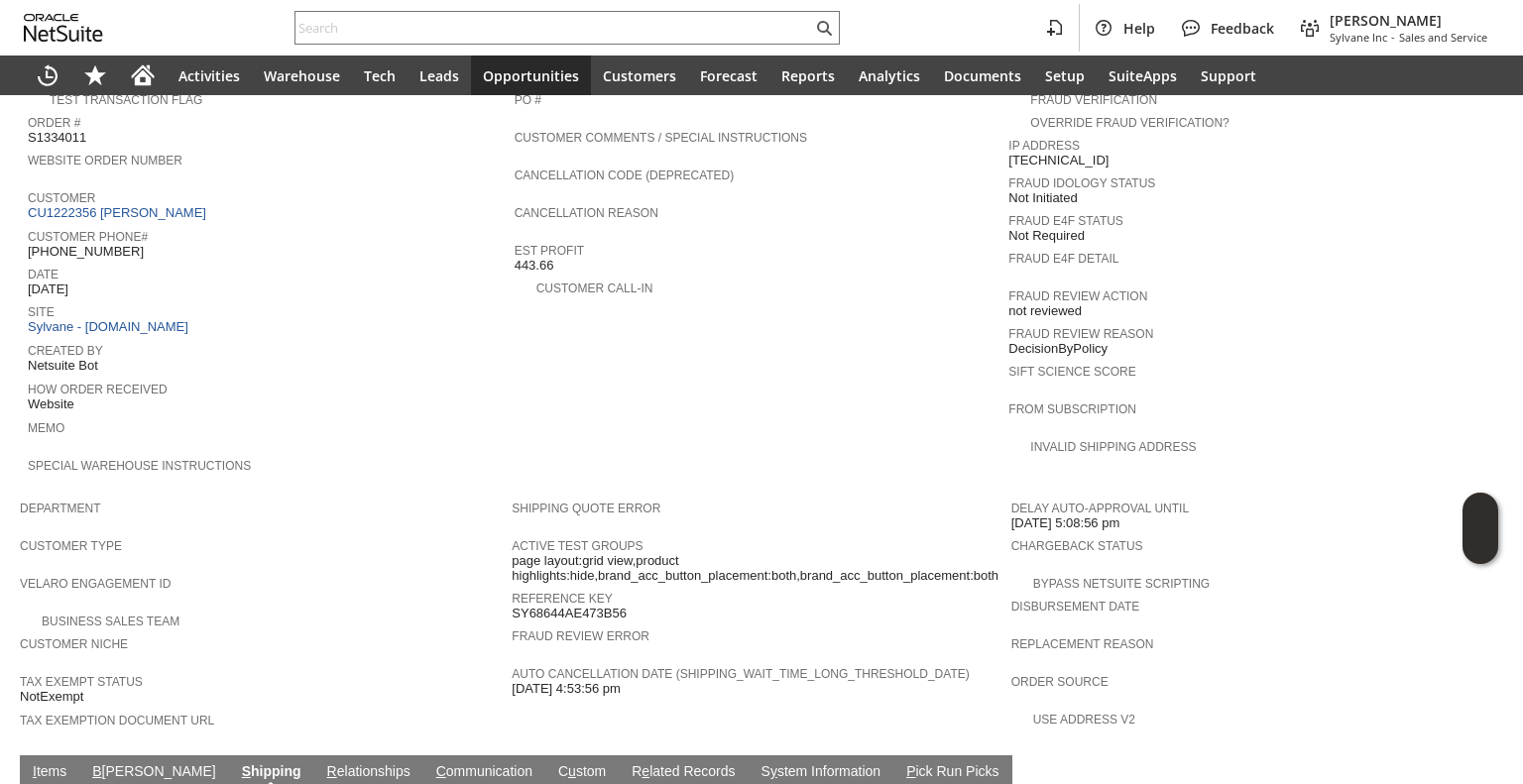 scroll, scrollTop: 661, scrollLeft: 0, axis: vertical 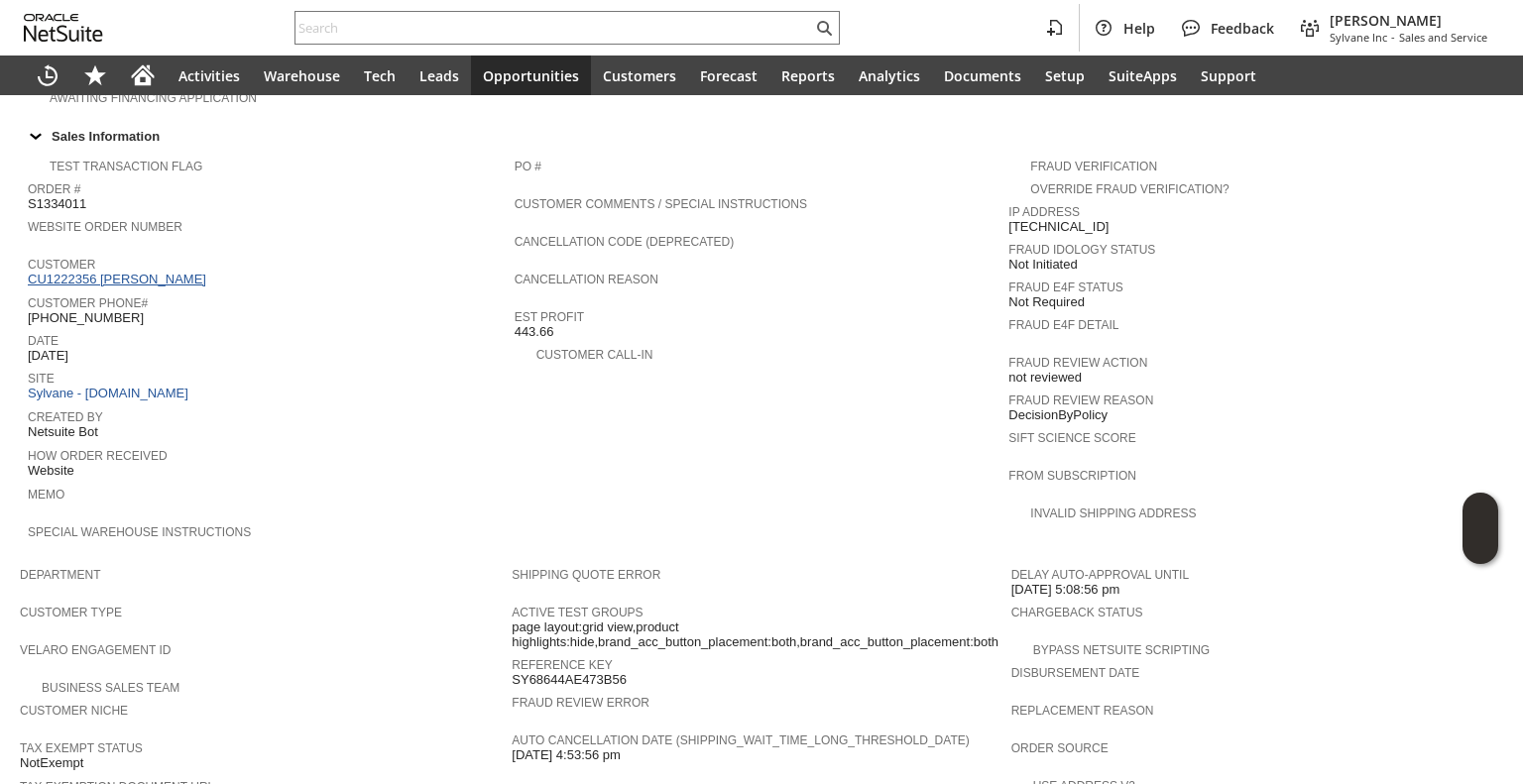 click on "CU1222356 Trevor Sherburne" 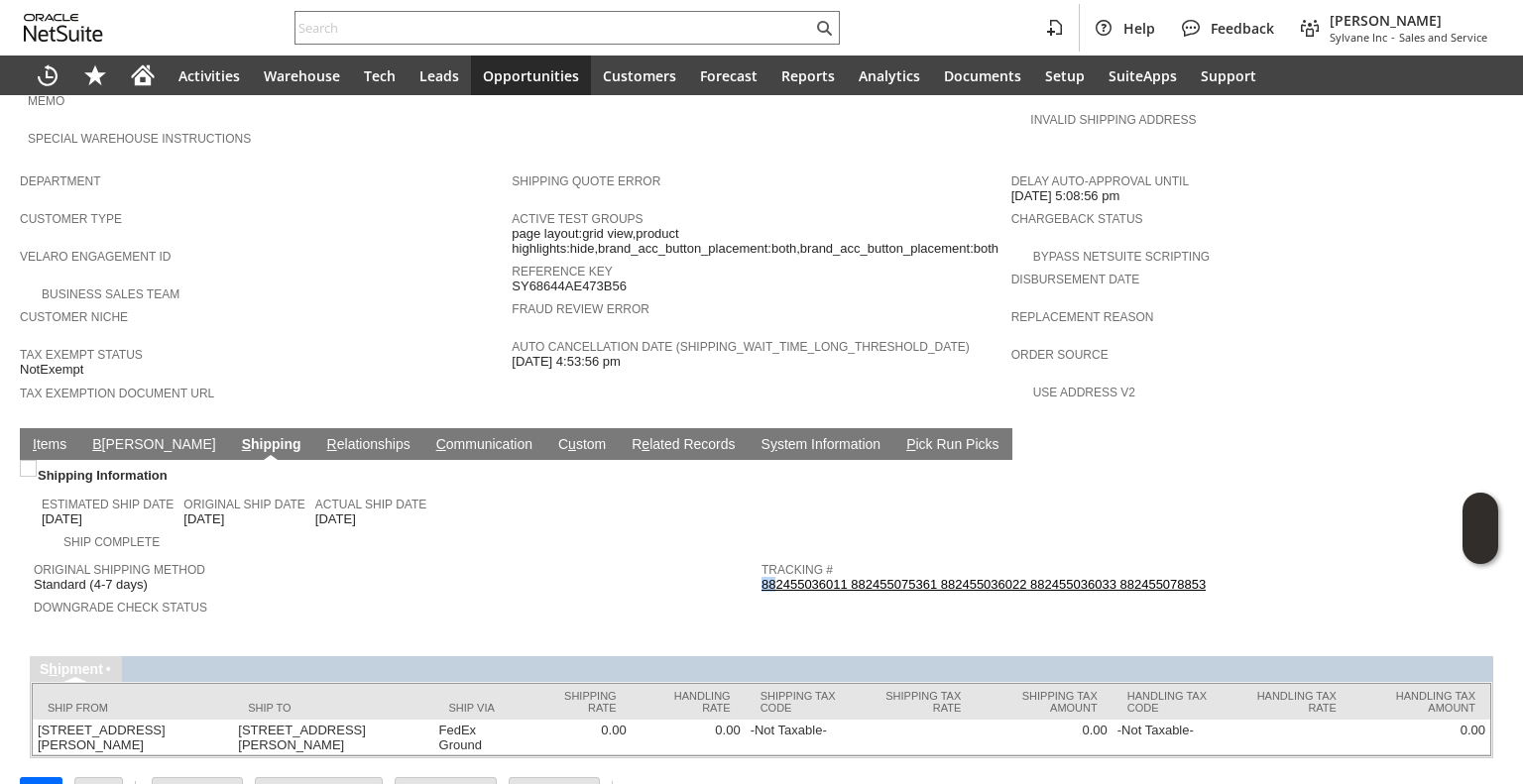 scroll, scrollTop: 1058, scrollLeft: 0, axis: vertical 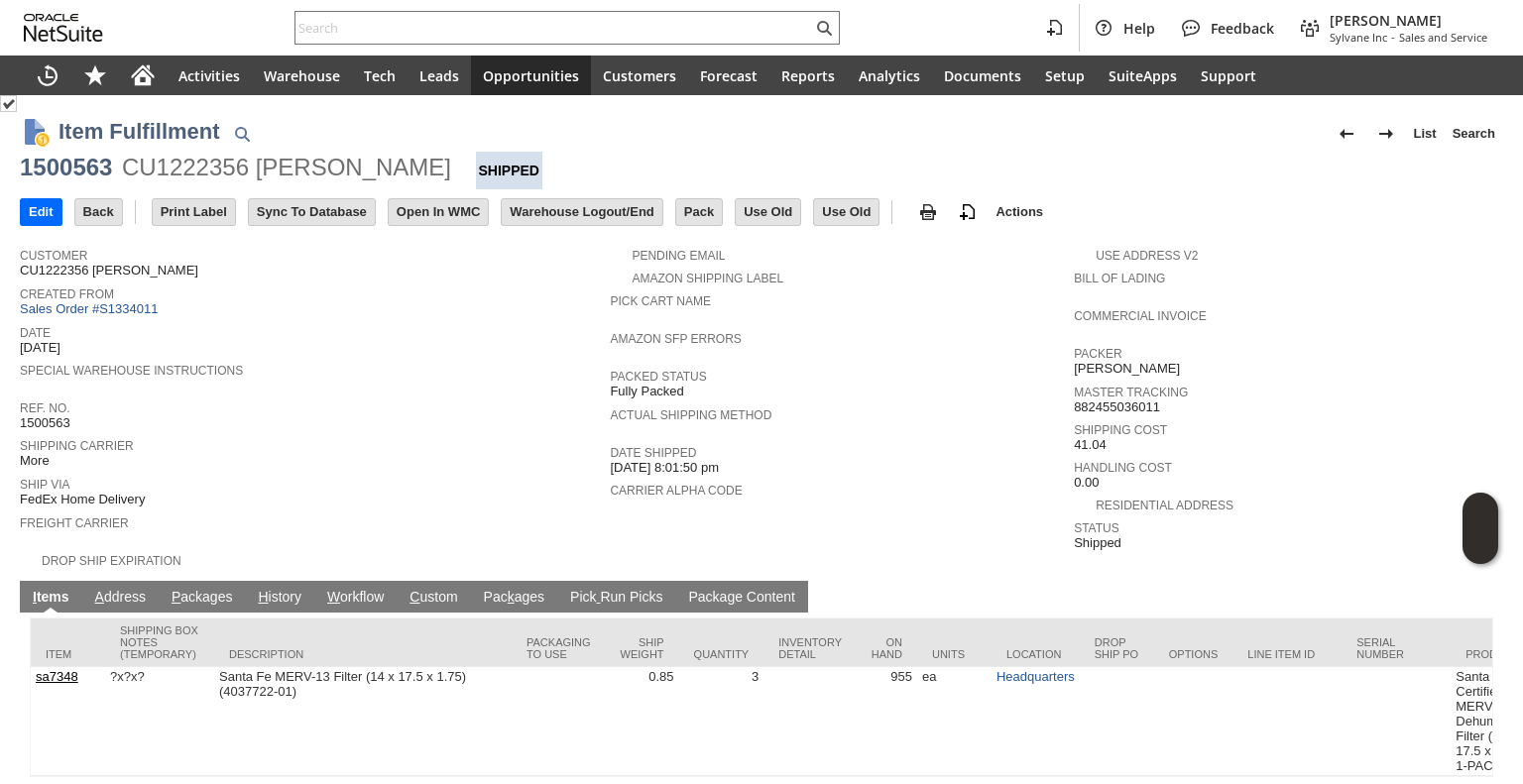click on "P ackages" at bounding box center [202, 598] 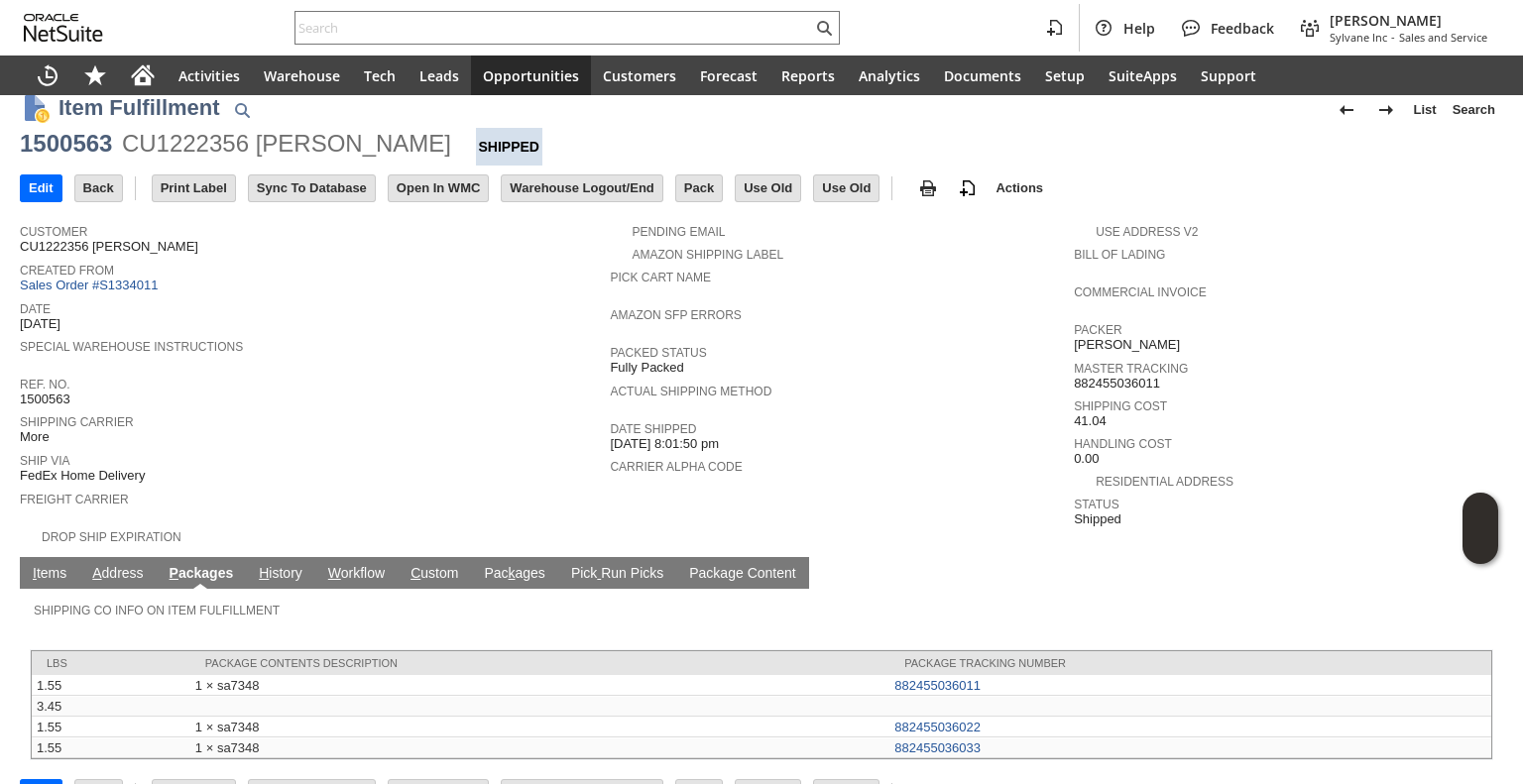 scroll, scrollTop: 56, scrollLeft: 0, axis: vertical 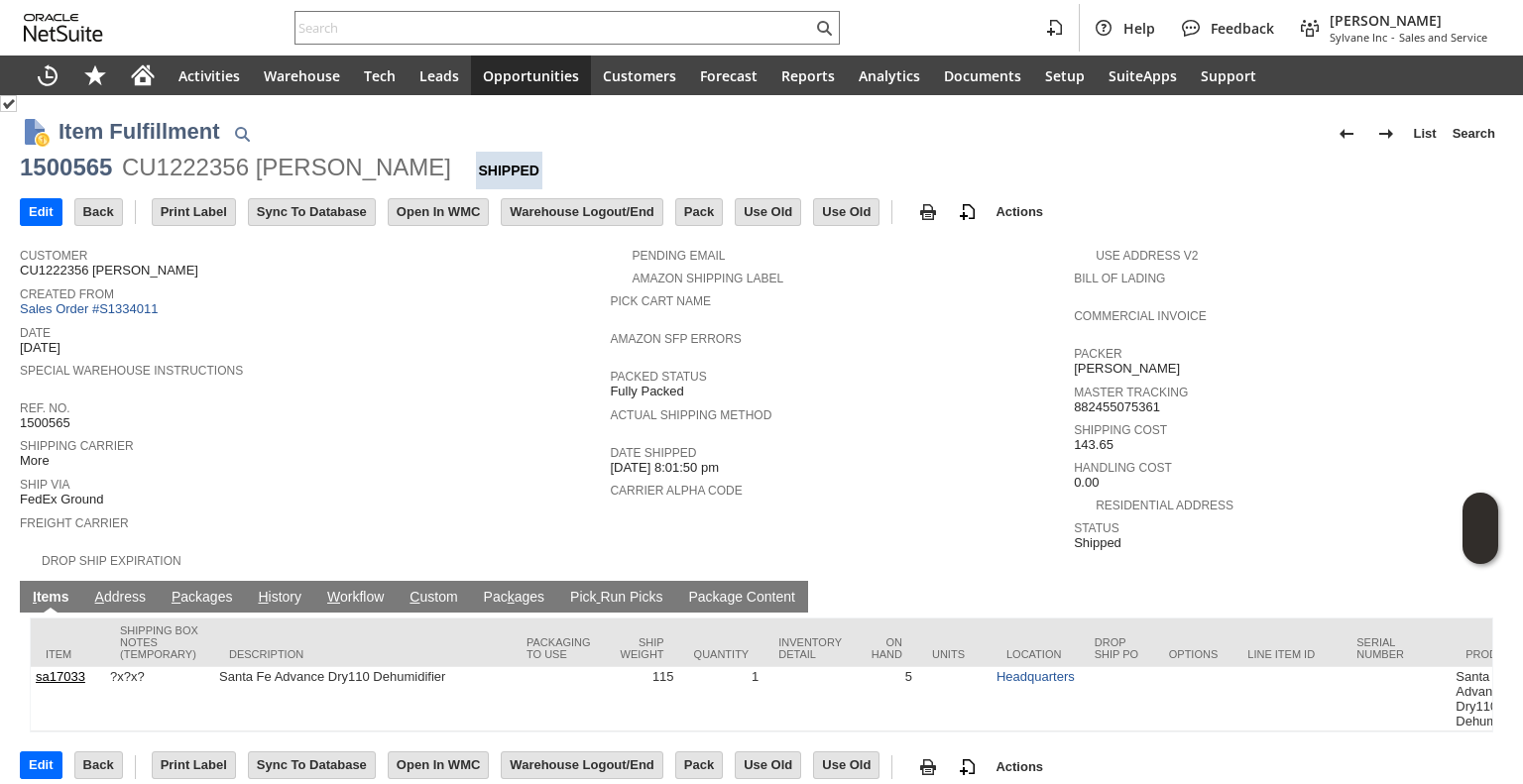 click on "P ackages" at bounding box center (202, 598) 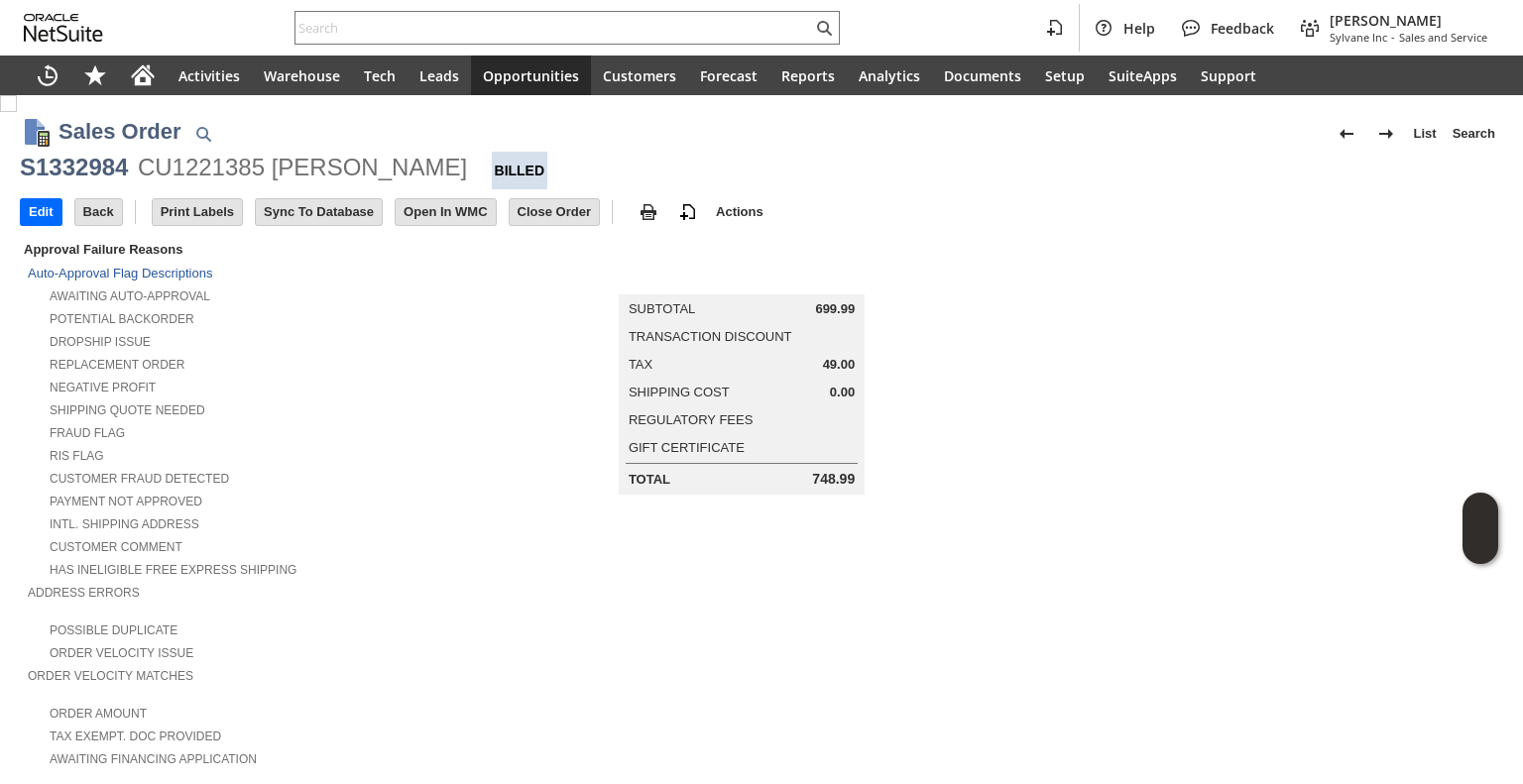 scroll, scrollTop: 0, scrollLeft: 0, axis: both 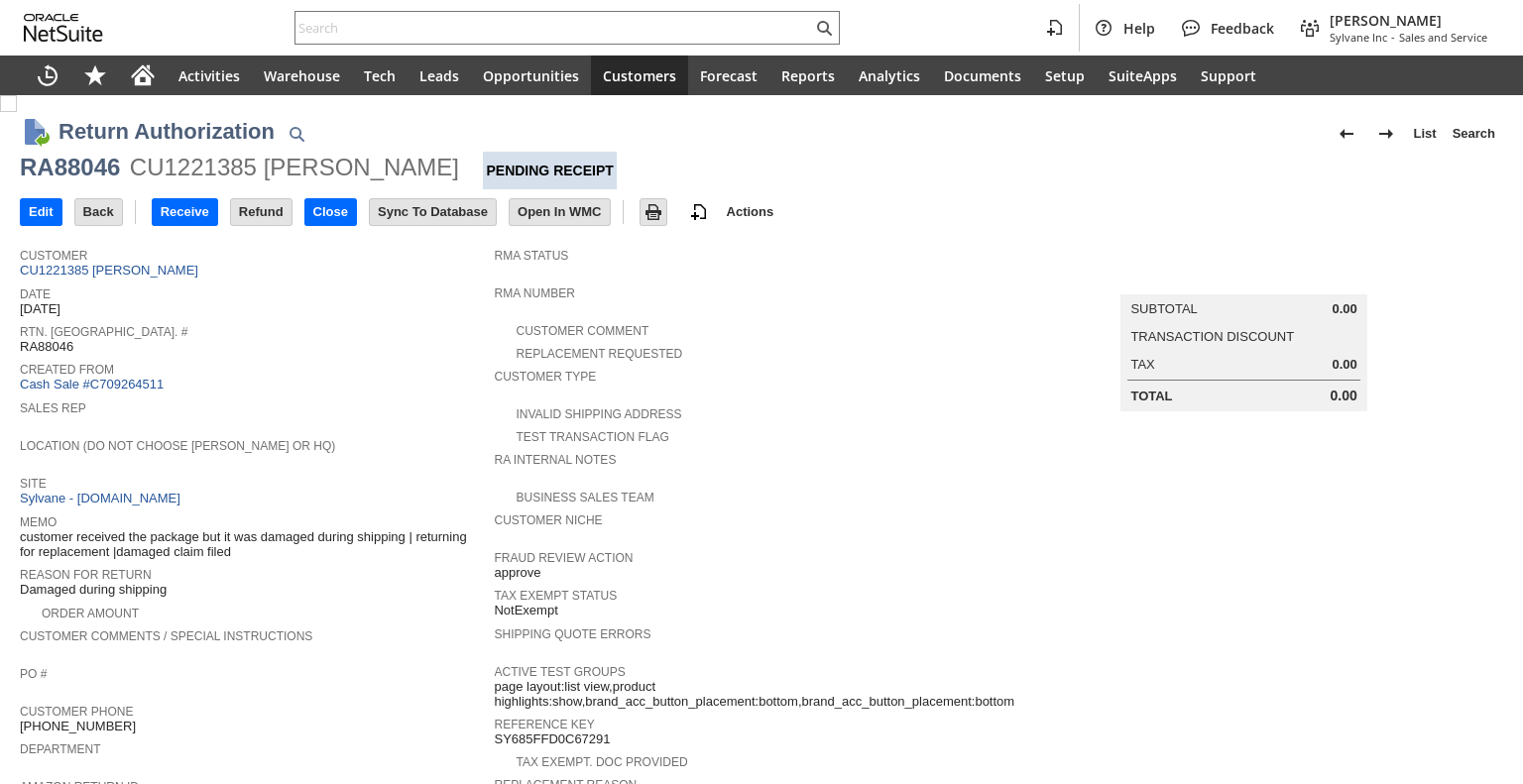 click on "Sales Rep" at bounding box center [252, 405] 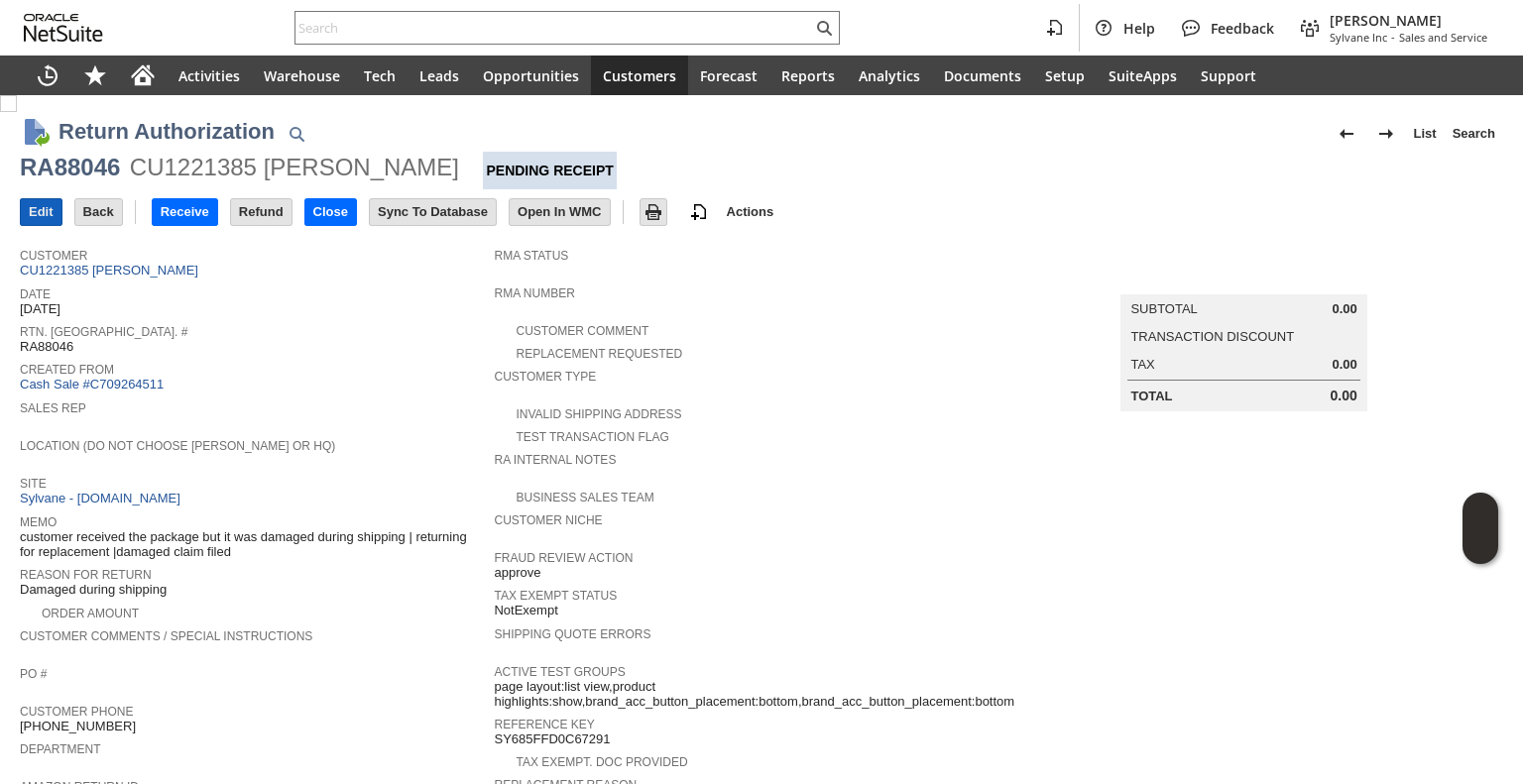click on "Edit" at bounding box center [41, 212] 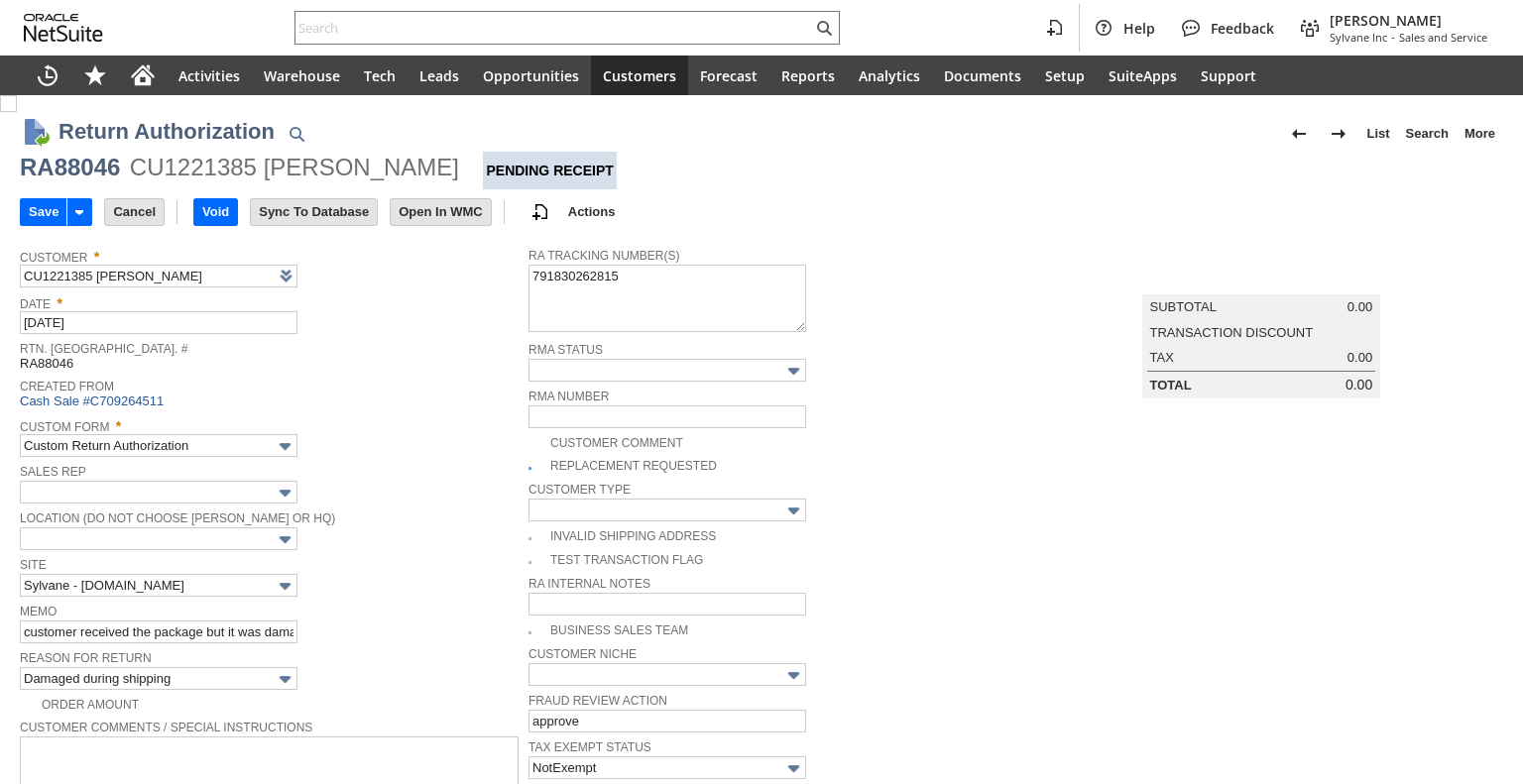 scroll, scrollTop: 0, scrollLeft: 0, axis: both 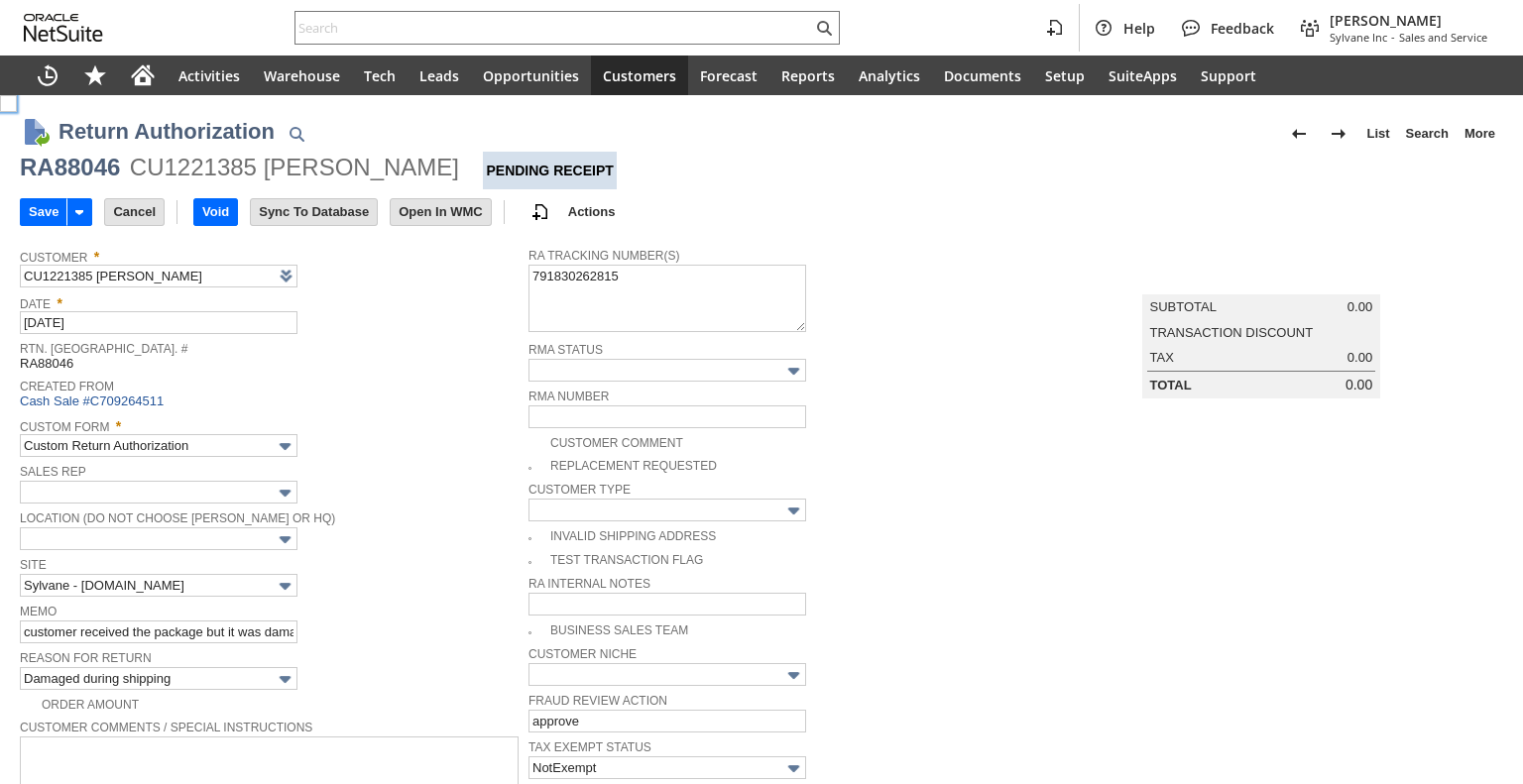 checkbox on "false" 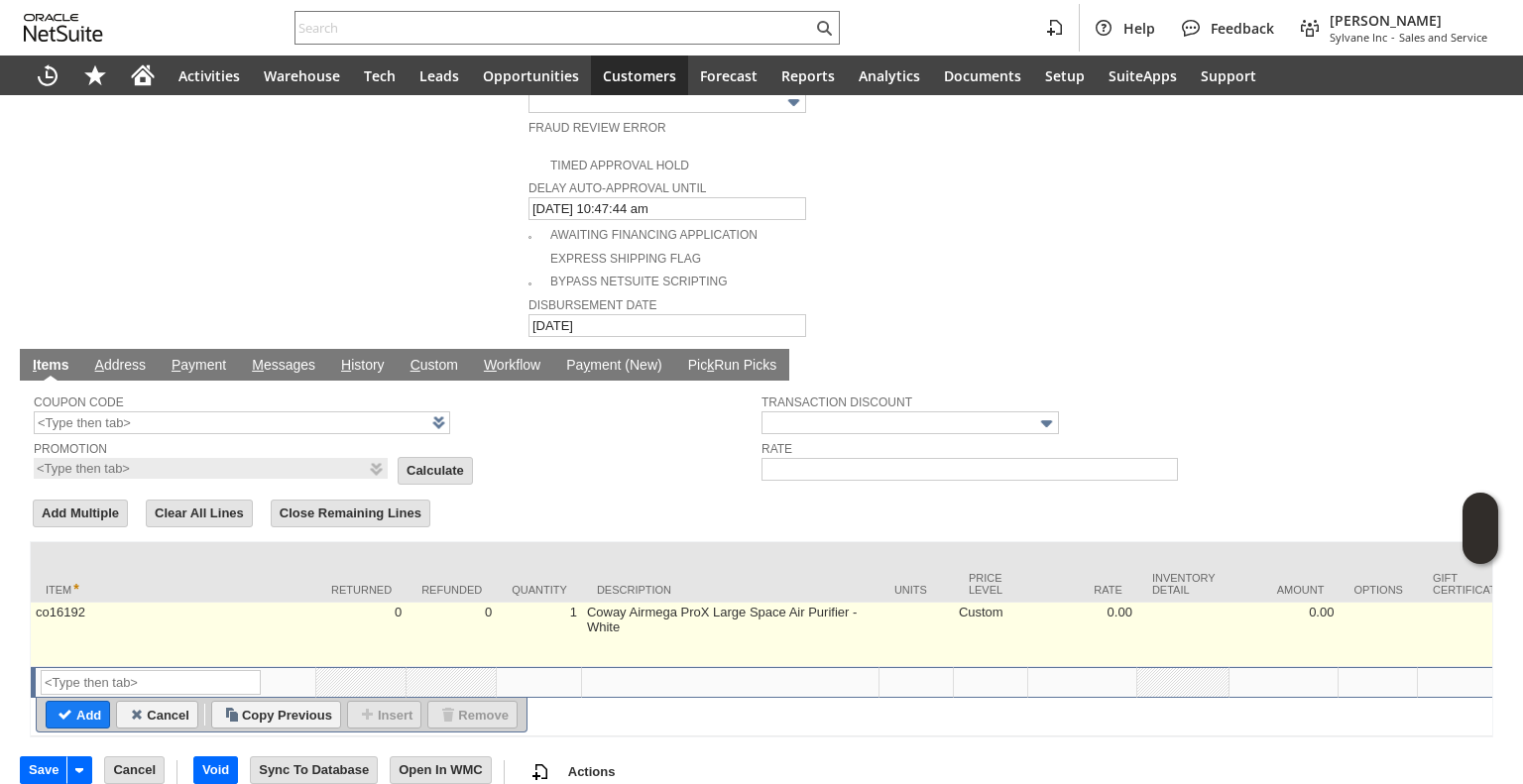 scroll, scrollTop: 1023, scrollLeft: 0, axis: vertical 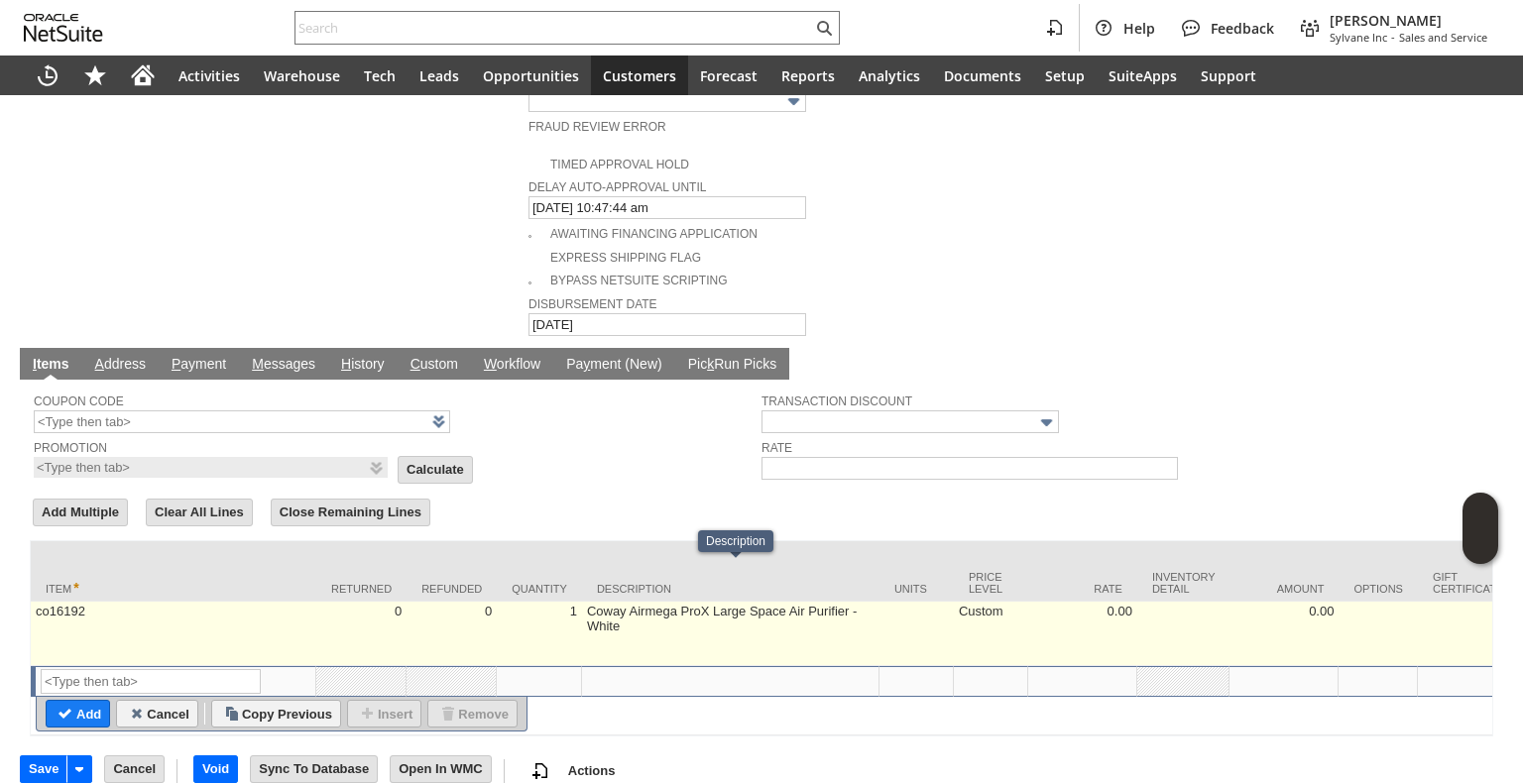click on "Custom" at bounding box center (991, 633) 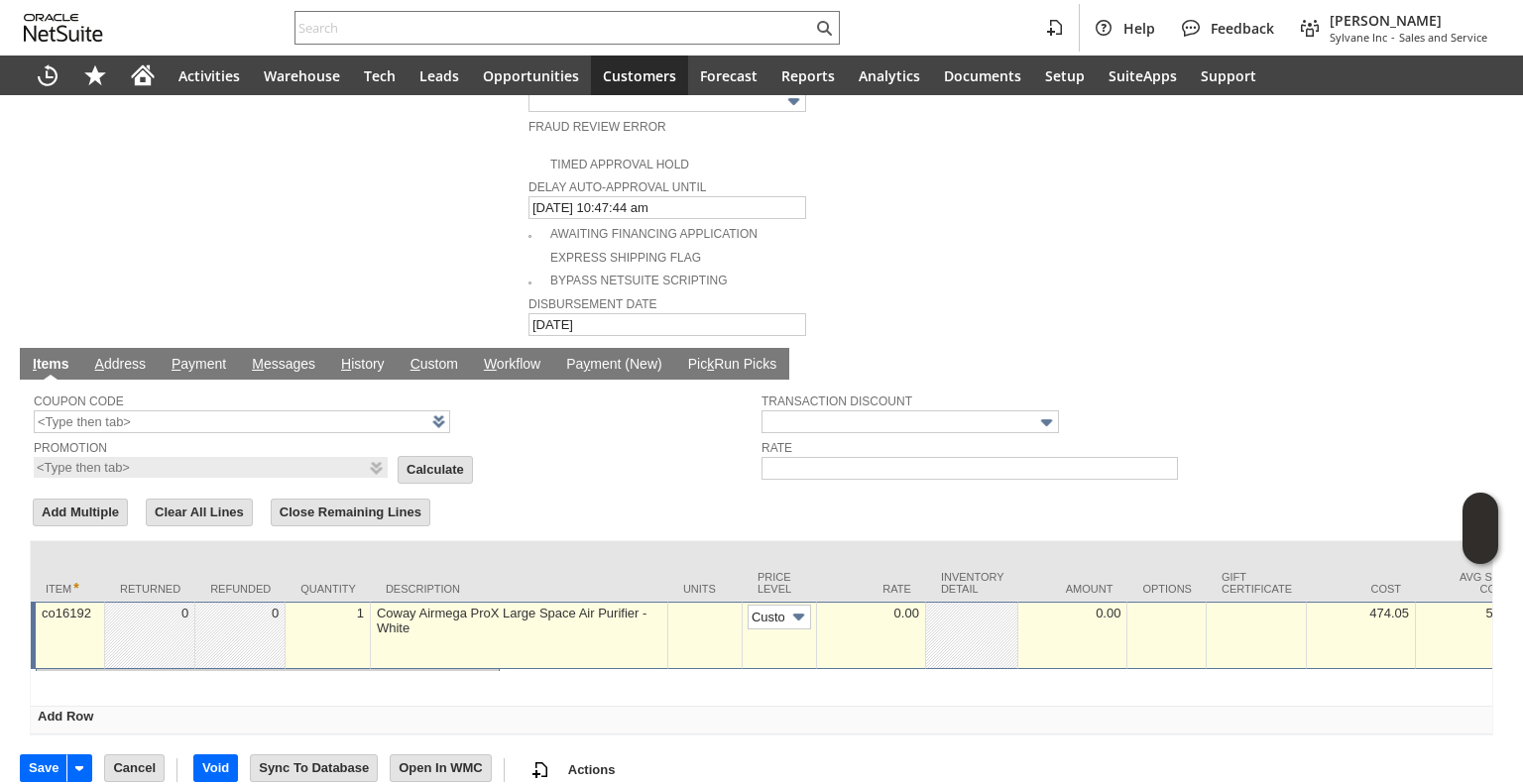 scroll, scrollTop: 1022, scrollLeft: 0, axis: vertical 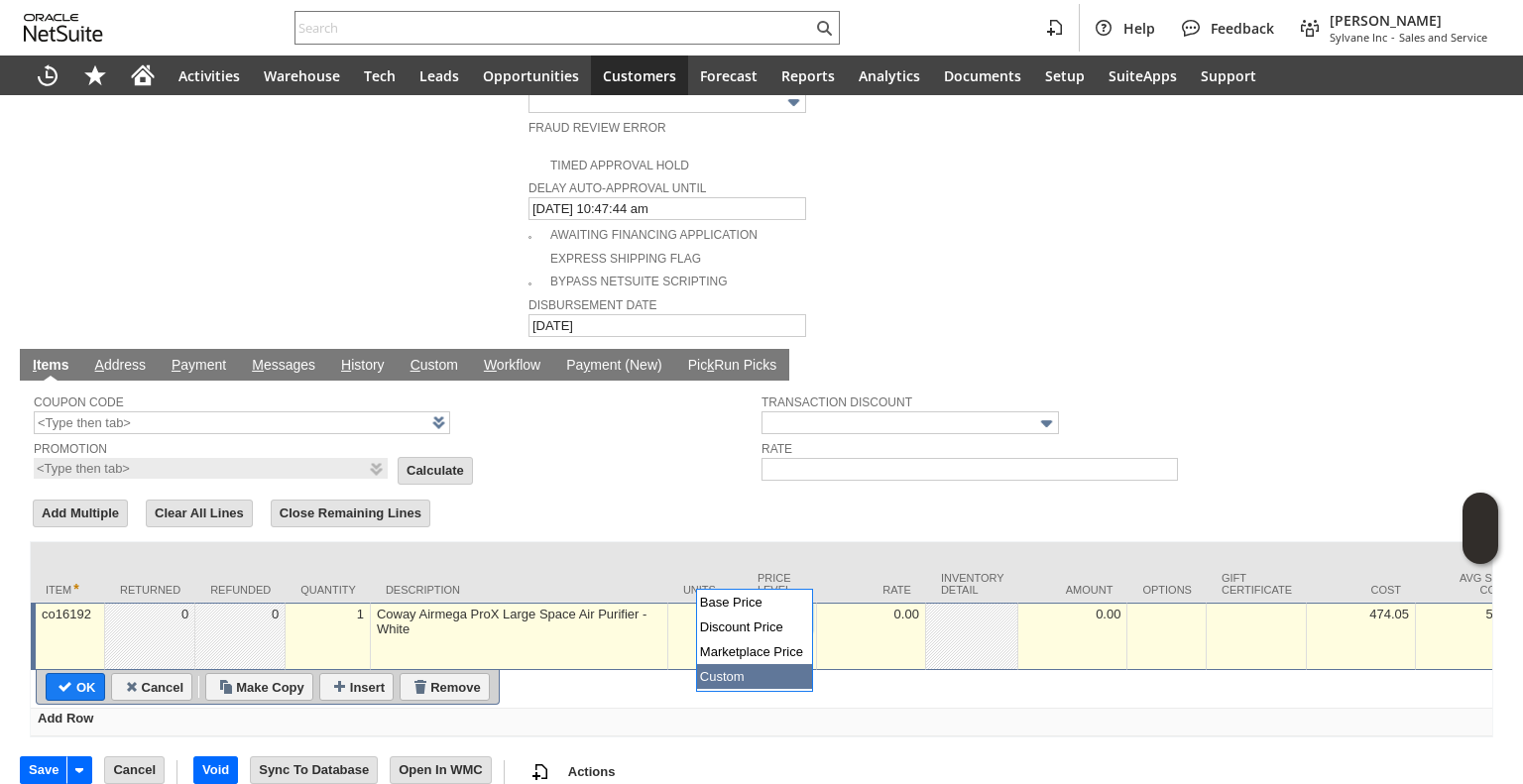 click on "Custom" at bounding box center [779, 617] 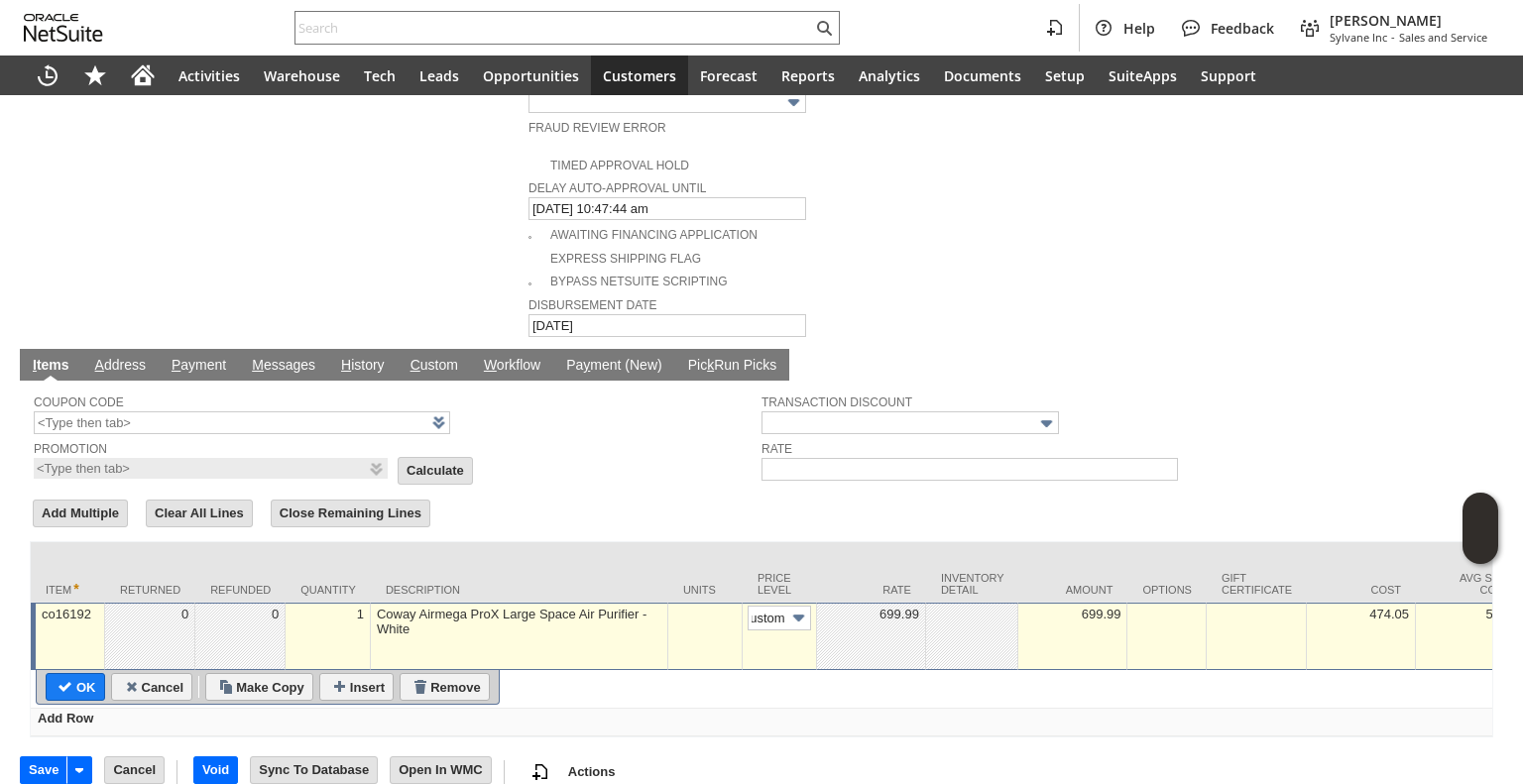 type on "Base Price" 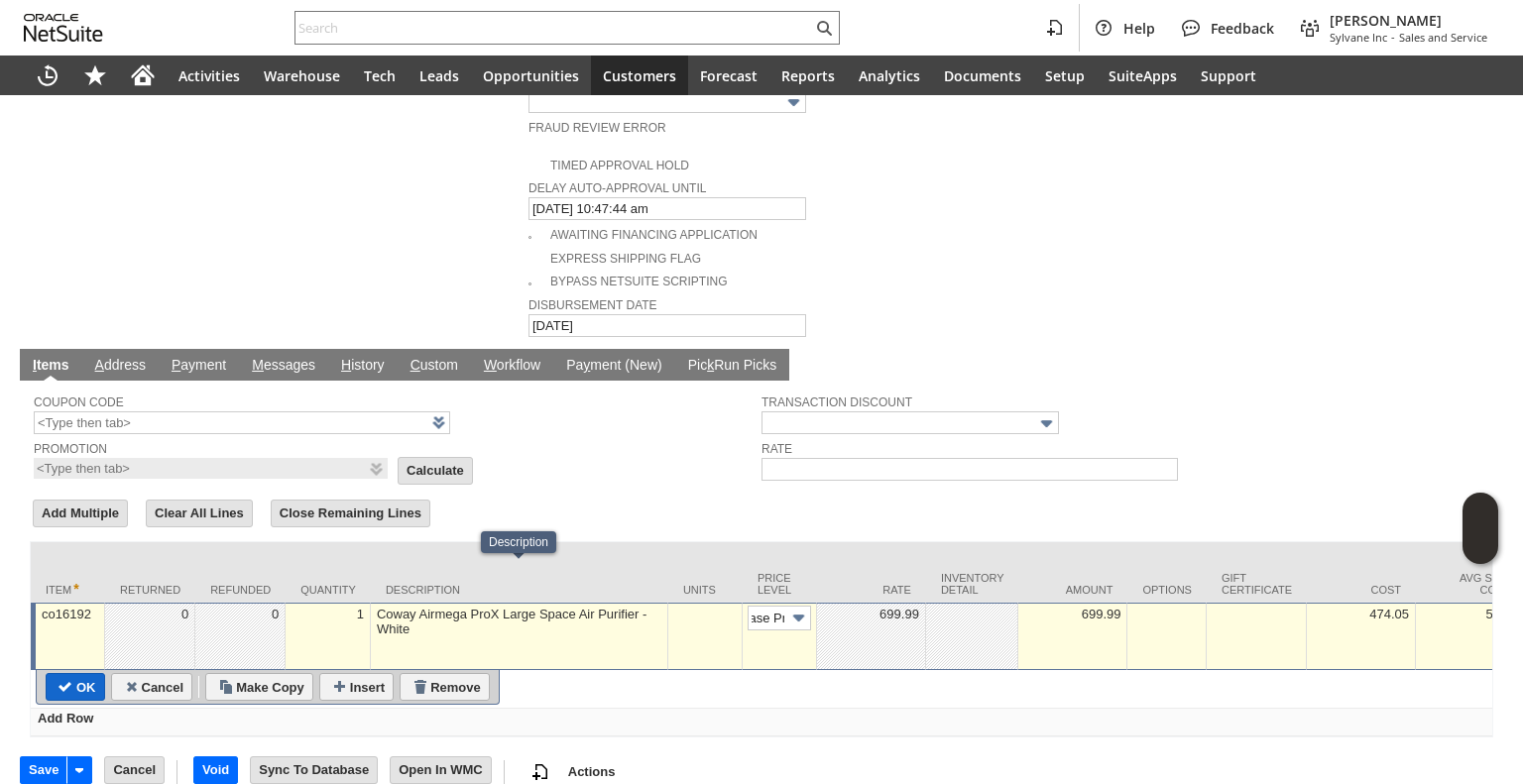 scroll, scrollTop: 0, scrollLeft: 0, axis: both 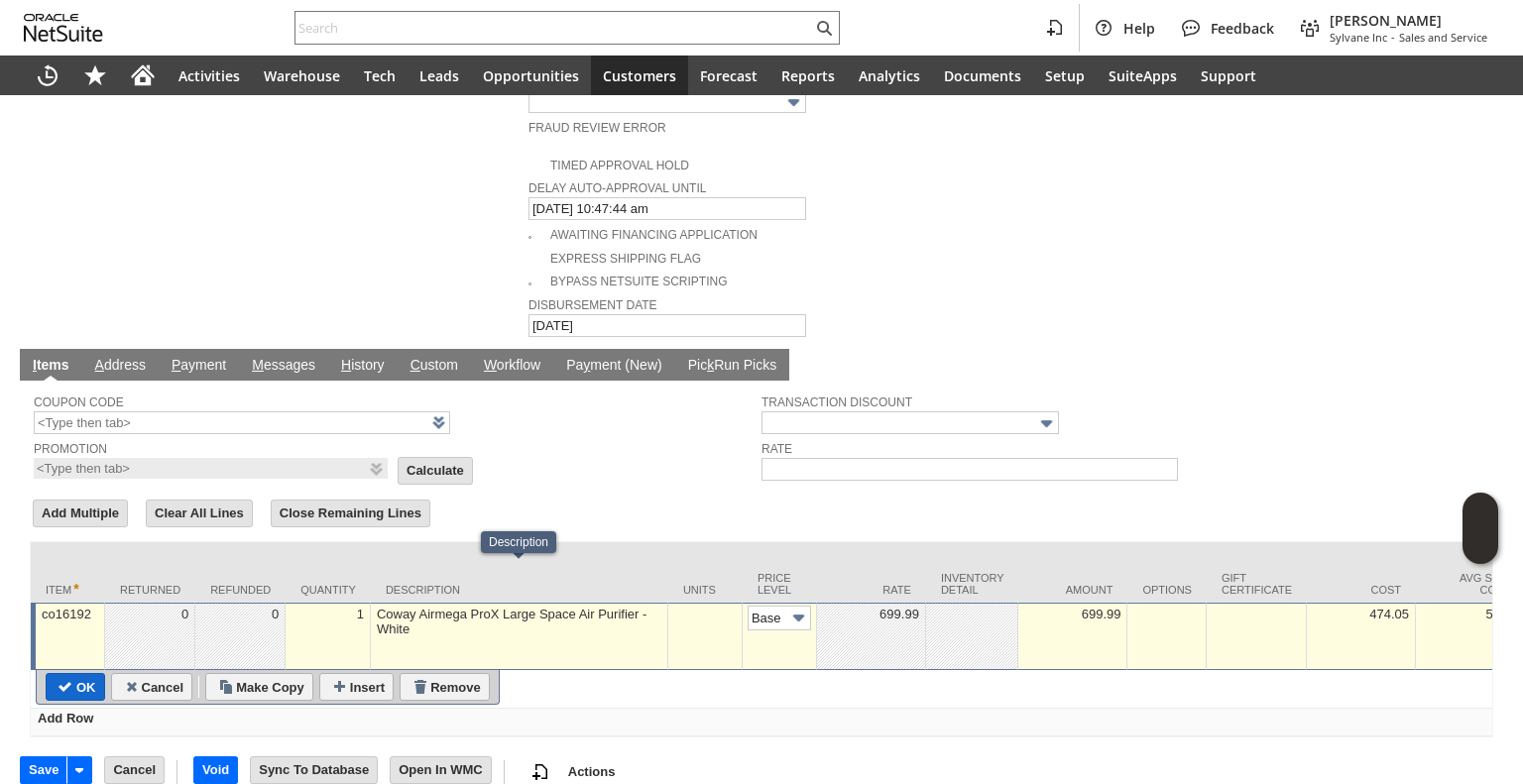 click on "OK" at bounding box center [75, 687] 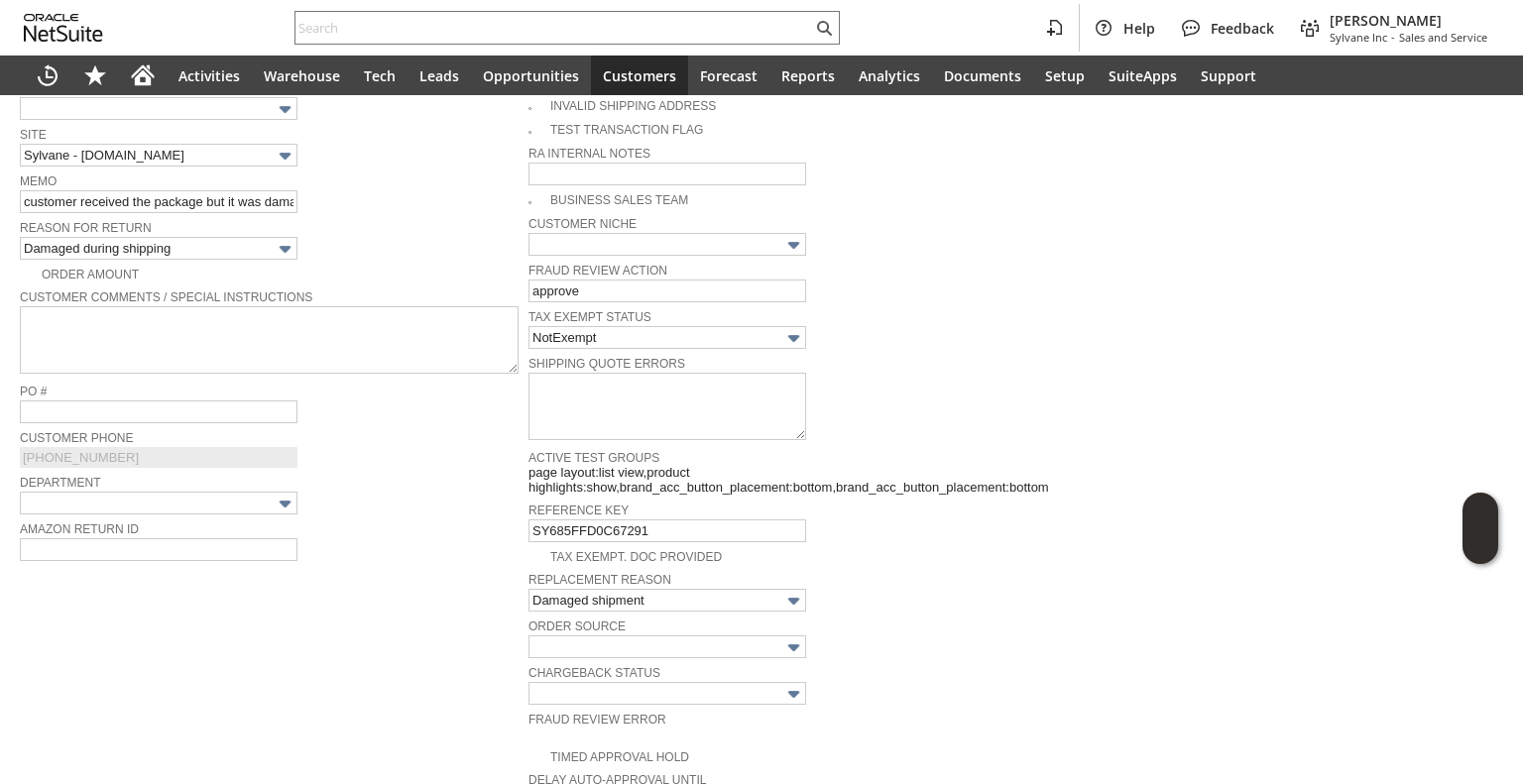 scroll, scrollTop: 428, scrollLeft: 0, axis: vertical 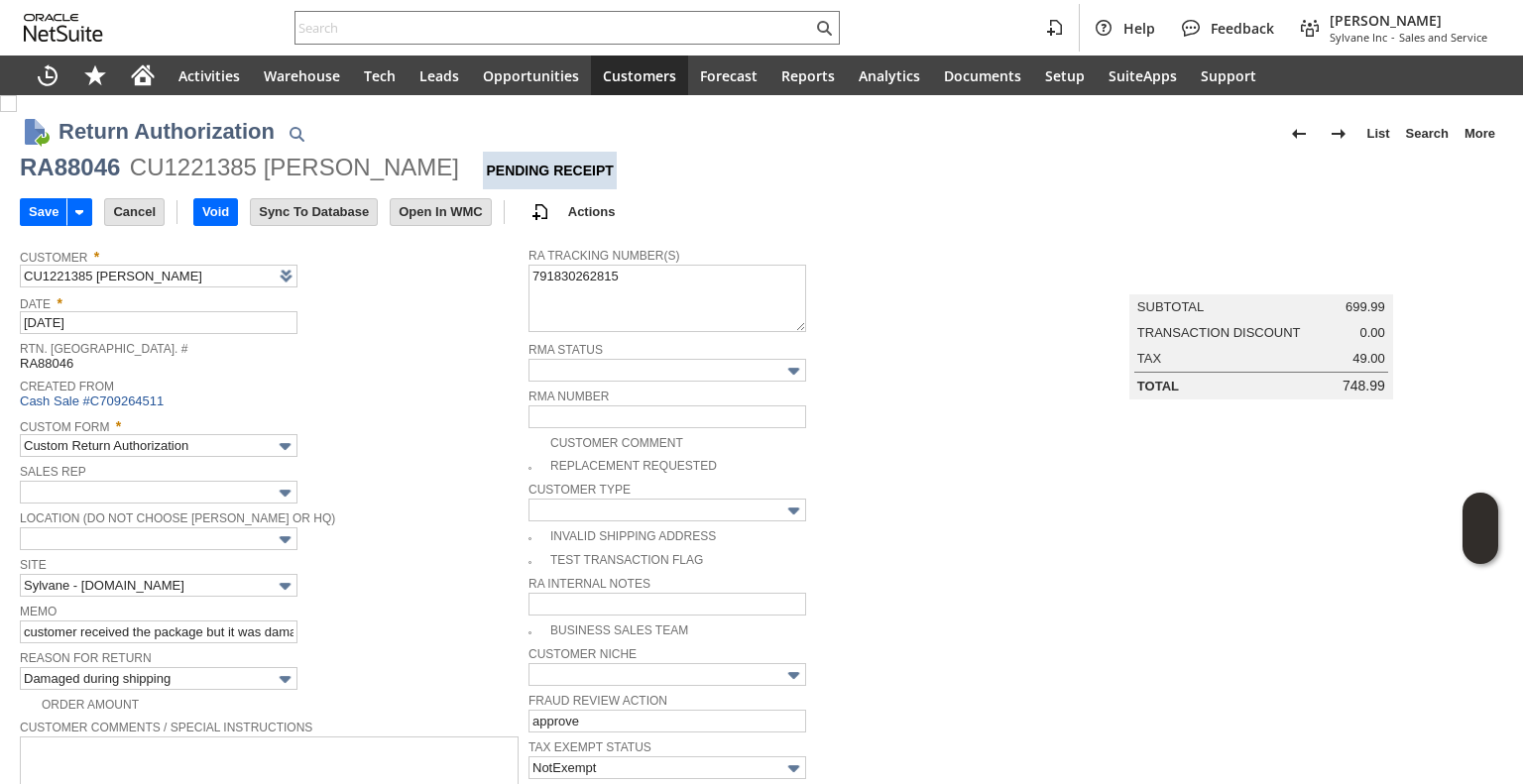 click on "Created From
Cash Sale #C709264511" at bounding box center [269, 392] 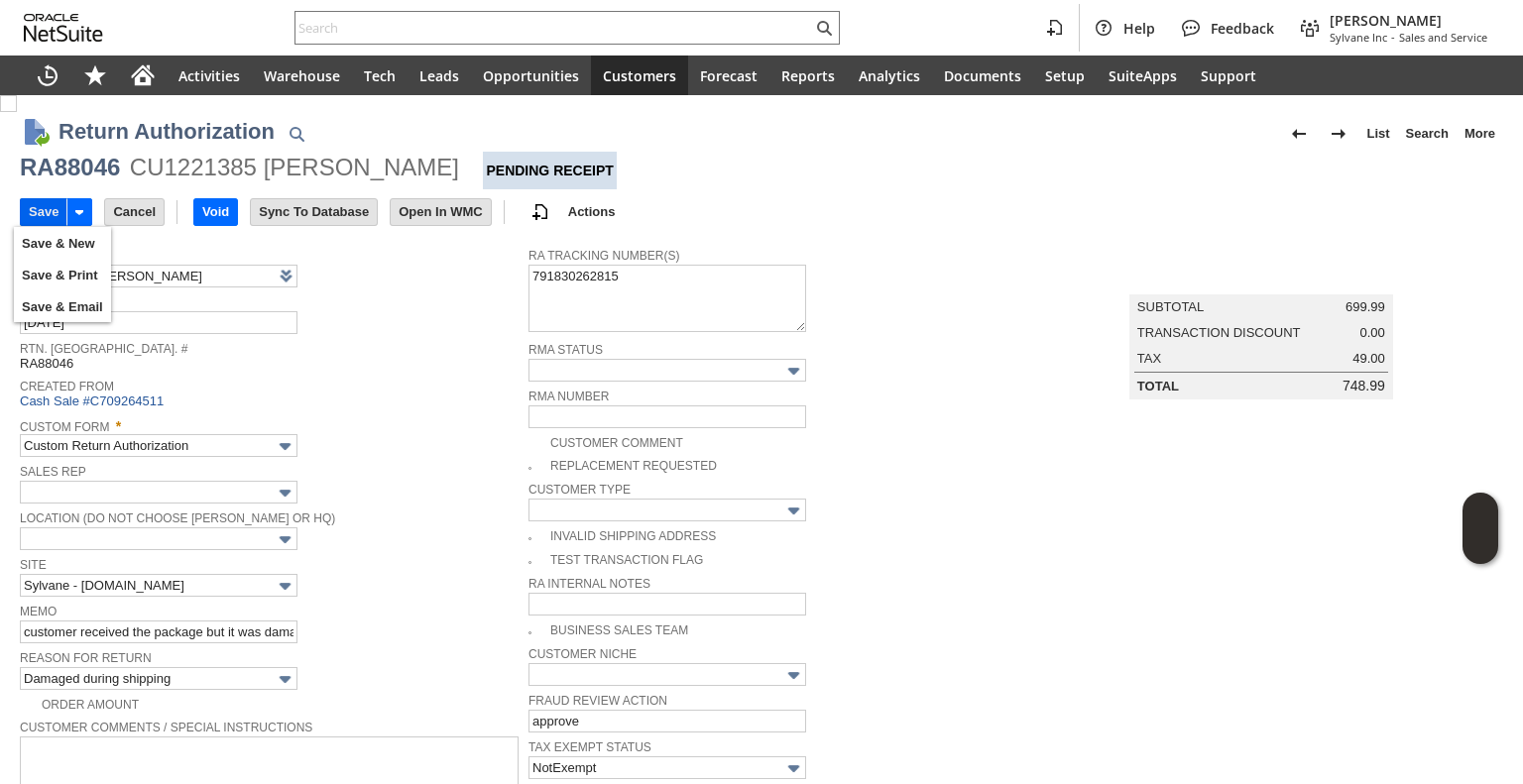 click on "Save" at bounding box center (44, 212) 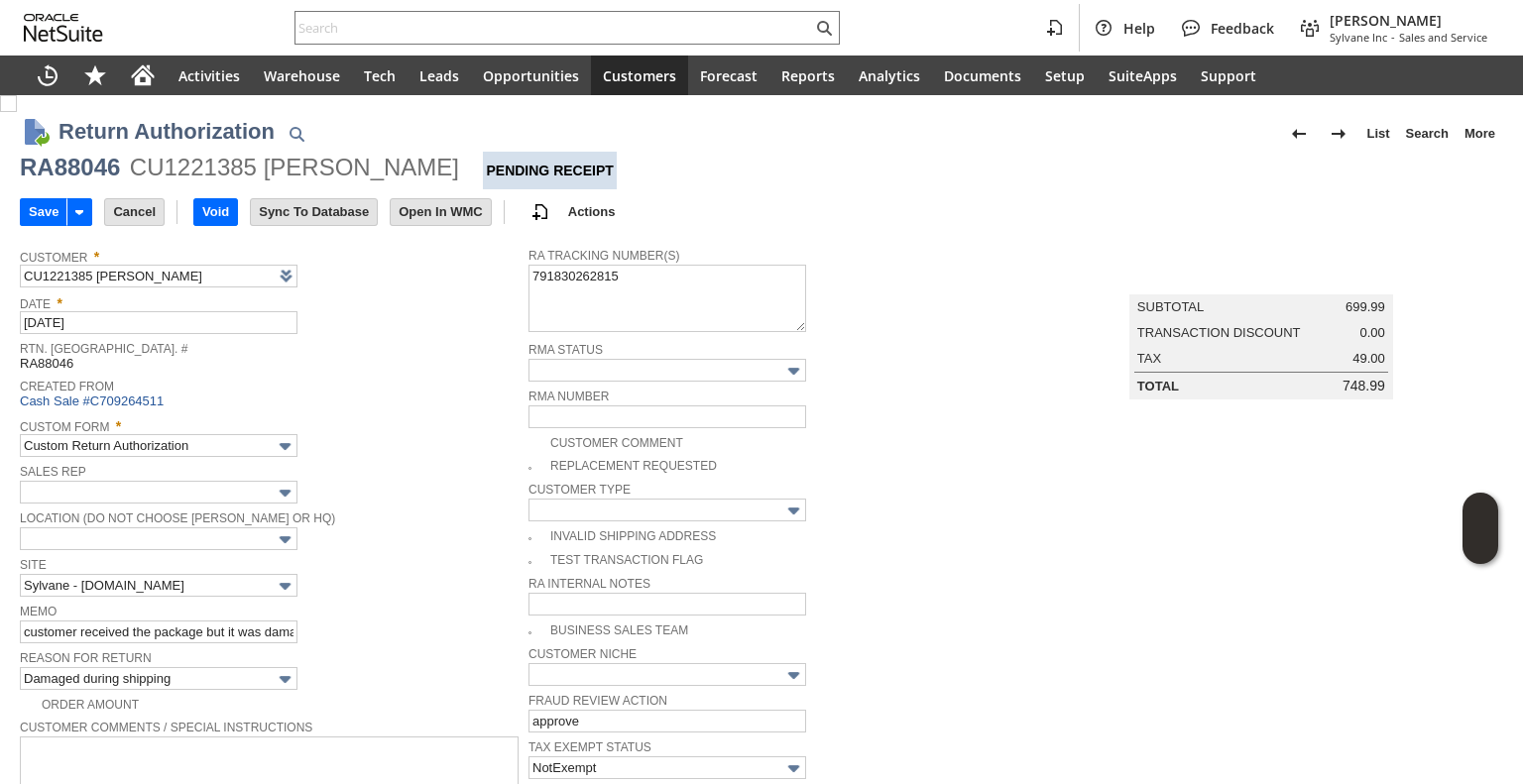 click on "RA88046" at bounding box center [69, 168] 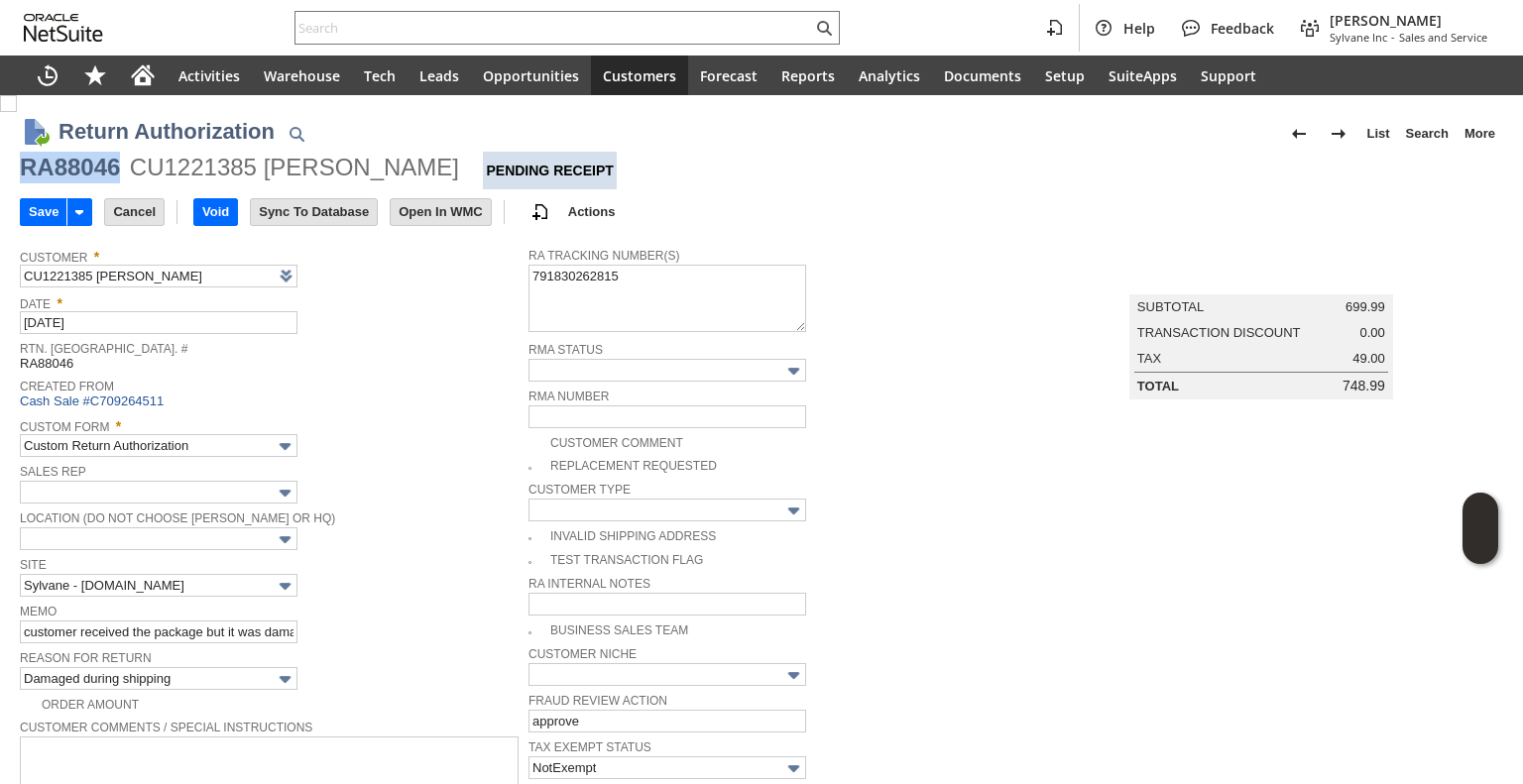 click on "RA88046" at bounding box center [69, 168] 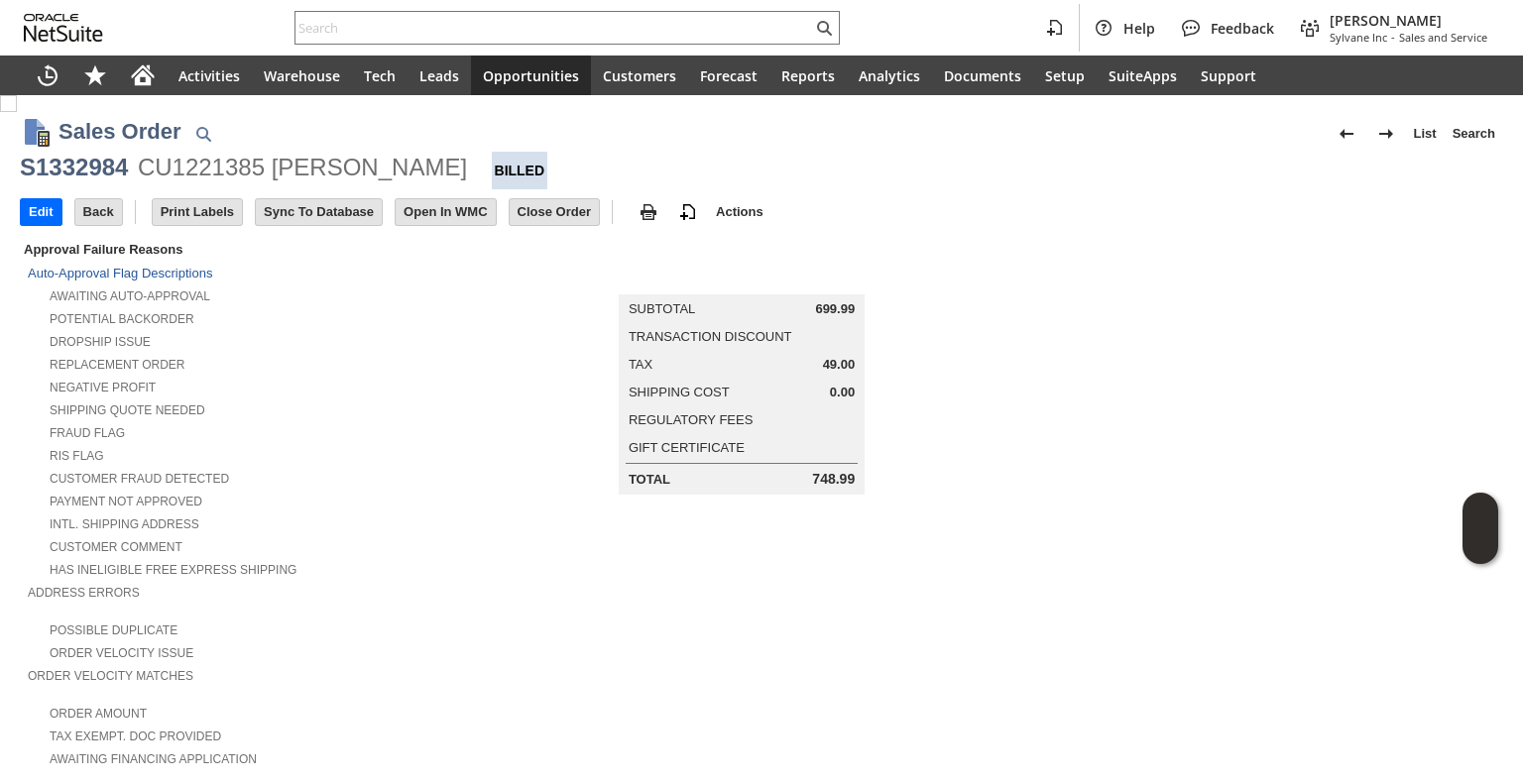 scroll, scrollTop: 0, scrollLeft: 0, axis: both 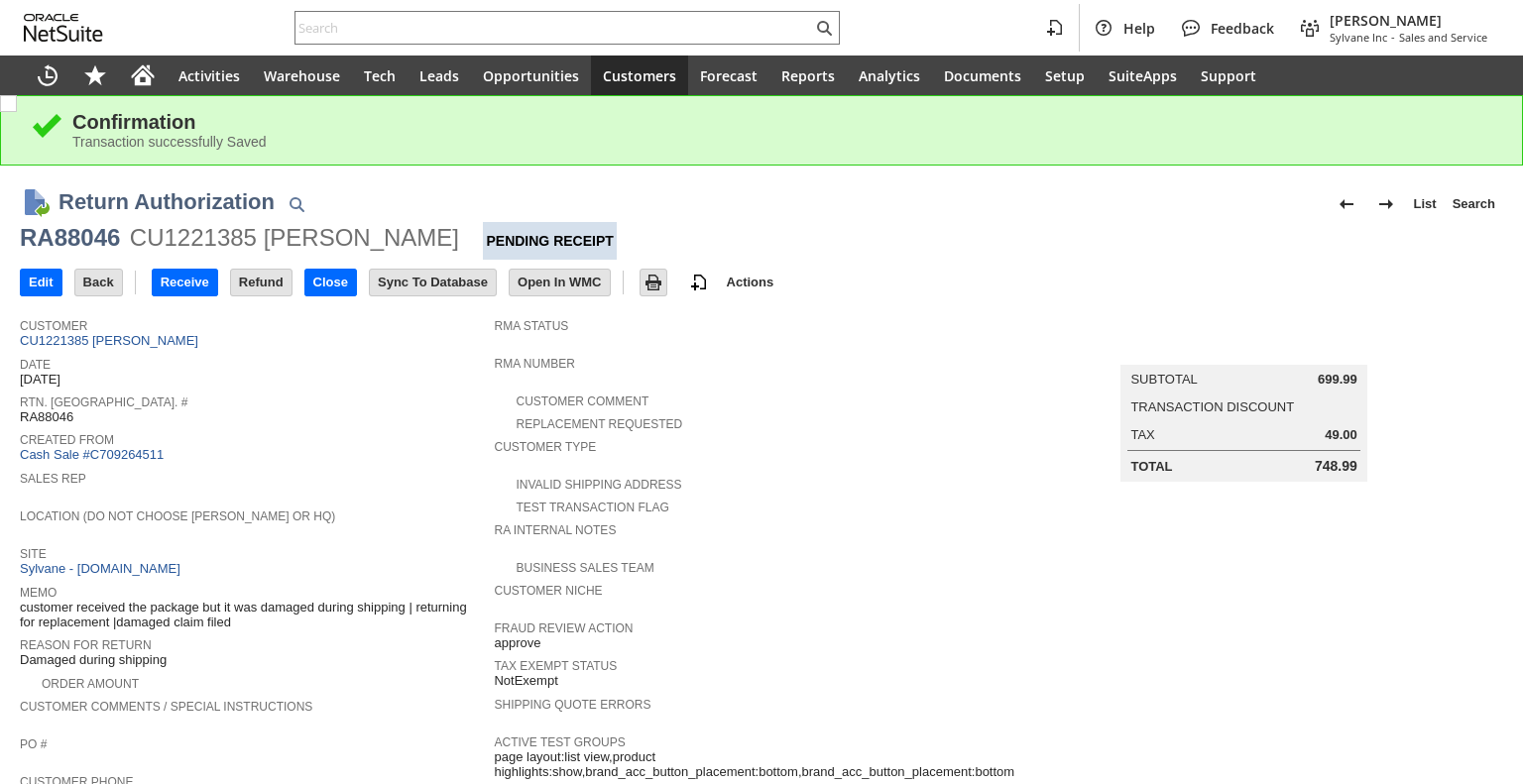 drag, startPoint x: 0, startPoint y: 0, endPoint x: 36, endPoint y: 253, distance: 255.54843 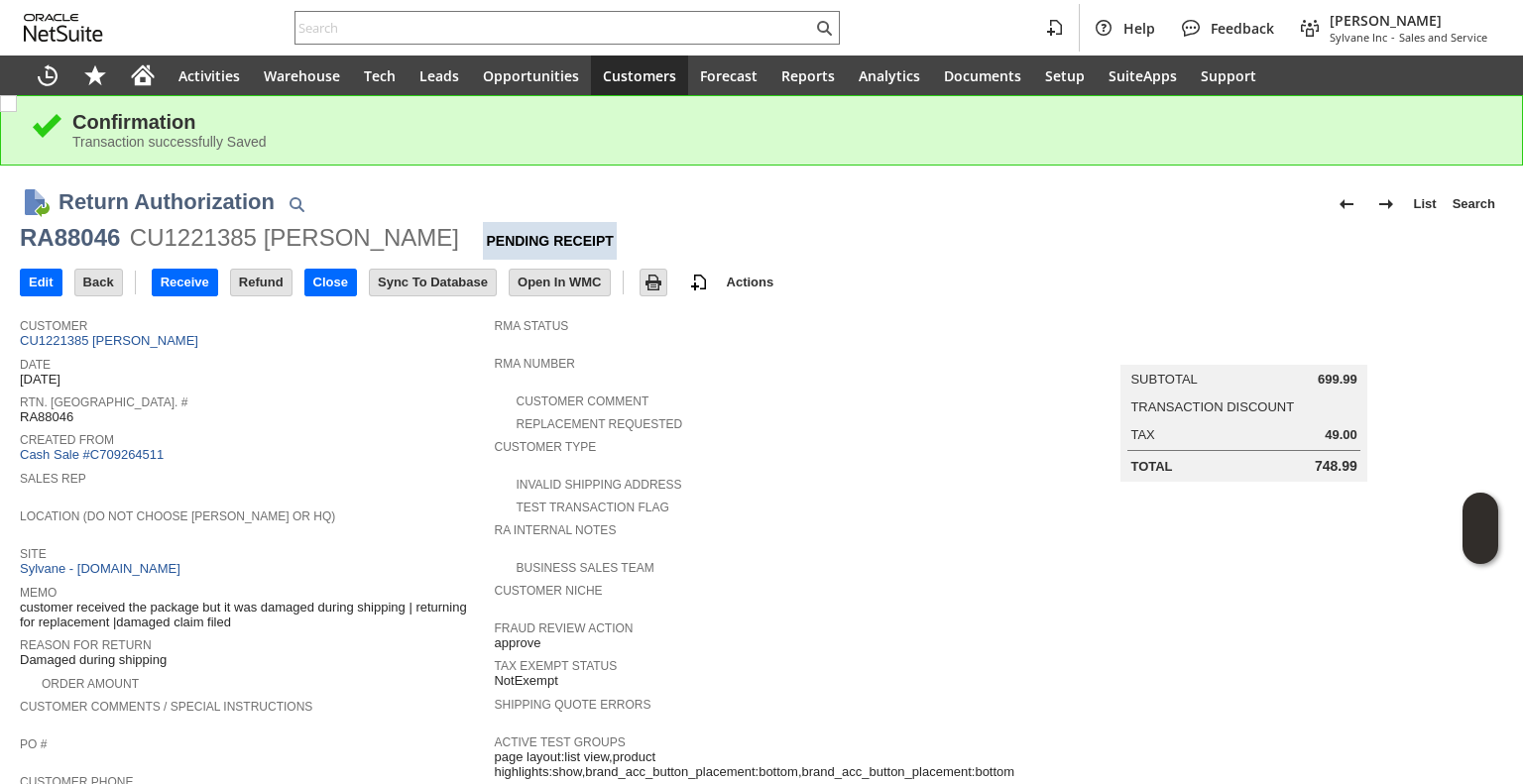 click on "RA88046" at bounding box center (69, 238) 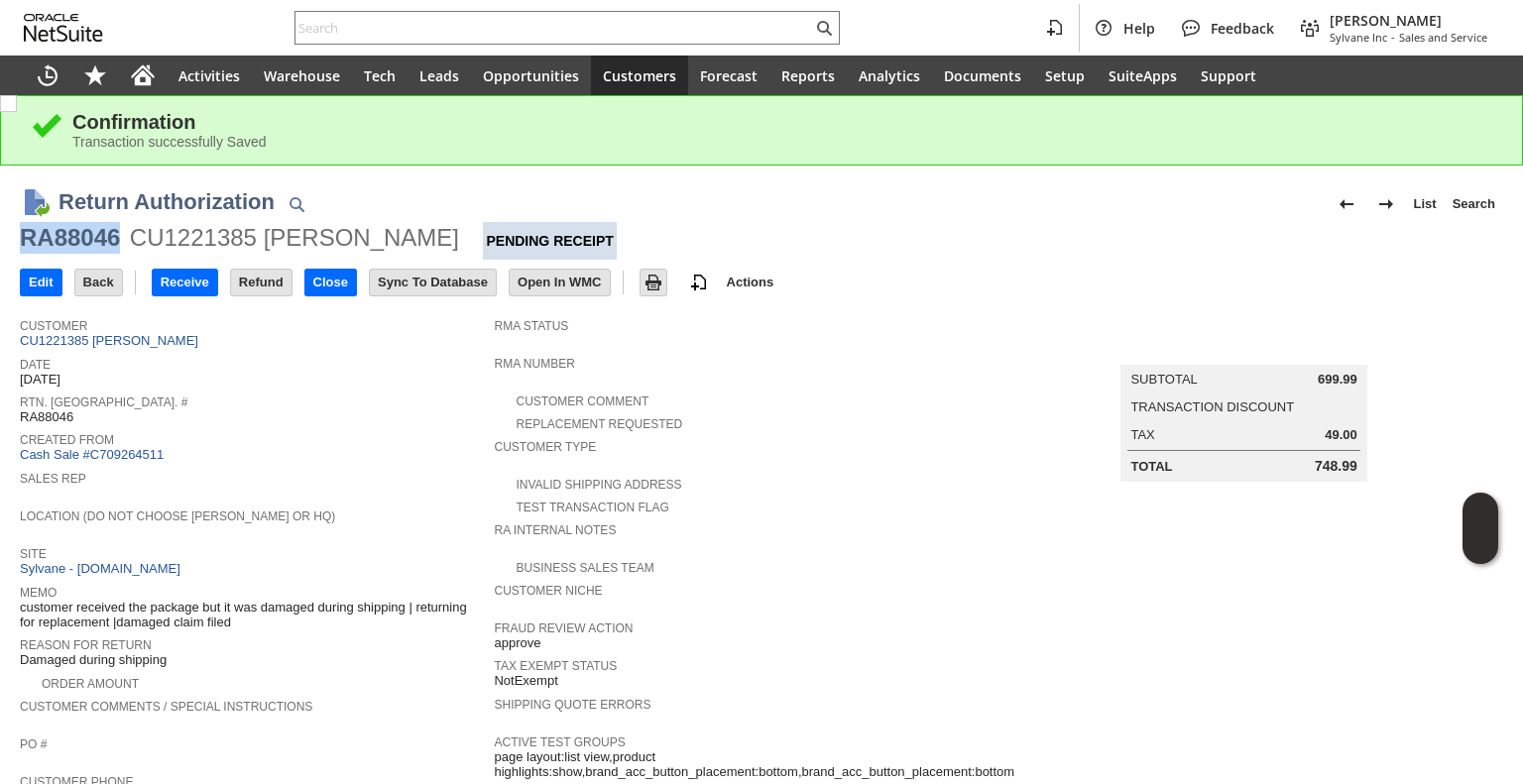 click on "RA88046" at bounding box center [69, 238] 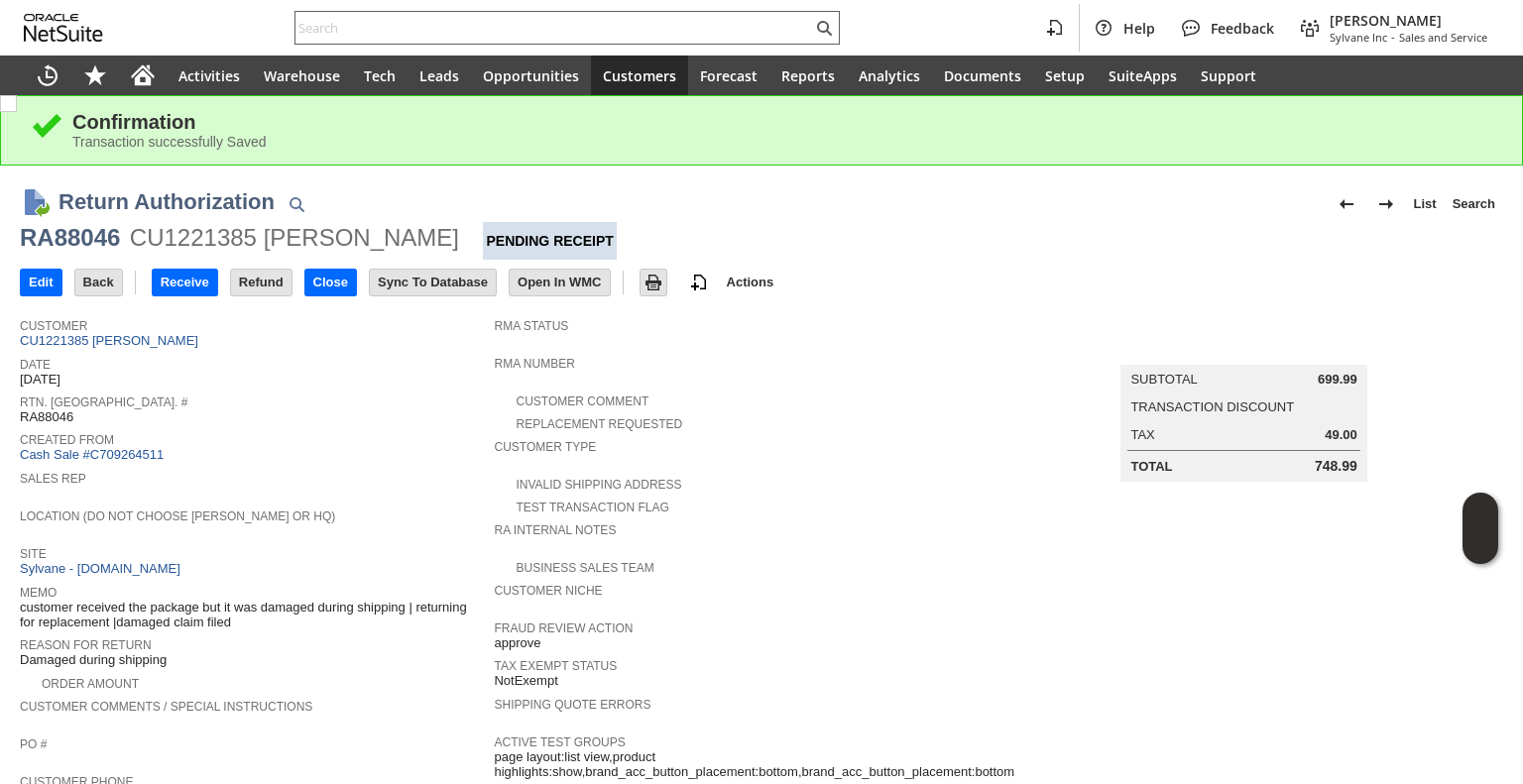 click at bounding box center (567, 28) 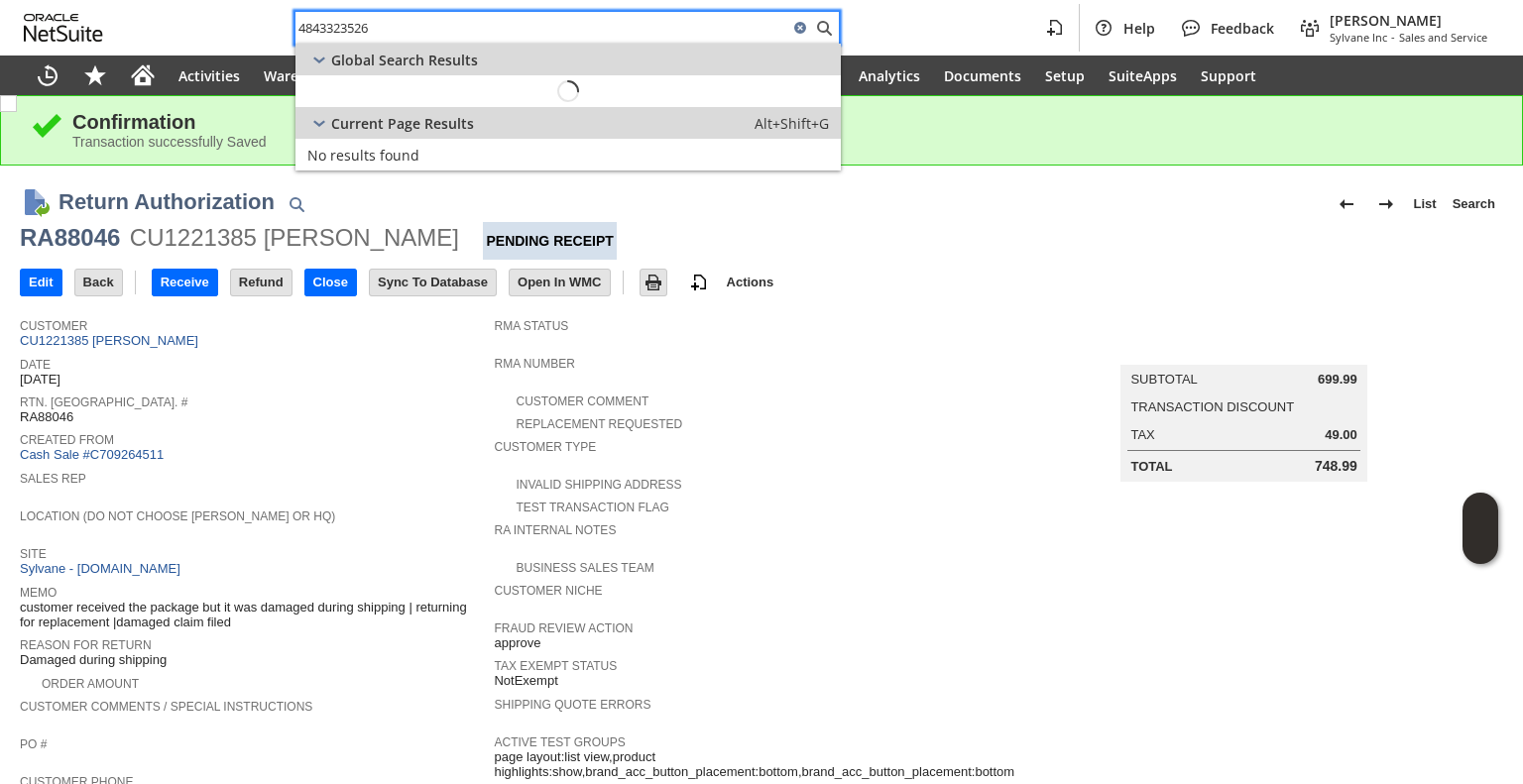 type on "4843323526" 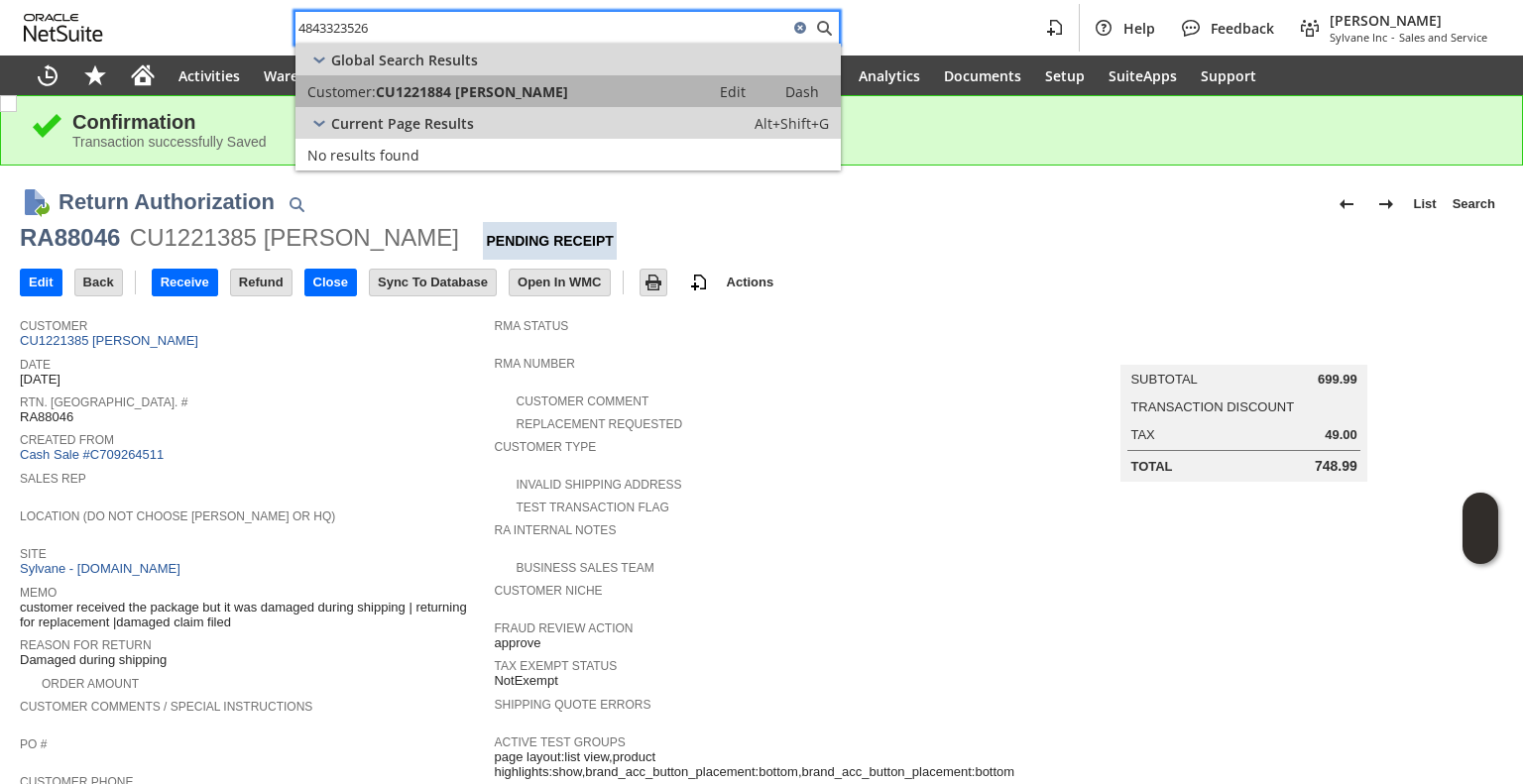 click on "Customer:  CU1221884 [PERSON_NAME] Edit Dash" at bounding box center (568, 91) 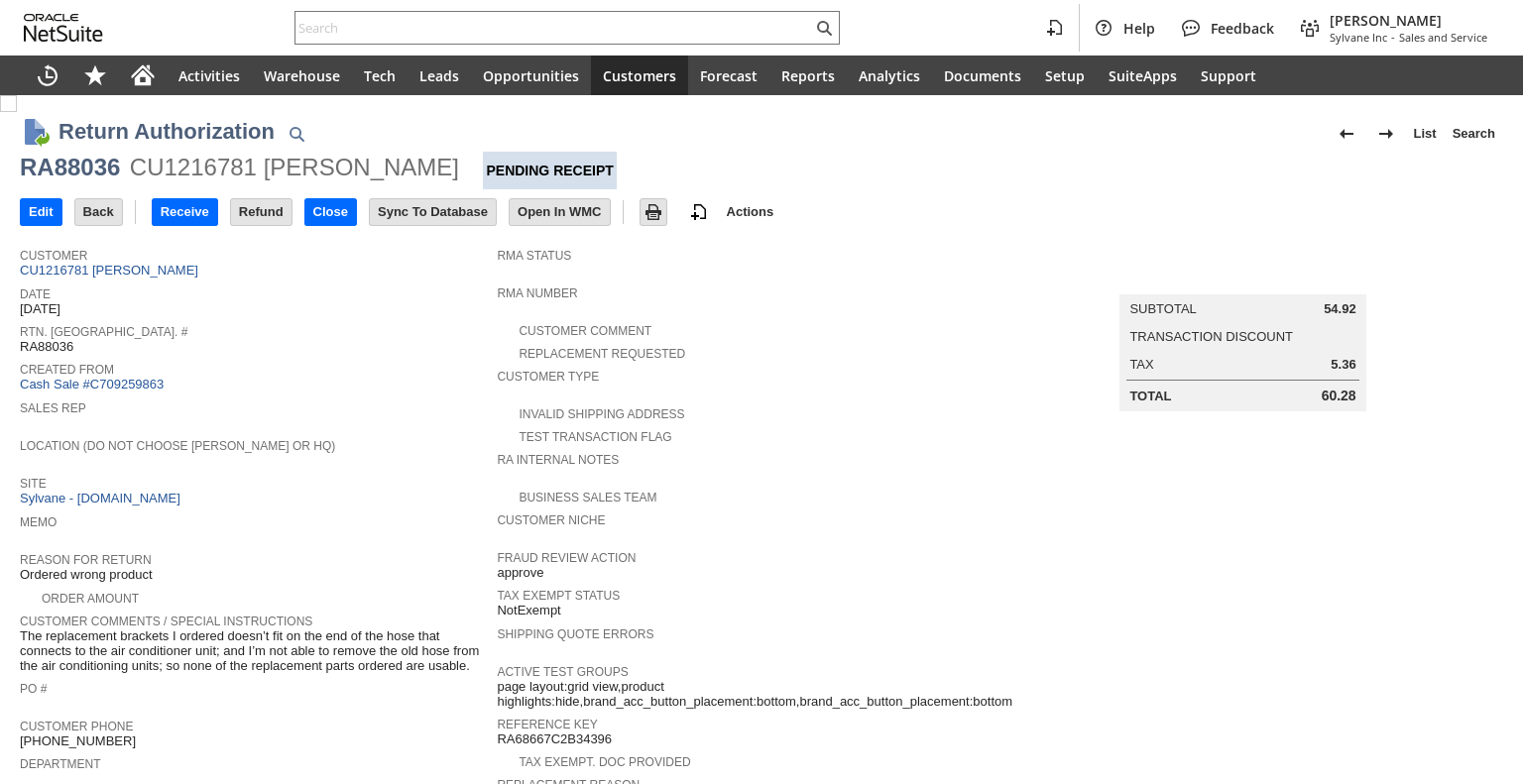 scroll, scrollTop: 0, scrollLeft: 0, axis: both 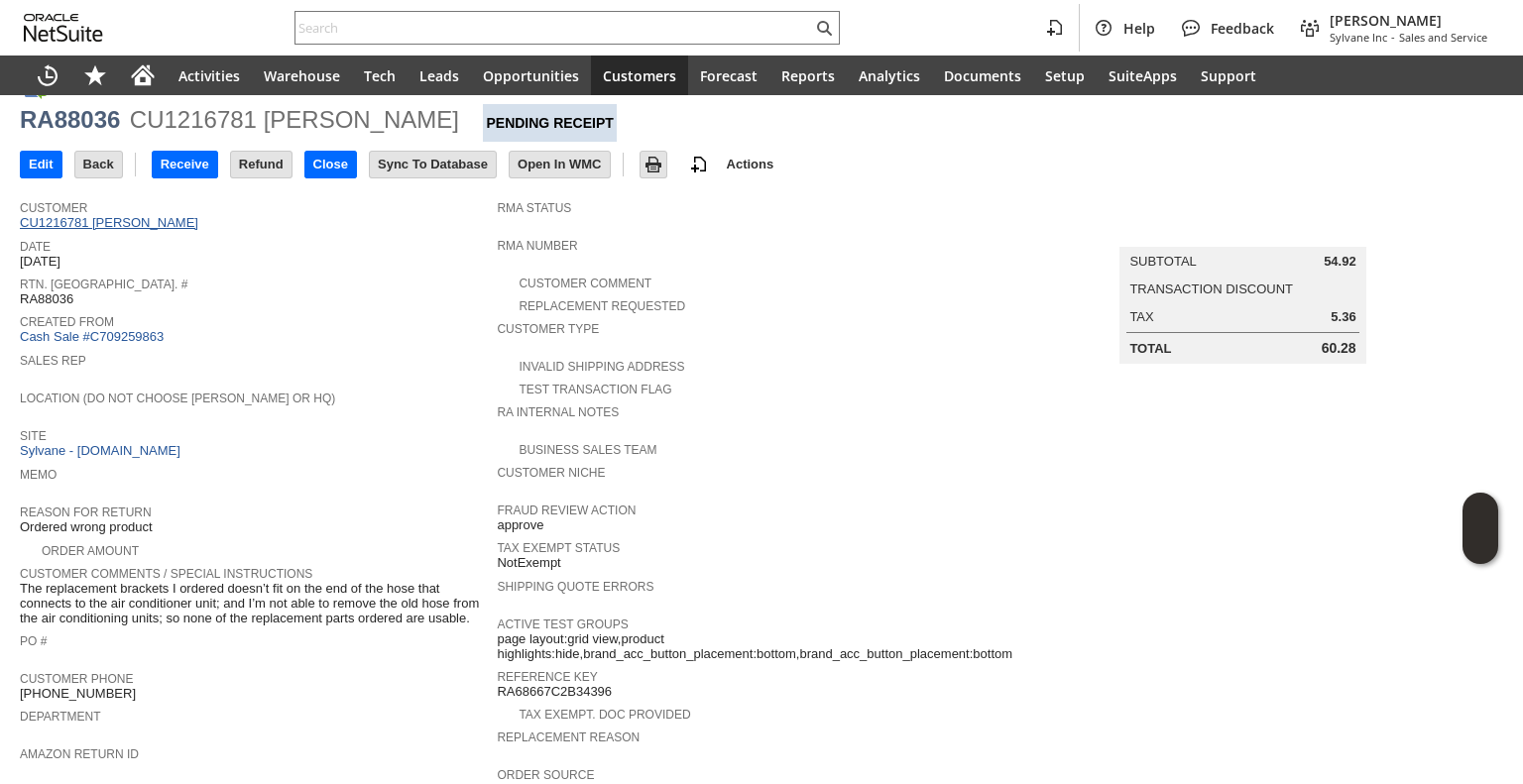 click on "CU1216781 [PERSON_NAME]" at bounding box center [111, 222] 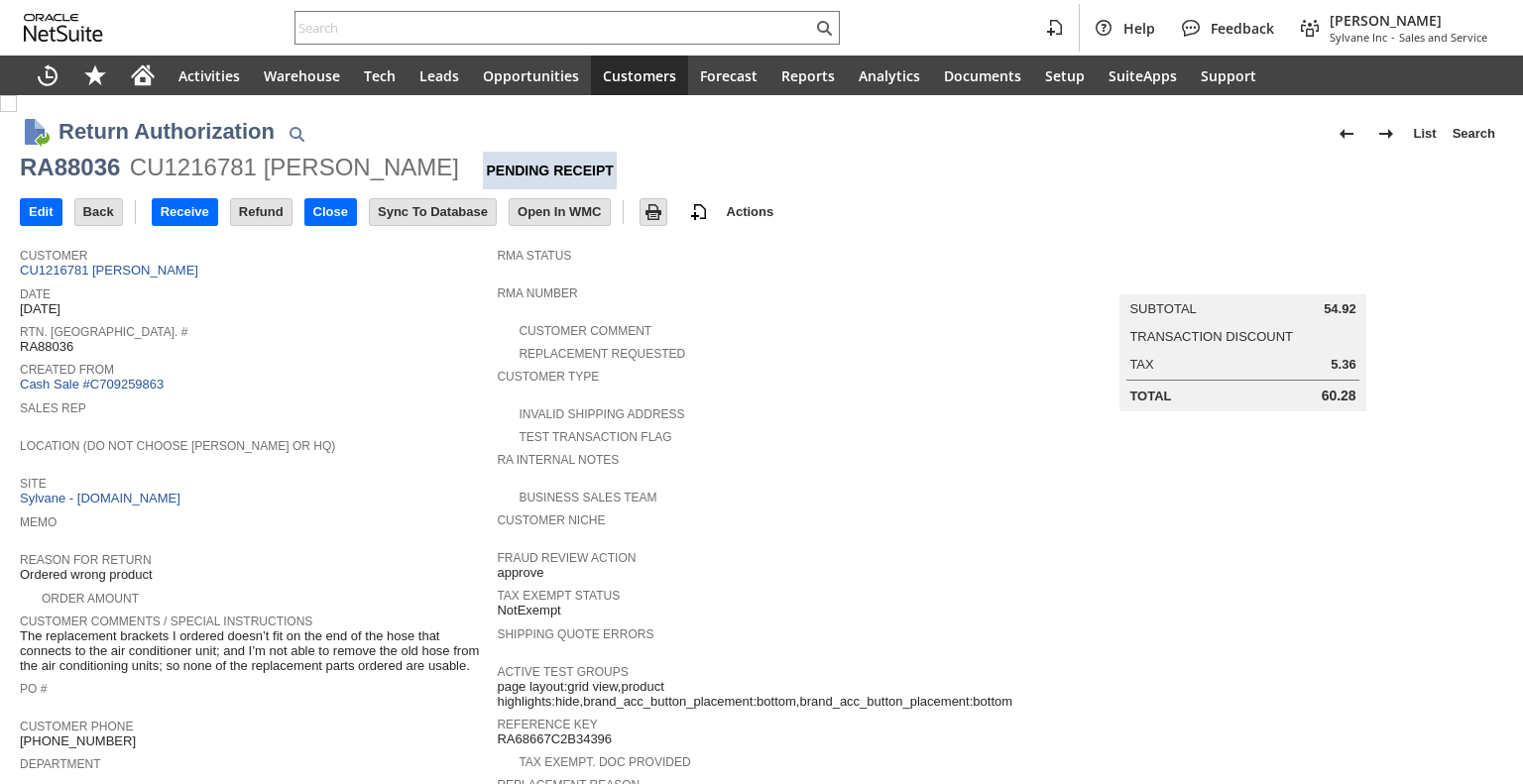 scroll, scrollTop: 0, scrollLeft: 0, axis: both 